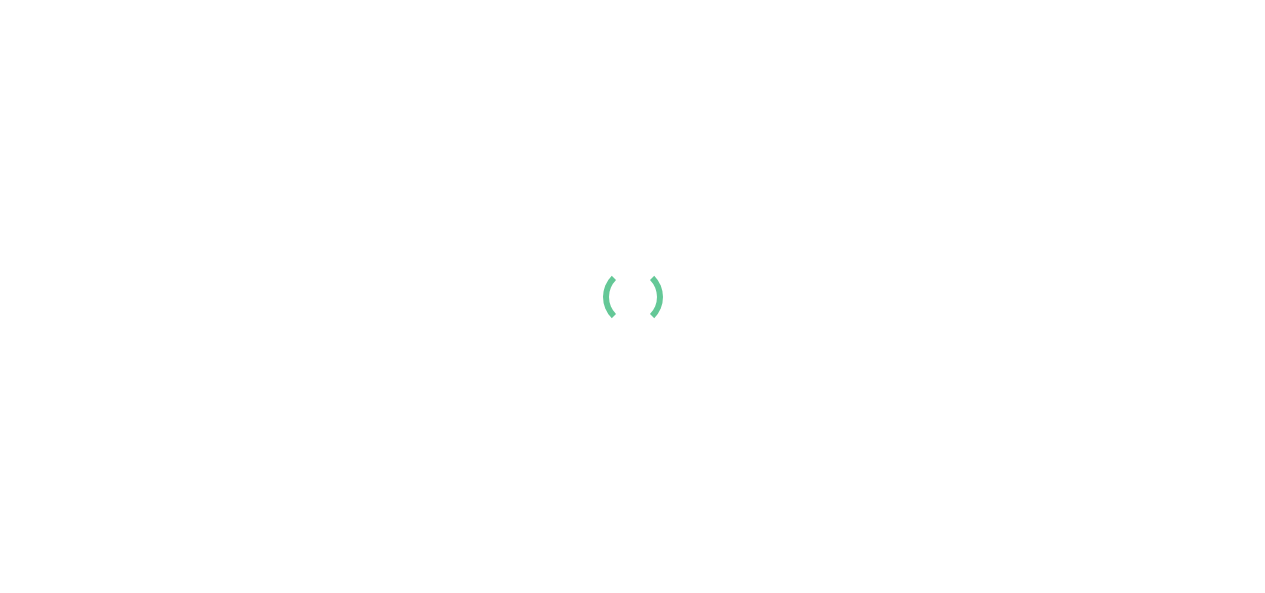 scroll, scrollTop: 0, scrollLeft: 0, axis: both 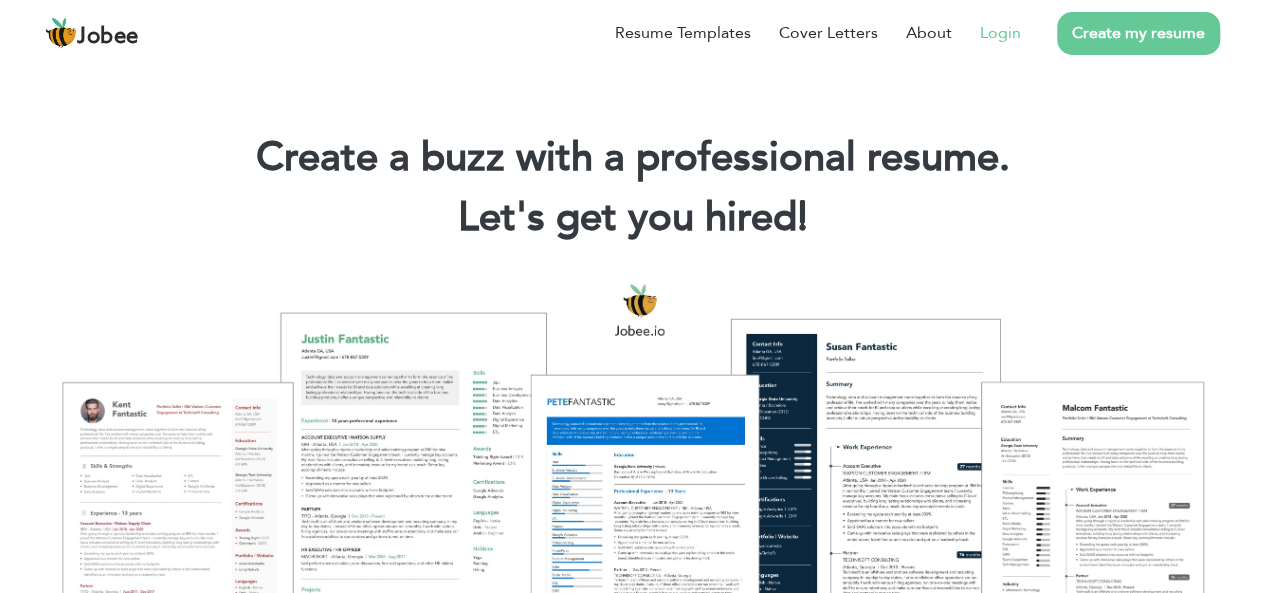 click on "Login" at bounding box center (1000, 33) 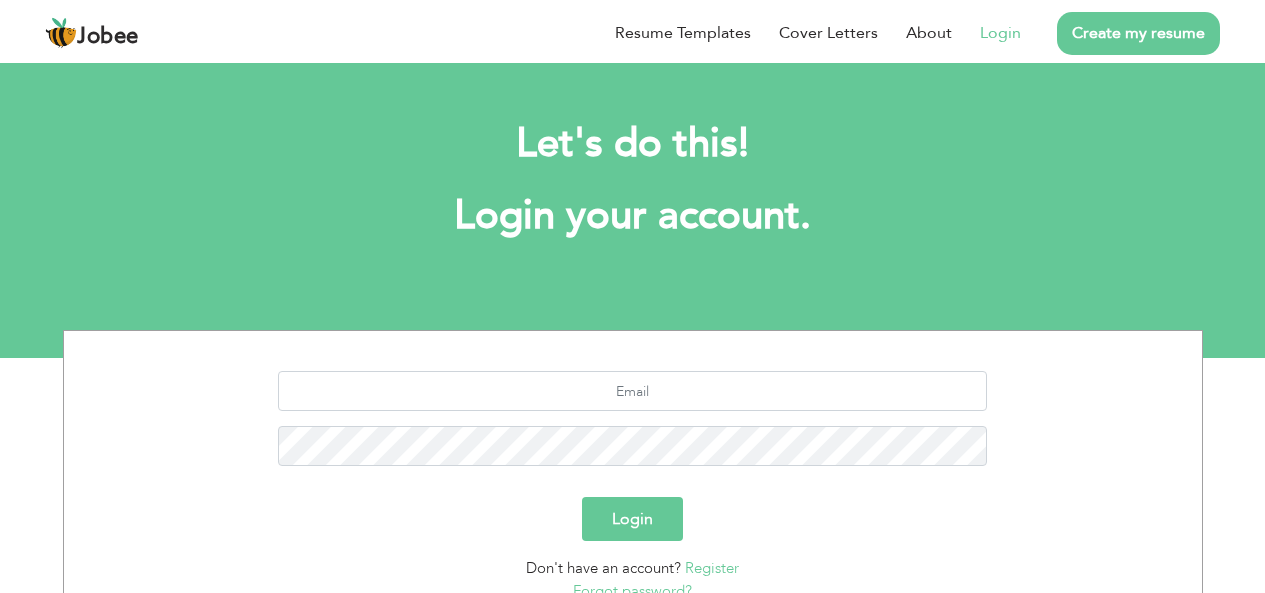 scroll, scrollTop: 0, scrollLeft: 0, axis: both 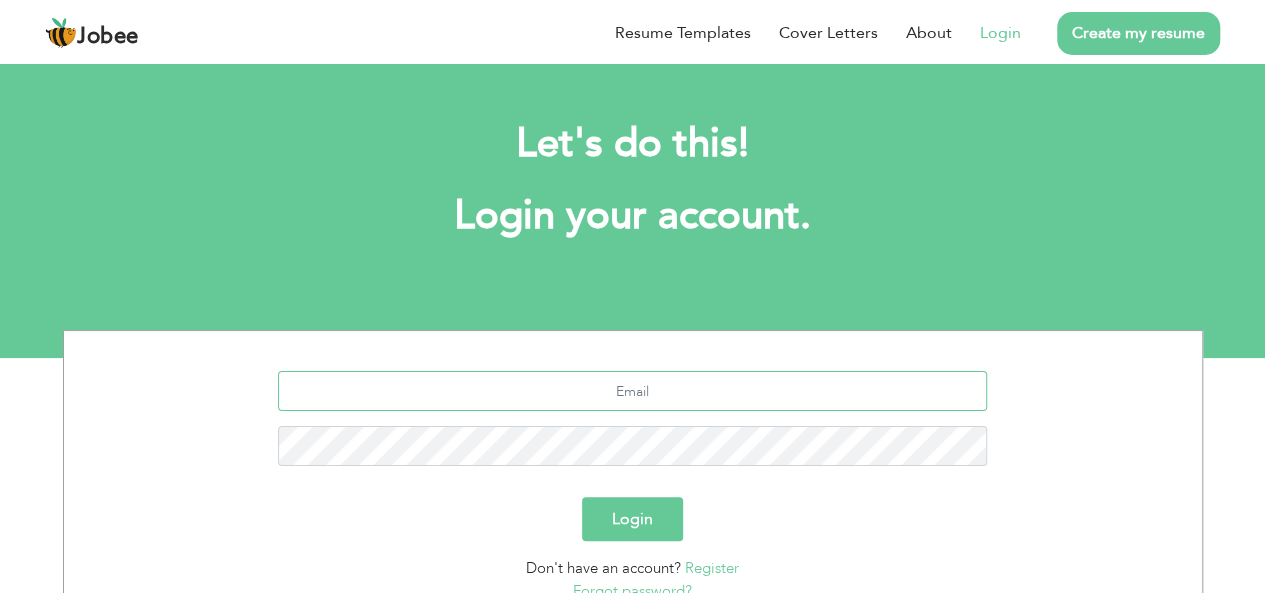 click at bounding box center (632, 391) 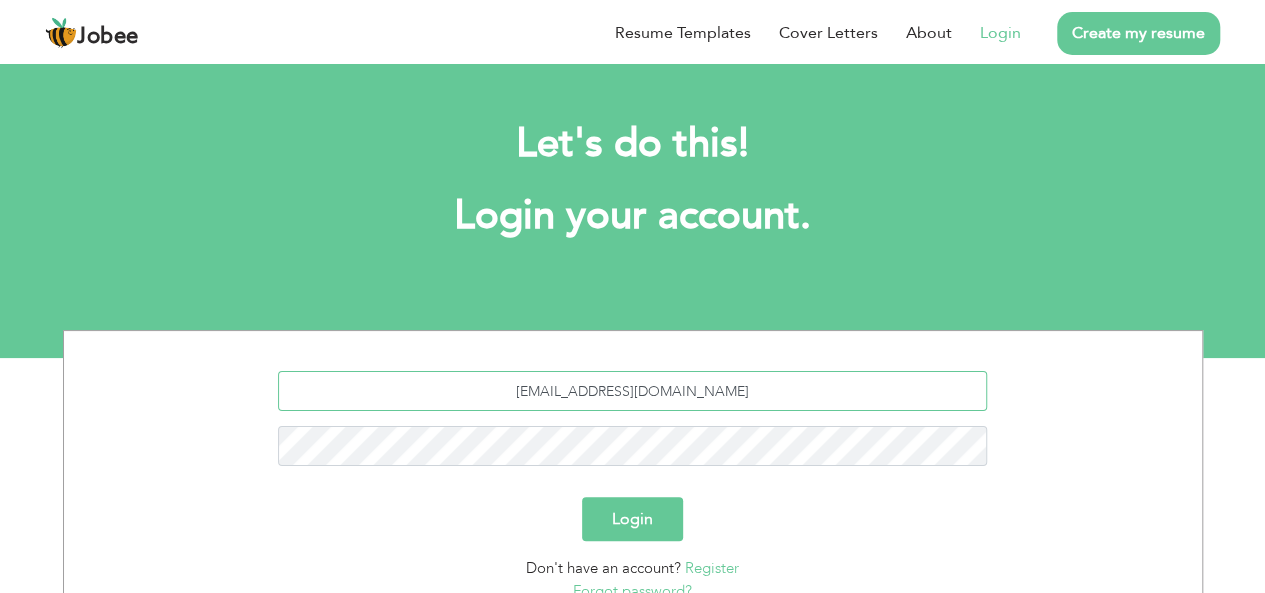 type on "[EMAIL_ADDRESS][DOMAIN_NAME]" 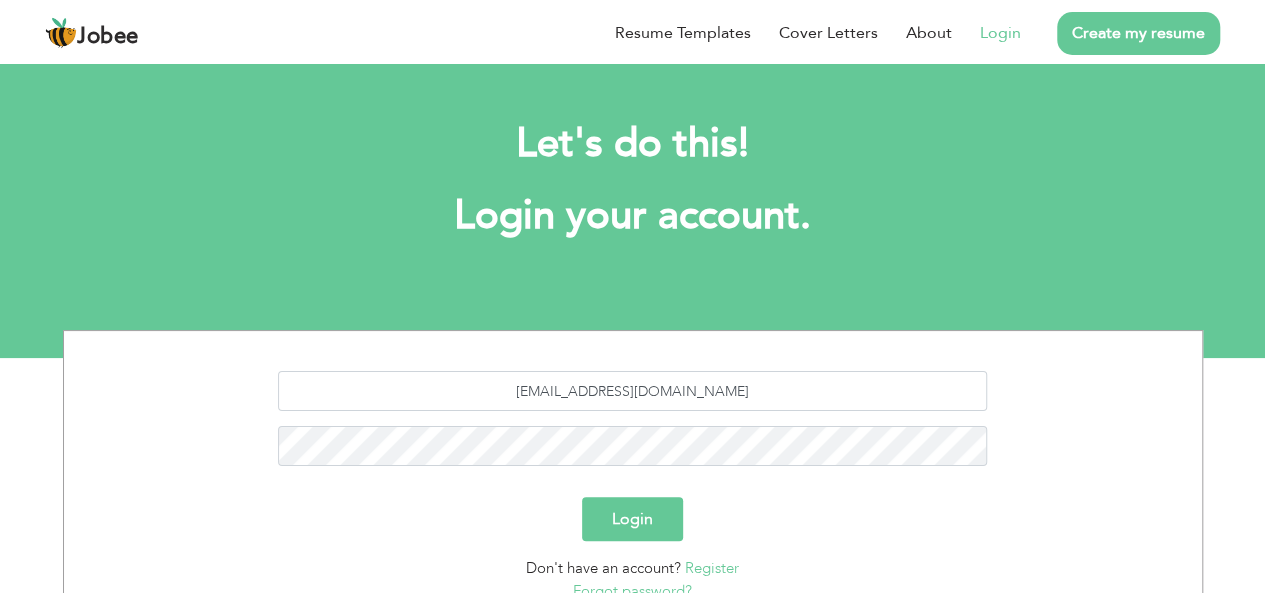 click on "Login" at bounding box center [632, 519] 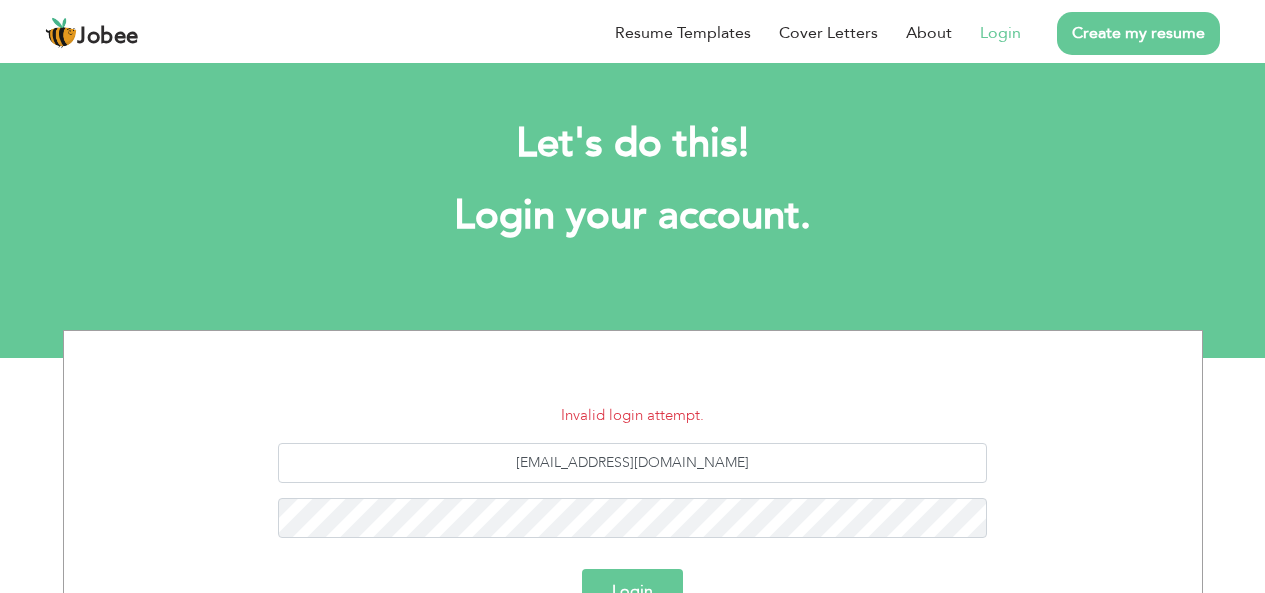 scroll, scrollTop: 0, scrollLeft: 0, axis: both 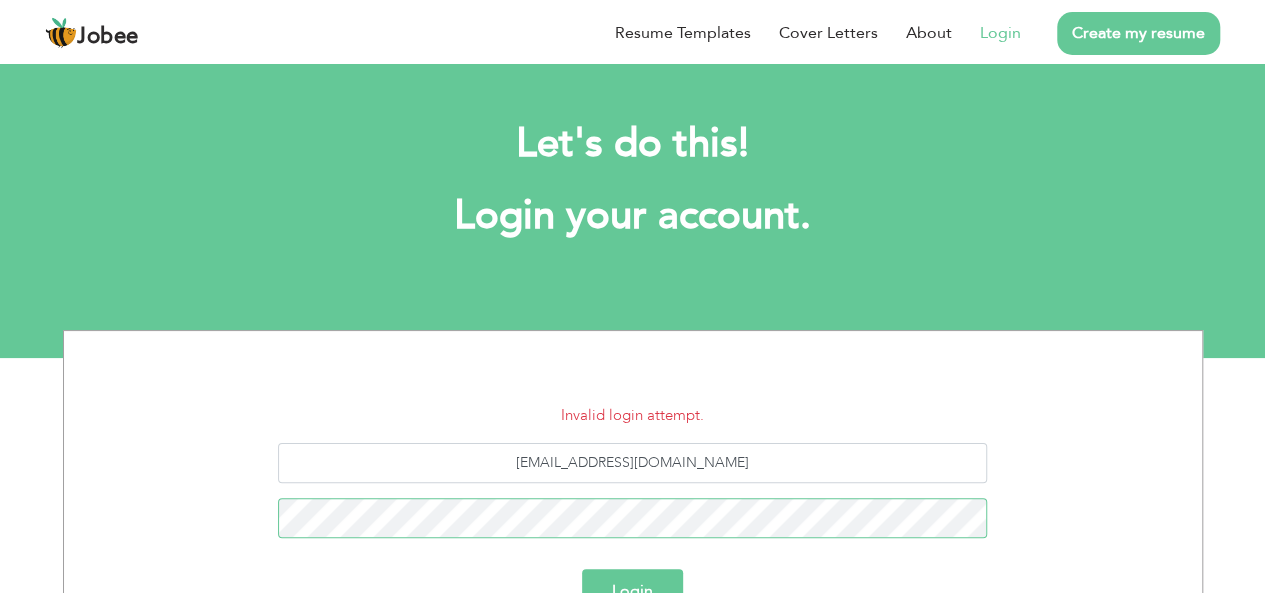 click on "Login" at bounding box center (632, 591) 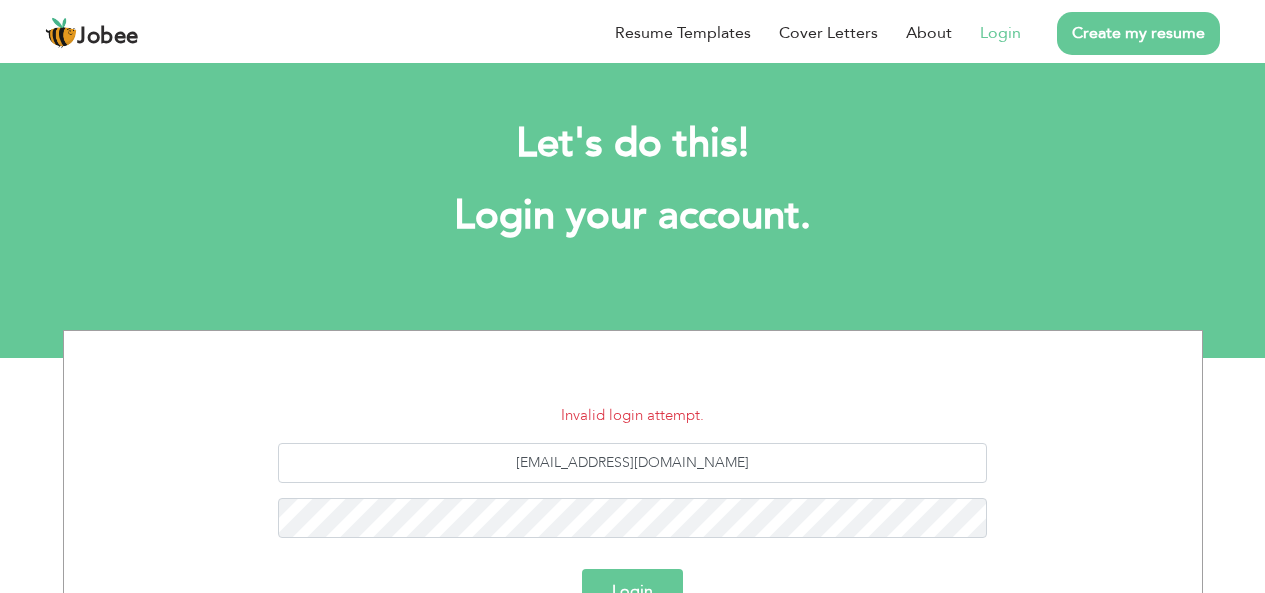 scroll, scrollTop: 0, scrollLeft: 0, axis: both 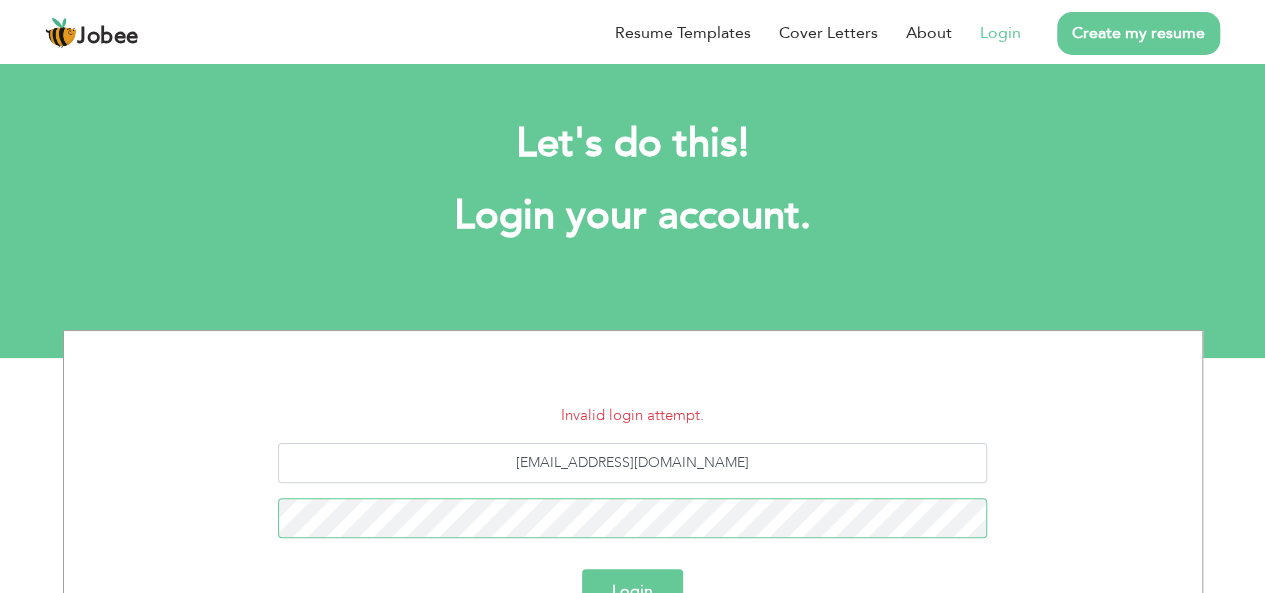 click on "Login" at bounding box center (632, 591) 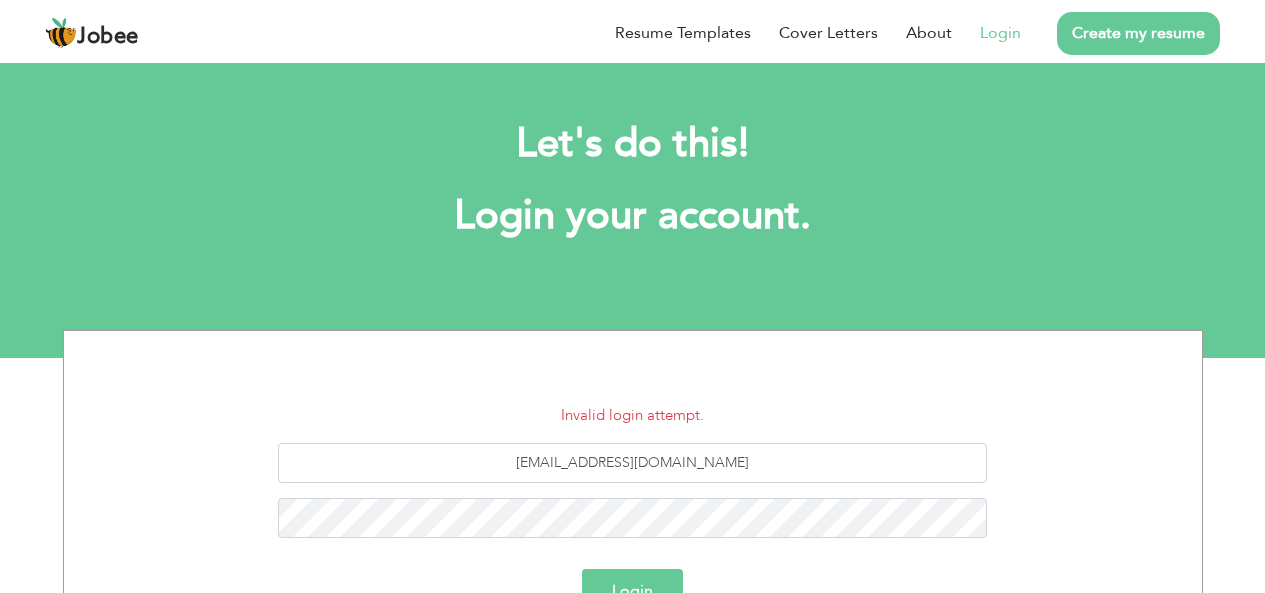 scroll, scrollTop: 0, scrollLeft: 0, axis: both 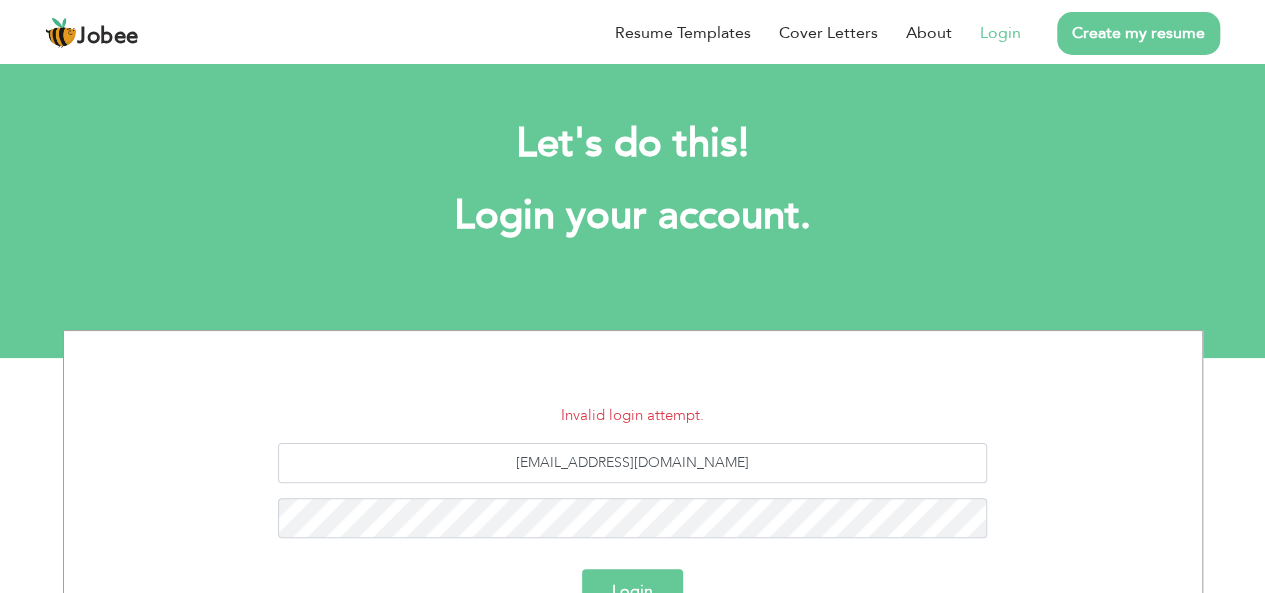click on "[EMAIL_ADDRESS][DOMAIN_NAME]" at bounding box center [633, 498] 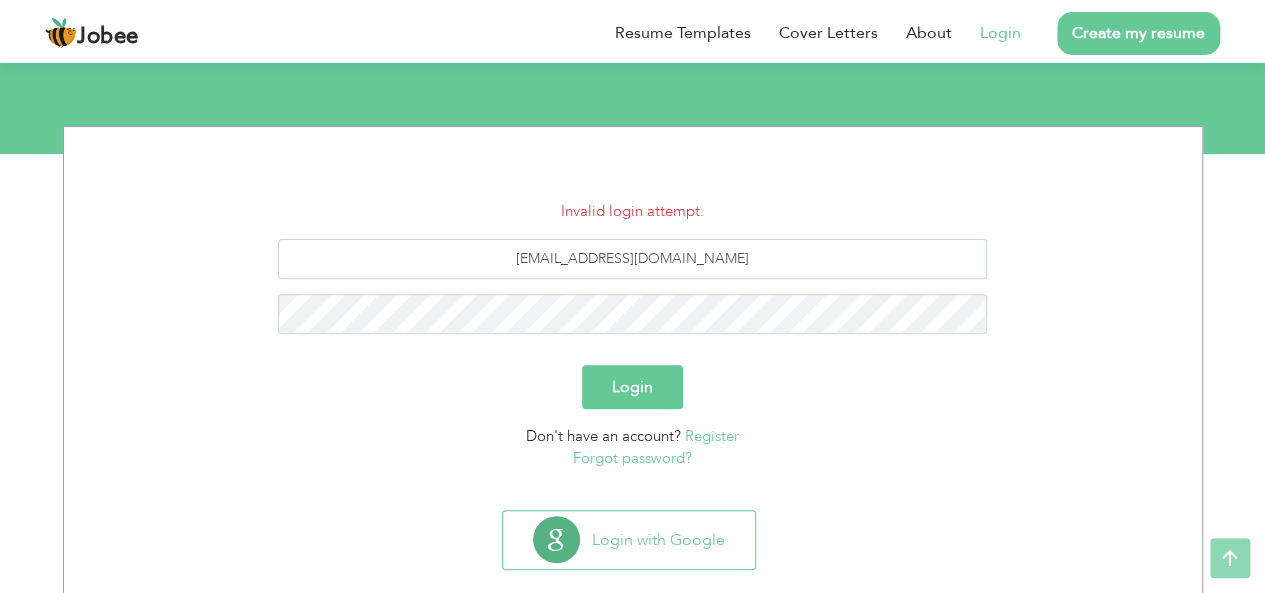 scroll, scrollTop: 237, scrollLeft: 0, axis: vertical 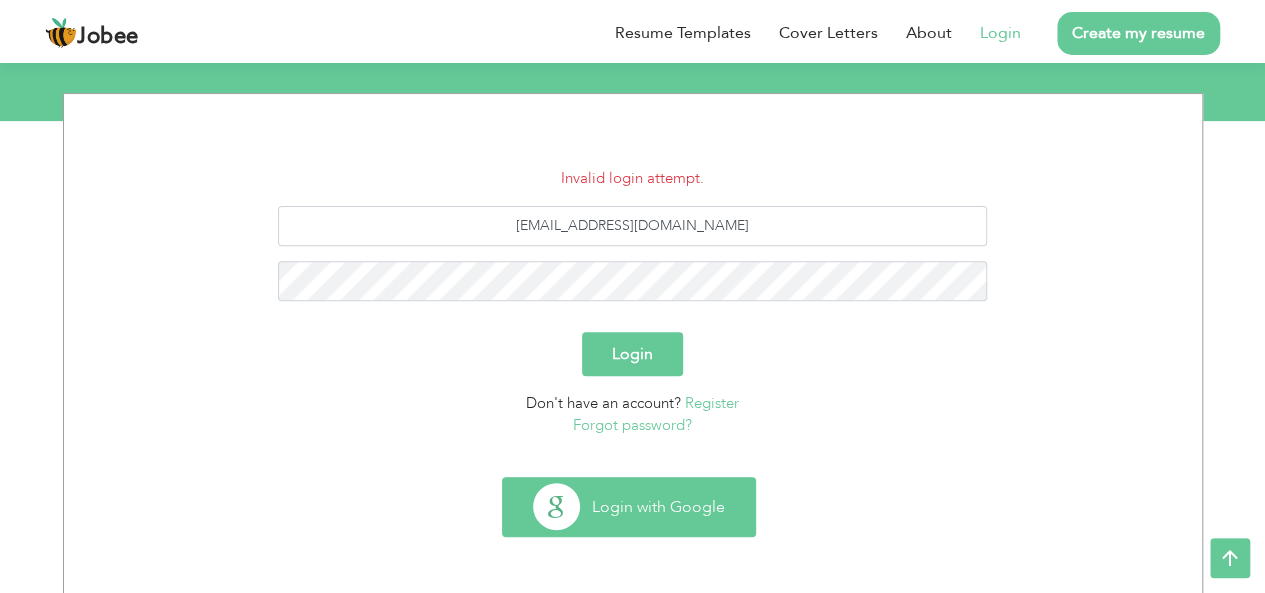click on "Login with Google" at bounding box center [629, 507] 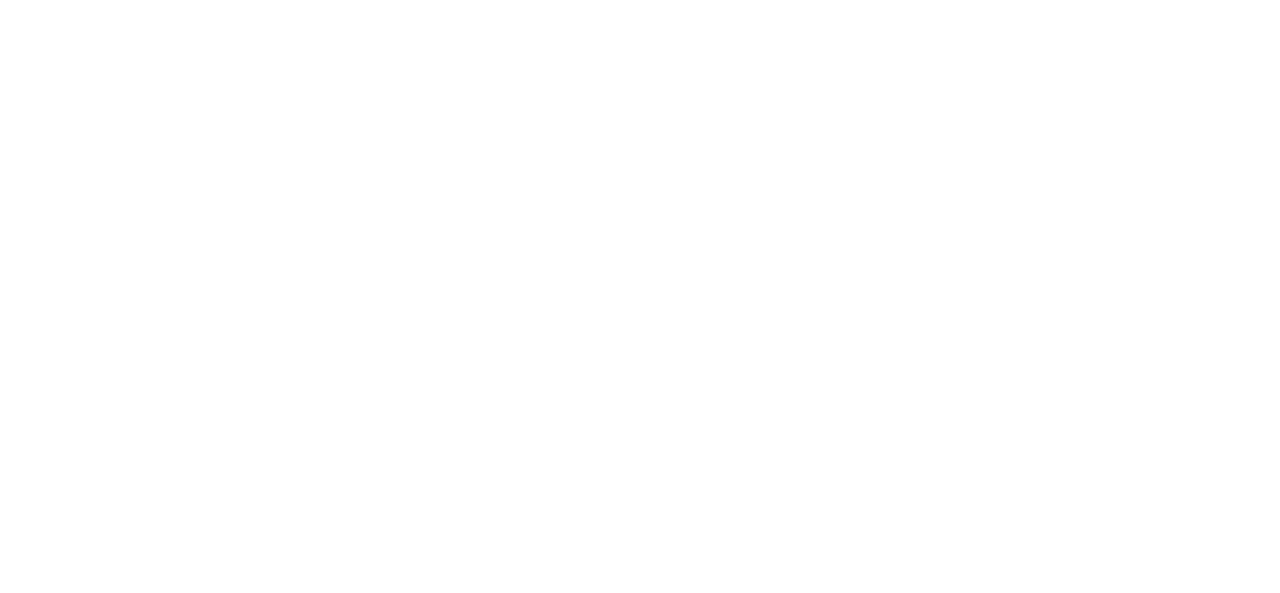 scroll, scrollTop: 0, scrollLeft: 0, axis: both 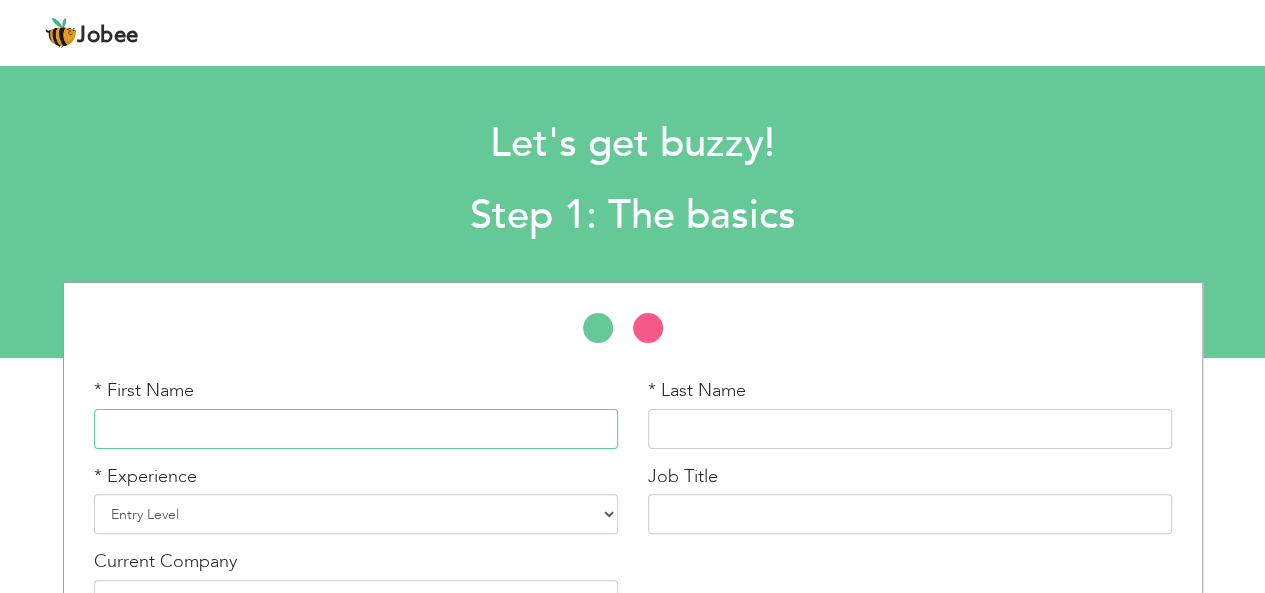 click at bounding box center (356, 429) 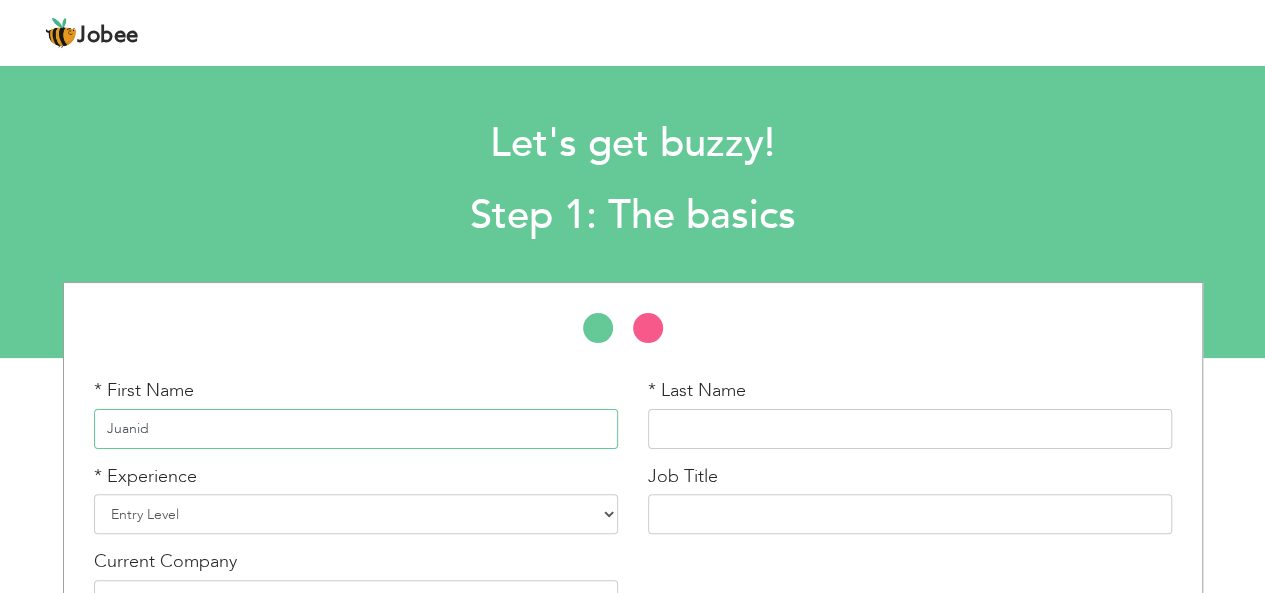 click on "Juanid" at bounding box center [356, 429] 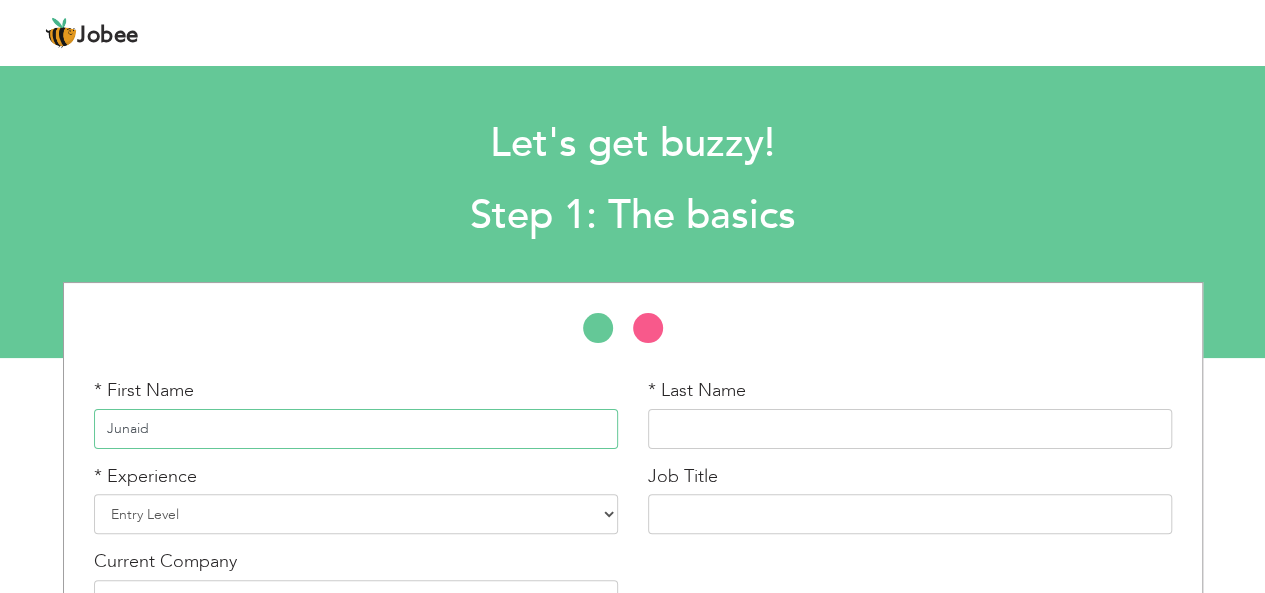 type on "Junaid" 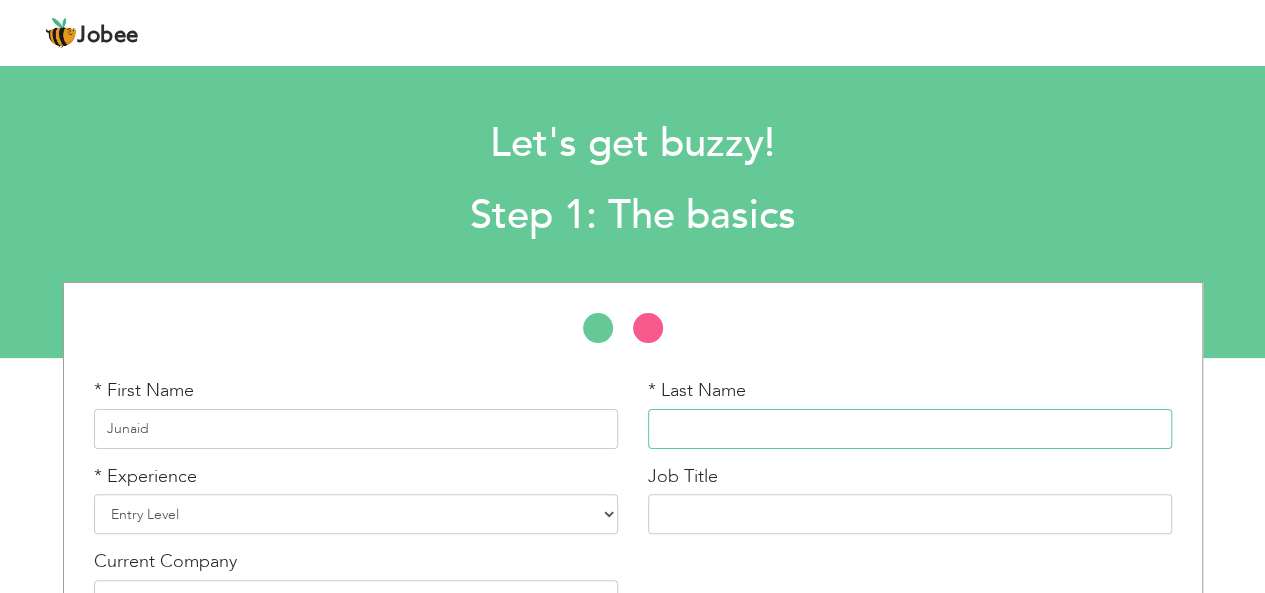 click at bounding box center [910, 429] 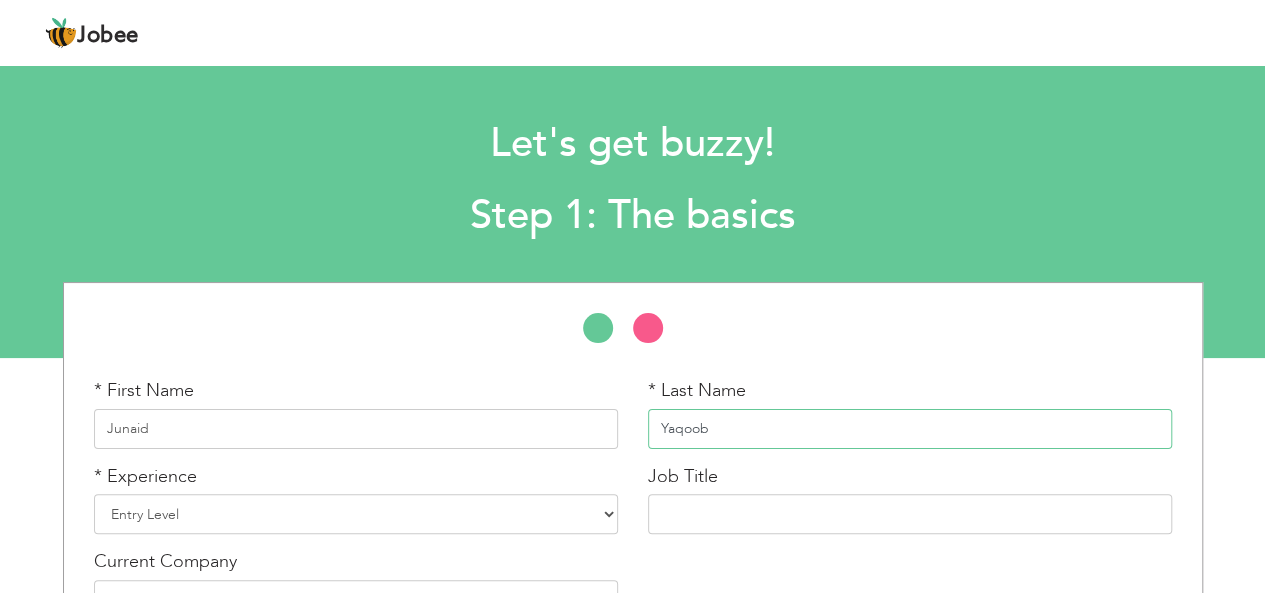 type on "Yaqoob" 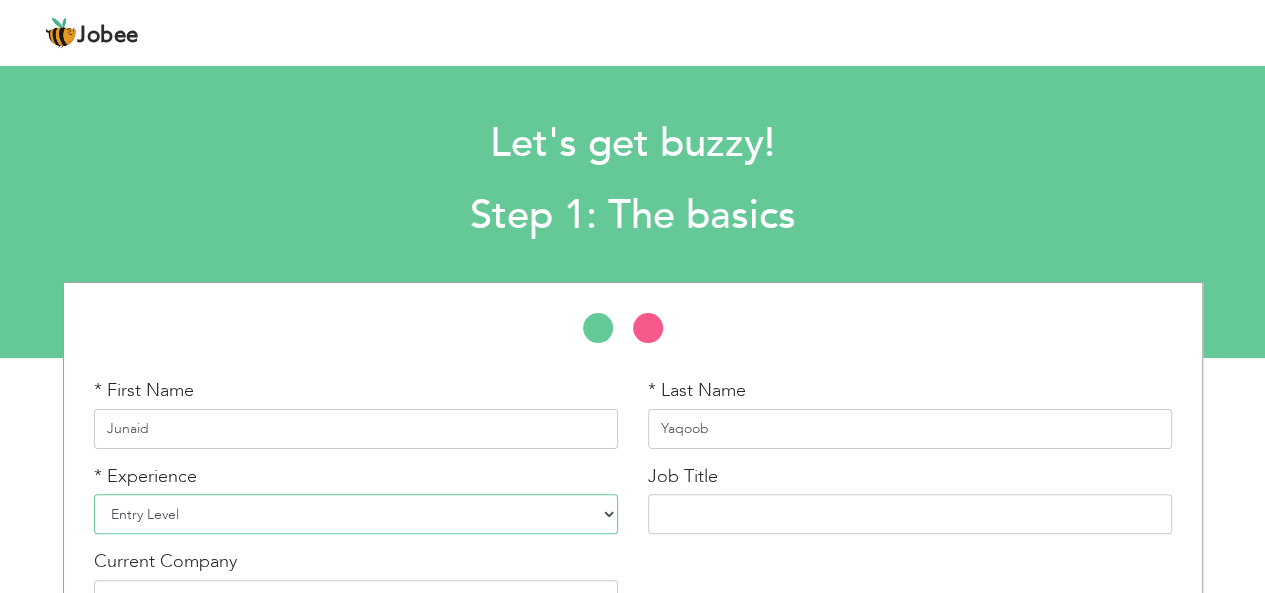 click on "Entry Level
Less than 1 Year
1 Year
2 Years
3 Years
4 Years
5 Years
6 Years
7 Years
8 Years
9 Years
10 Years
11 Years
12 Years
13 Years
14 Years
15 Years
16 Years
17 Years
18 Years
19 Years
20 Years
21 Years
22 Years
23 Years
24 Years
25 Years
26 Years
27 Years
28 Years
29 Years
30 Years
31 Years
32 Years
33 Years
34 Years
35 Years
More than 35 Years" at bounding box center [356, 514] 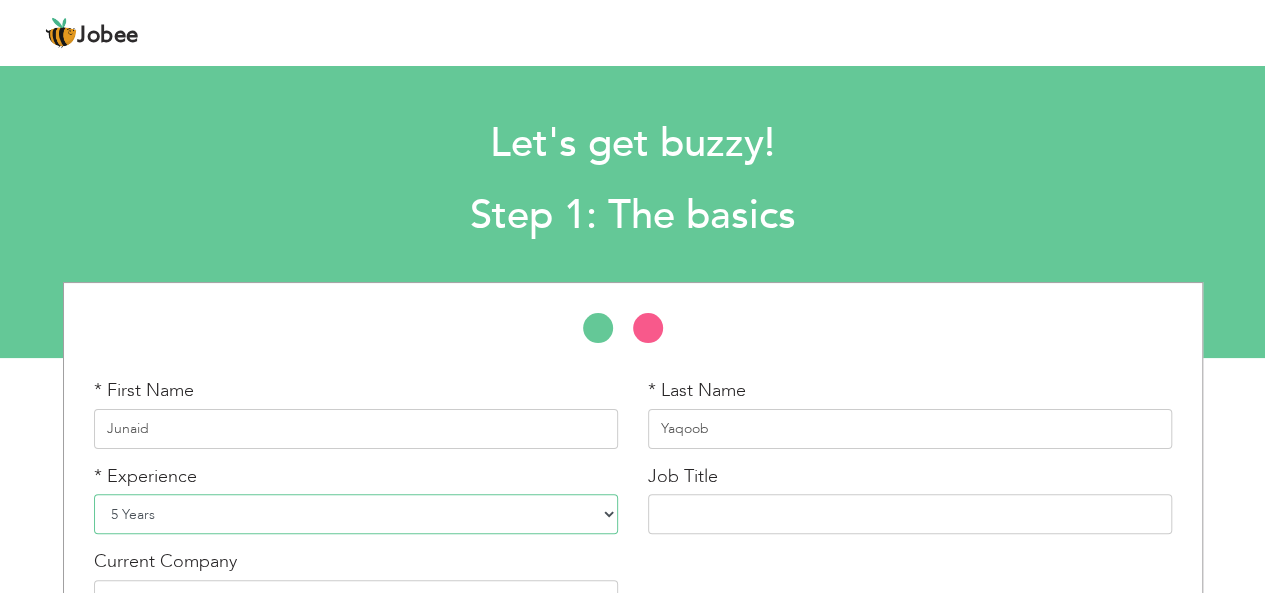 click on "Entry Level
Less than 1 Year
1 Year
2 Years
3 Years
4 Years
5 Years
6 Years
7 Years
8 Years
9 Years
10 Years
11 Years
12 Years
13 Years
14 Years
15 Years
16 Years
17 Years
18 Years
19 Years
20 Years
21 Years
22 Years
23 Years
24 Years
25 Years
26 Years
27 Years
28 Years
29 Years
30 Years
31 Years
32 Years
33 Years
34 Years
35 Years
More than 35 Years" at bounding box center (356, 514) 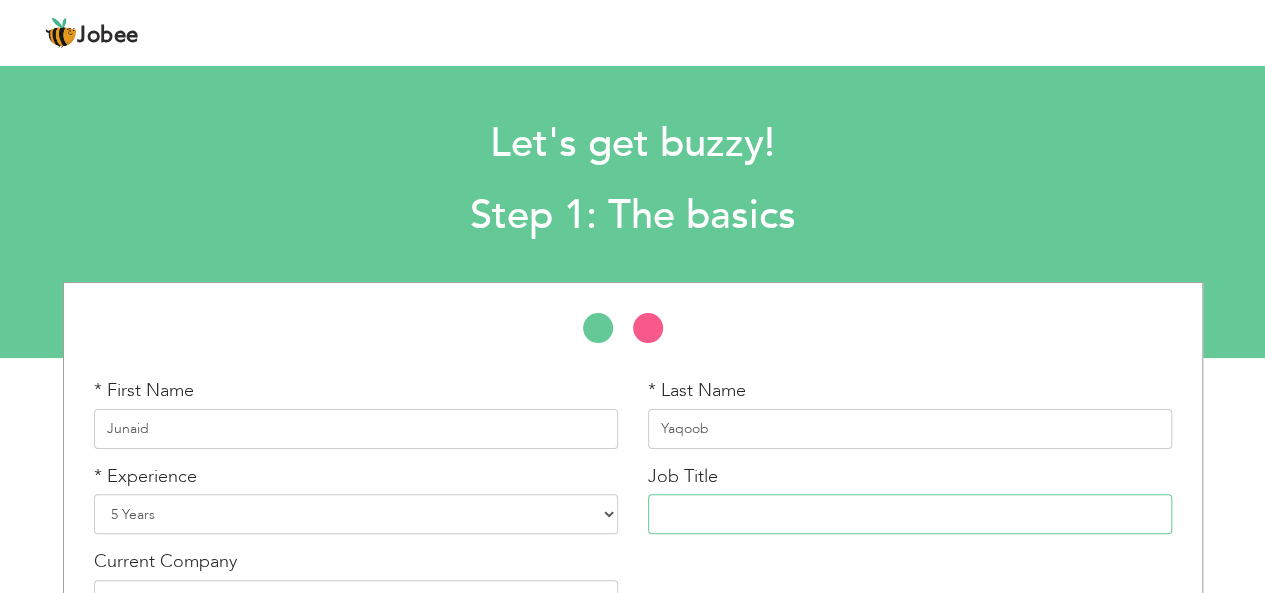 click at bounding box center [910, 514] 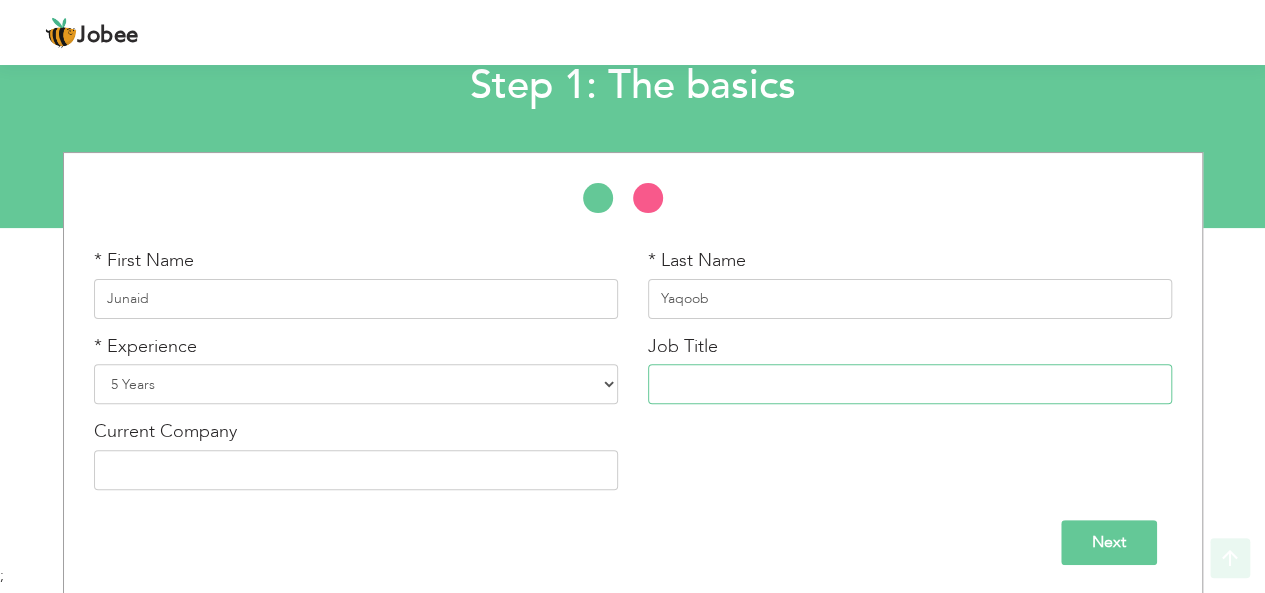 scroll, scrollTop: 131, scrollLeft: 0, axis: vertical 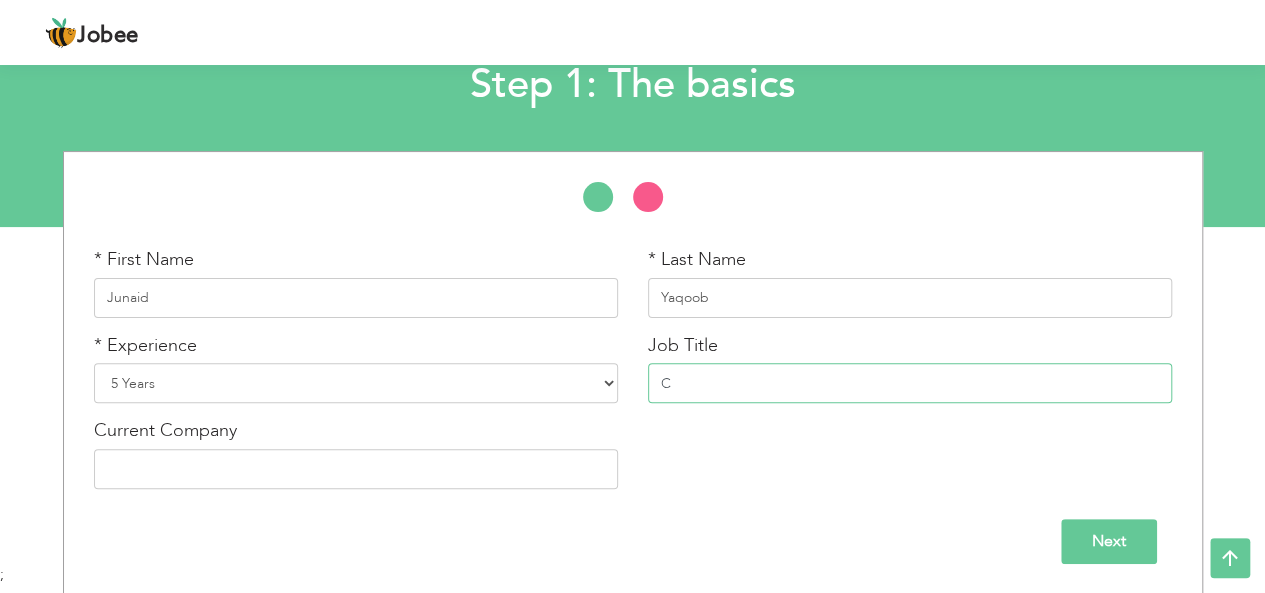 click on "C" at bounding box center [910, 383] 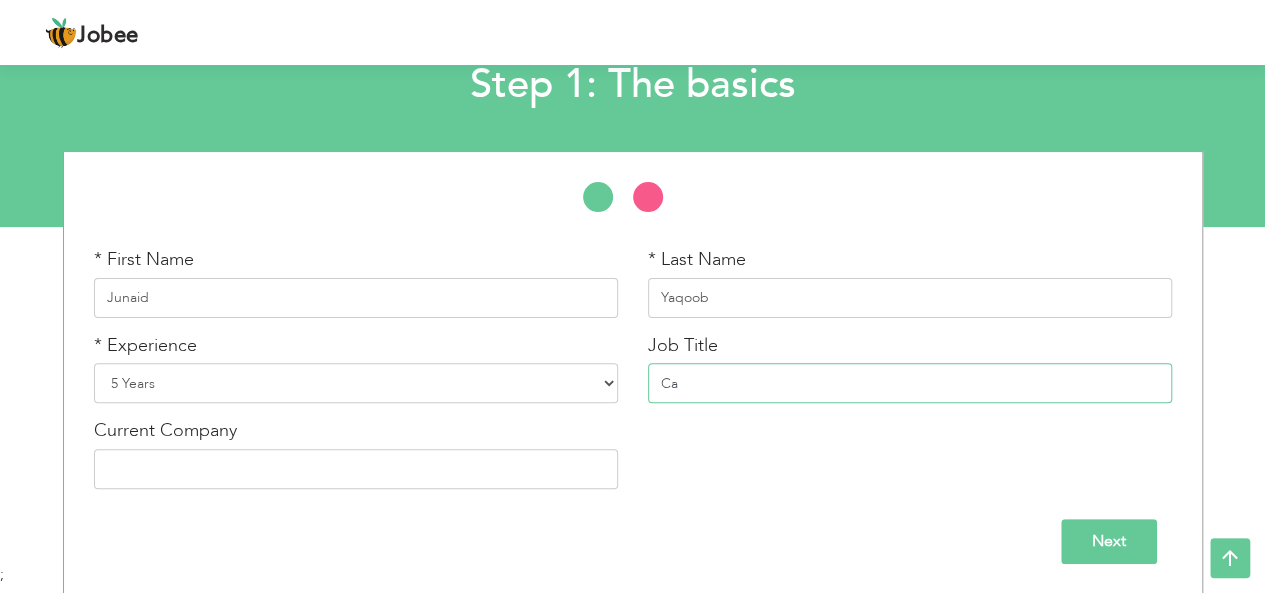 type on "C" 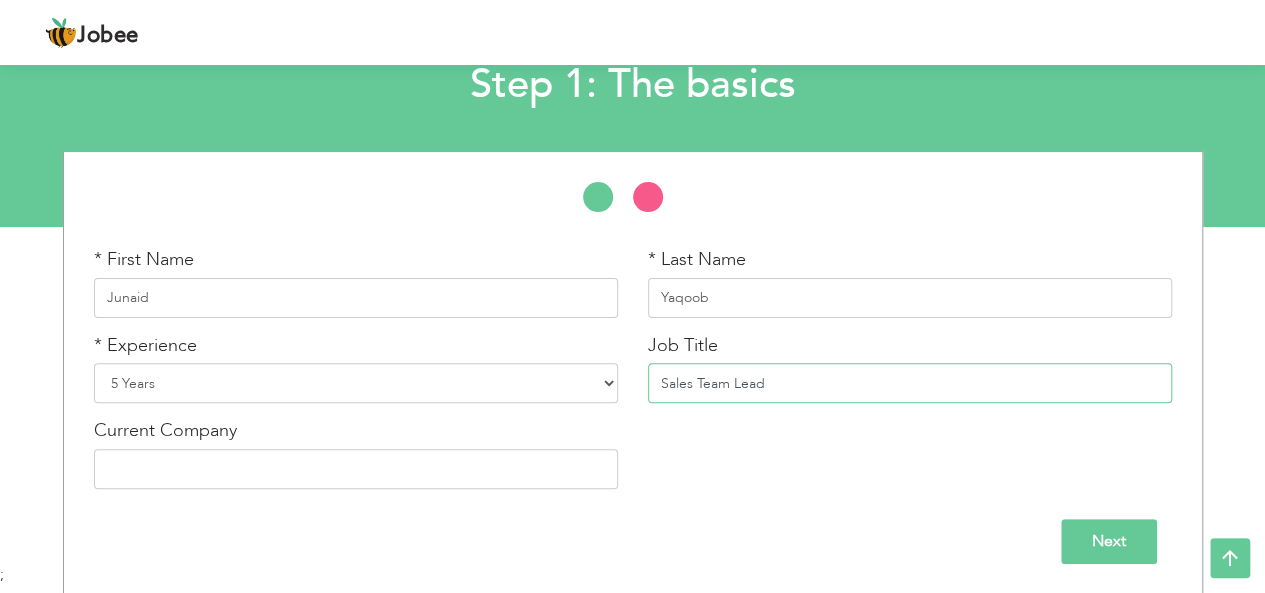 type on "Sales Team Lead" 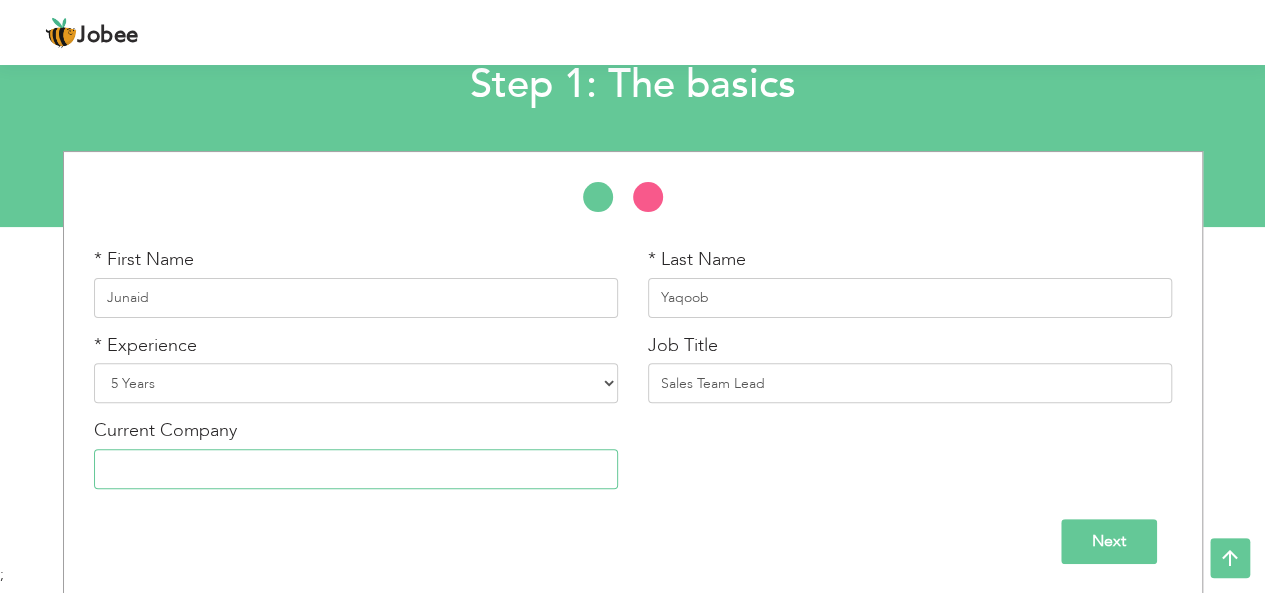 click at bounding box center (356, 469) 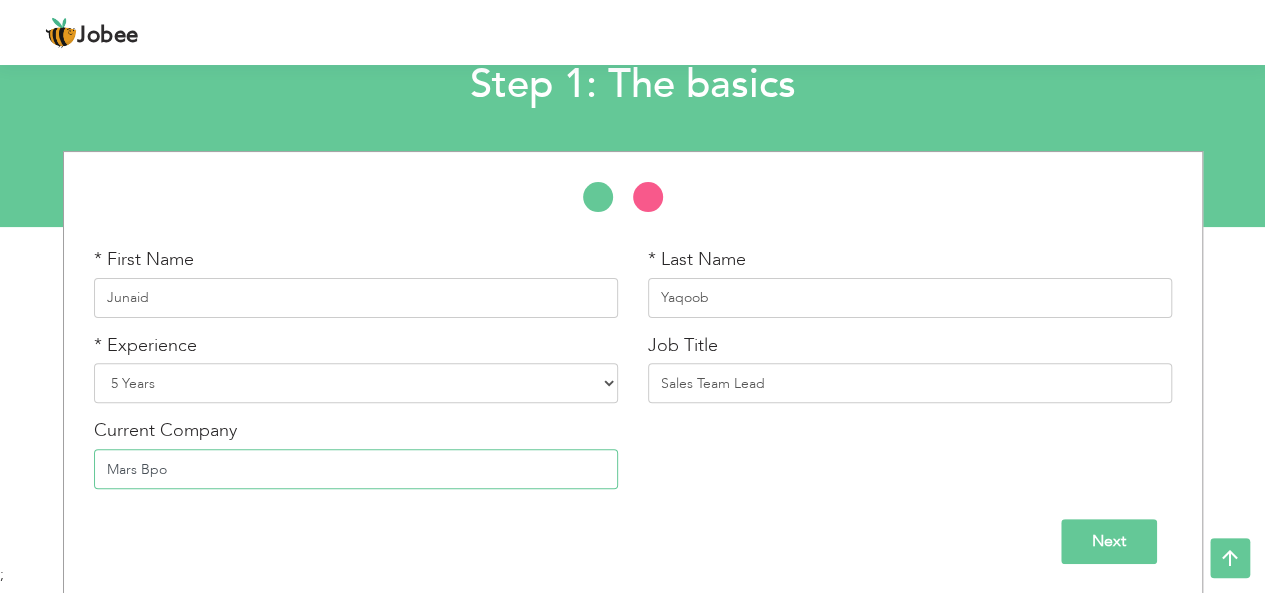 type on "Mars Bpo" 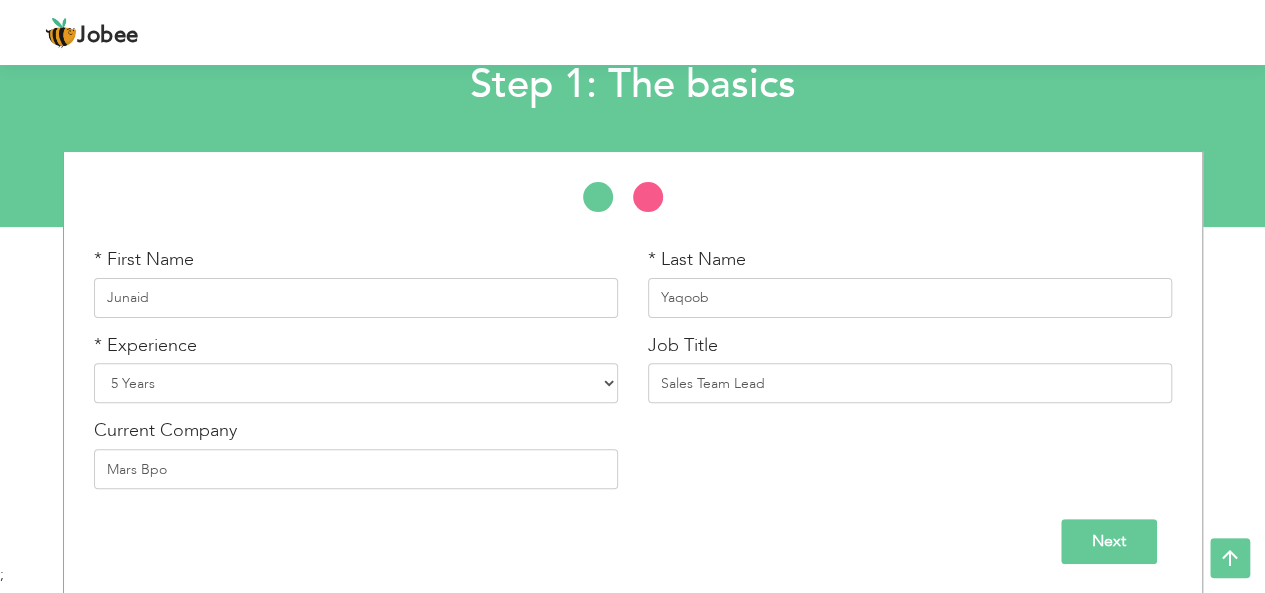 click on "Next" at bounding box center (1109, 541) 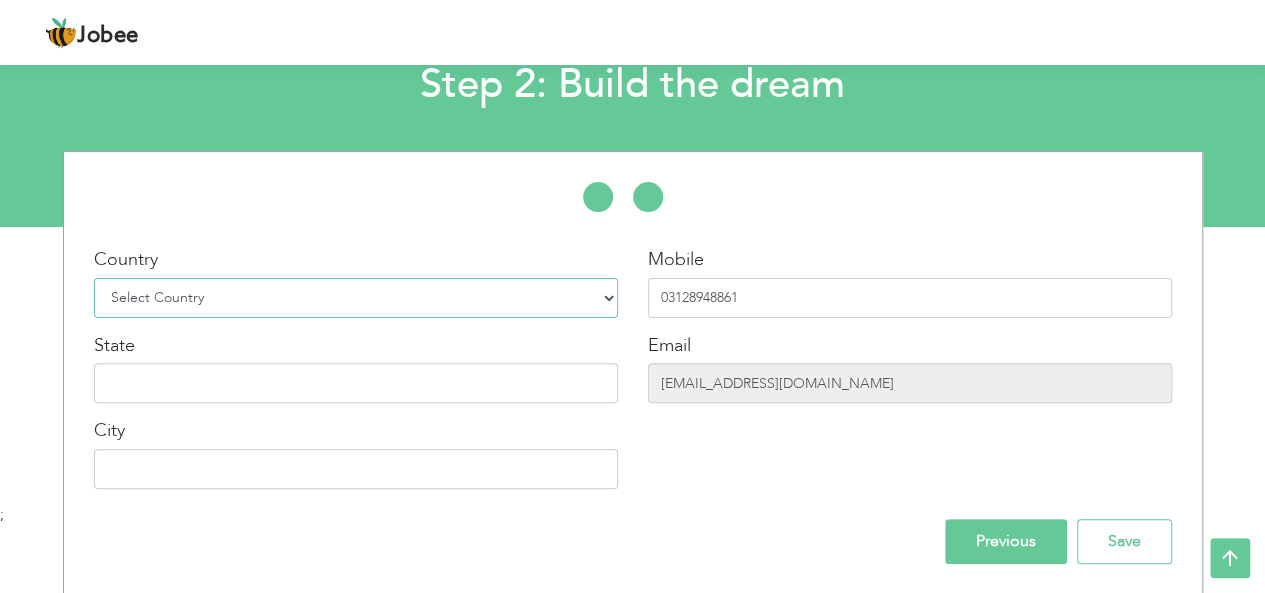 click on "Select Country
Afghanistan
Albania
Algeria
American Samoa
Andorra
Angola
Anguilla
Antarctica
Antigua and Barbuda
Argentina
Armenia
Aruba
Australia
Austria
Azerbaijan
Bahamas
Bahrain
Bangladesh
Barbados
Belarus
Belgium
Belize
Benin
Bermuda
Bhutan
Bolivia
Bosnia-Herzegovina
Botswana
Bouvet Island
Brazil
British Indian Ocean Territory
Brunei Darussalam
Bulgaria
Burkina Faso
Burundi
Cambodia
Cameroon
Canada
Cape Verde
Cayman Islands
Central African Republic
Chad
Chile
China
Christmas Island
Cocos (Keeling) Islands
Colombia
Comoros
Congo
Congo, Dem. Republic
Cook Islands
Costa Rica
Croatia
Cuba
Cyprus
Czech Rep
Denmark
Djibouti
Dominica
Dominican Republic
Ecuador
Egypt
El Salvador
Equatorial Guinea
Eritrea
Estonia
Ethiopia
European Union
Falkland Islands (Malvinas)
Faroe Islands
Fiji
Finland
France
French Guiana
French Southern Territories
Gabon
Gambia
Georgia" at bounding box center (356, 298) 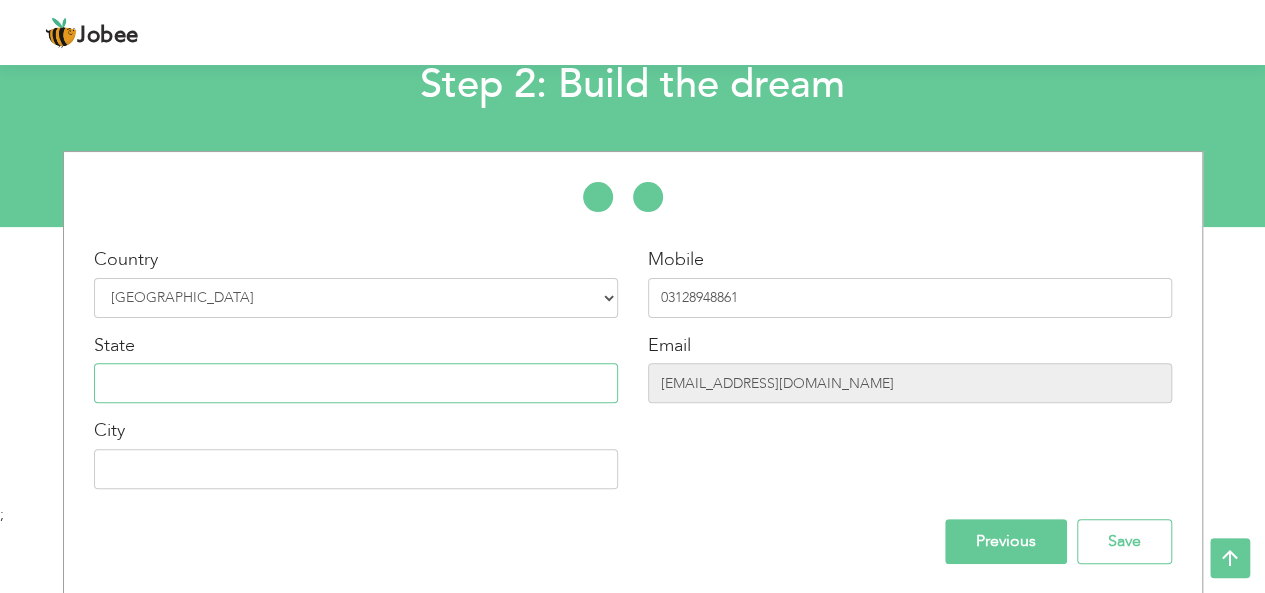 click at bounding box center [356, 383] 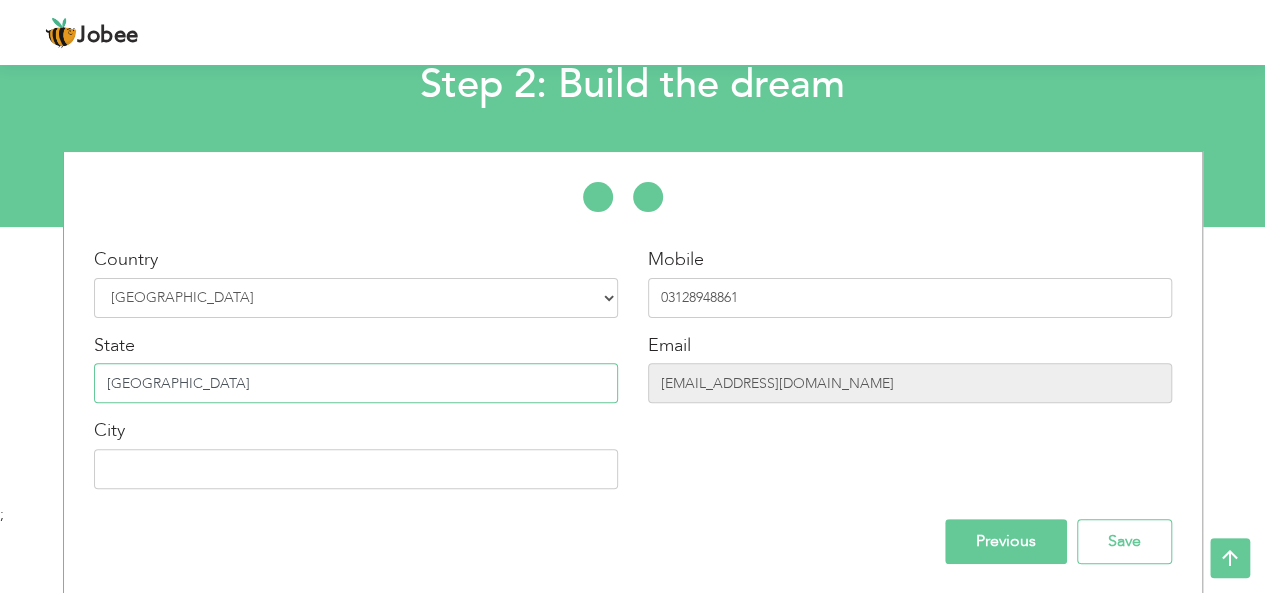 type on "[GEOGRAPHIC_DATA]" 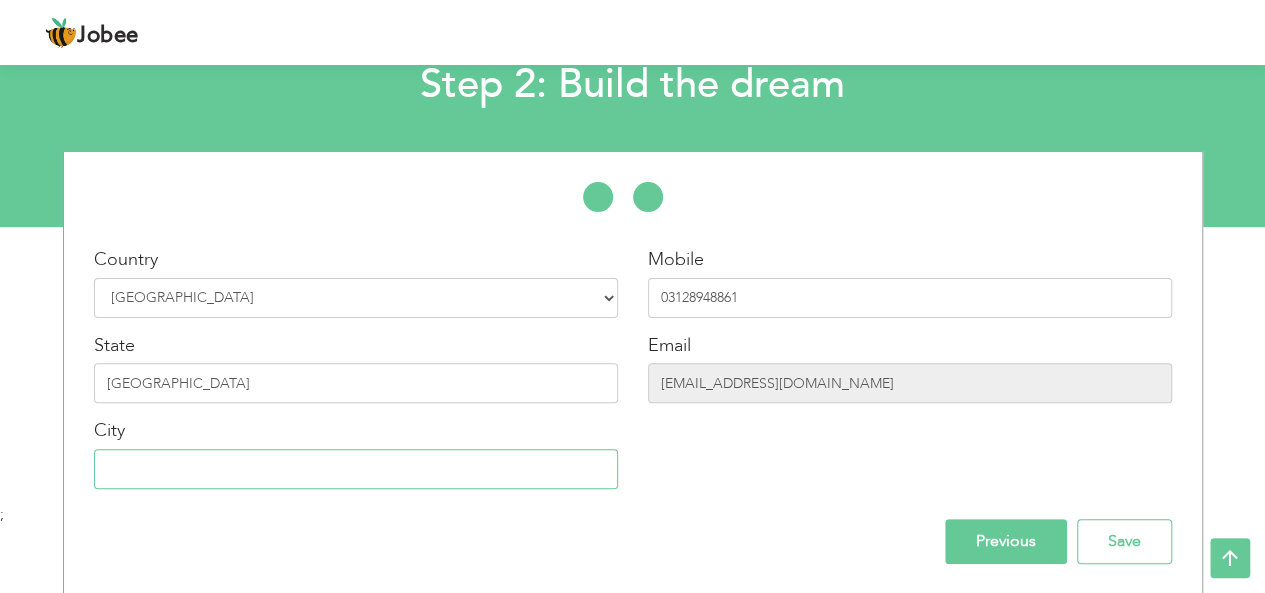 click at bounding box center [356, 469] 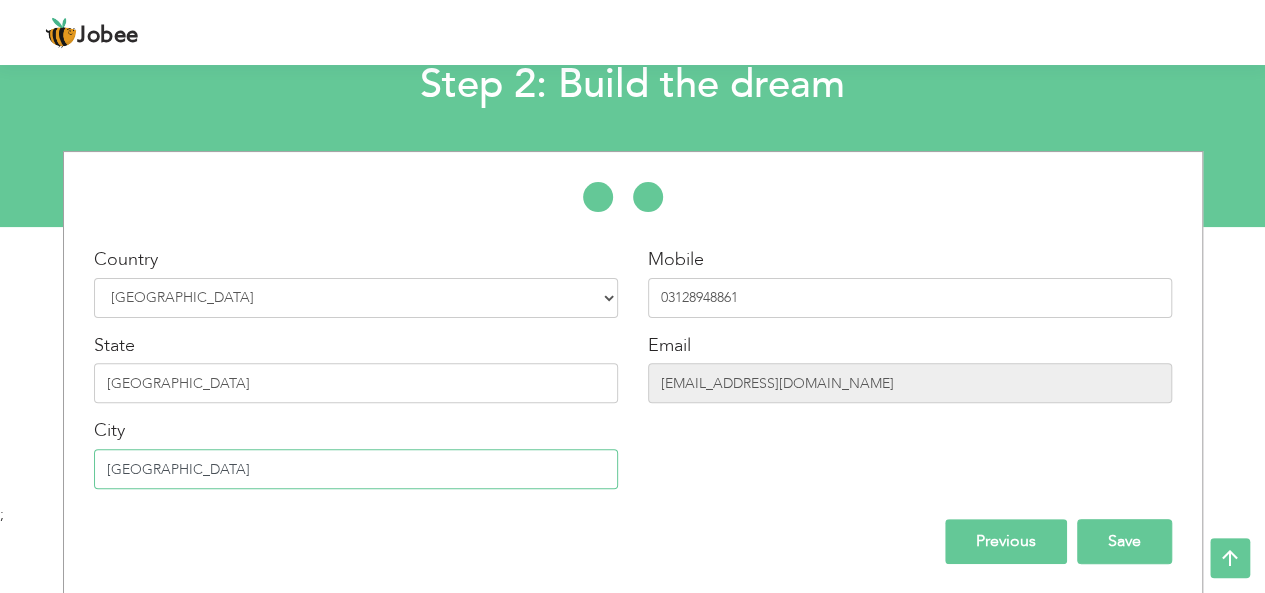 type on "[GEOGRAPHIC_DATA]" 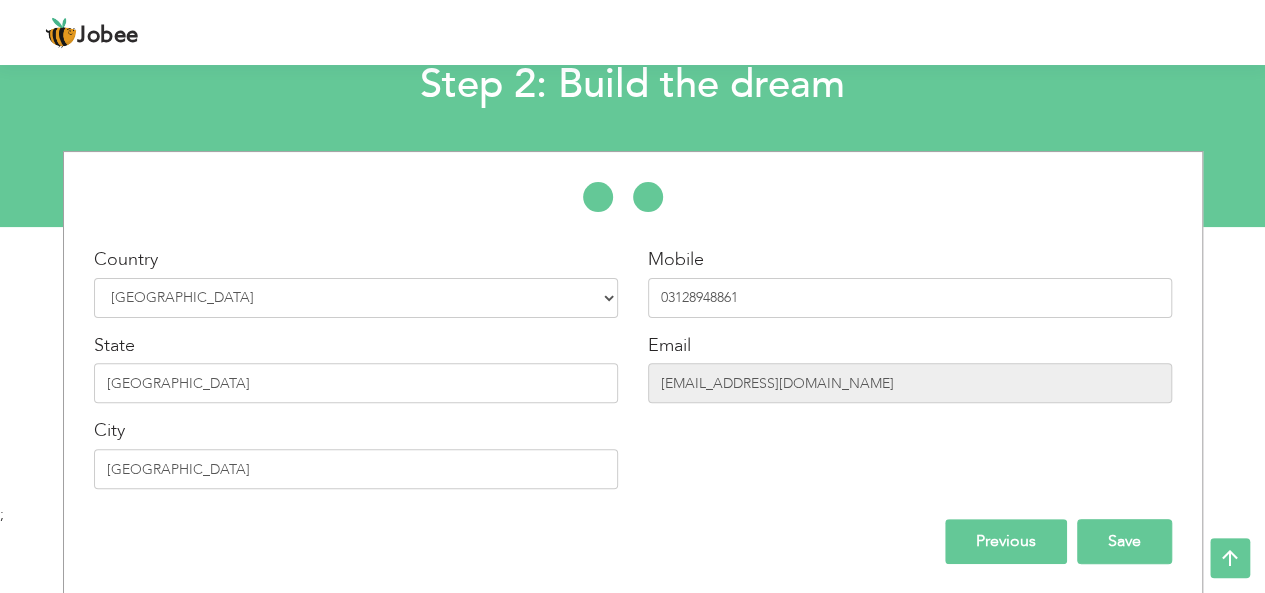 click on "Save" at bounding box center [1124, 541] 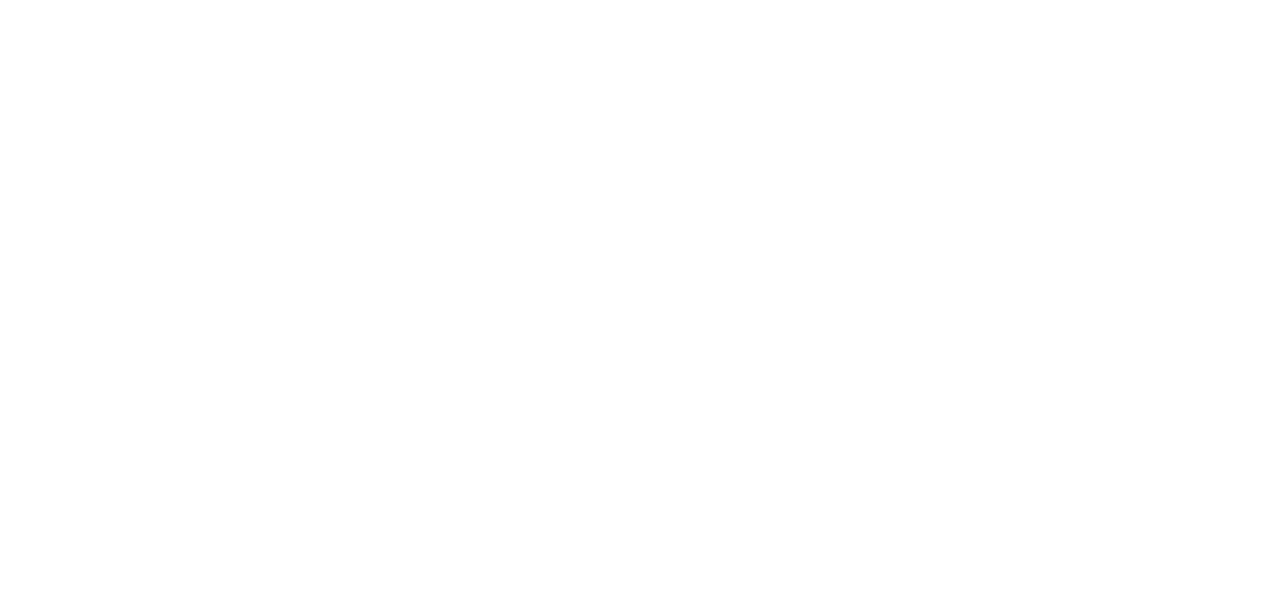 scroll, scrollTop: 0, scrollLeft: 0, axis: both 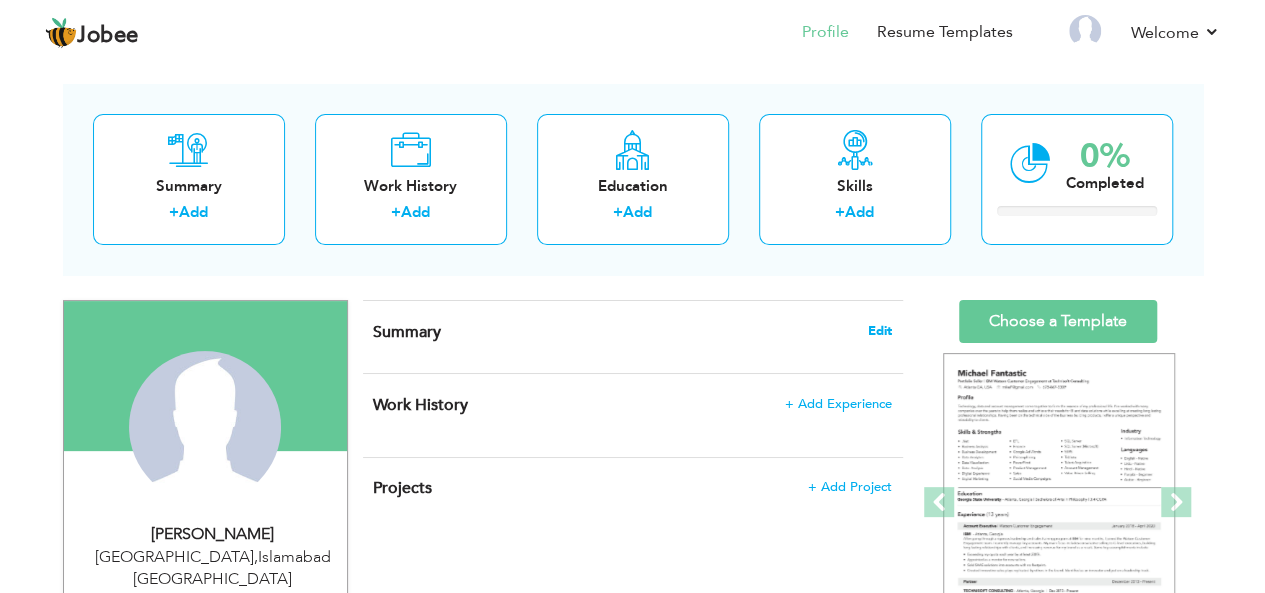 click on "Edit" at bounding box center (880, 331) 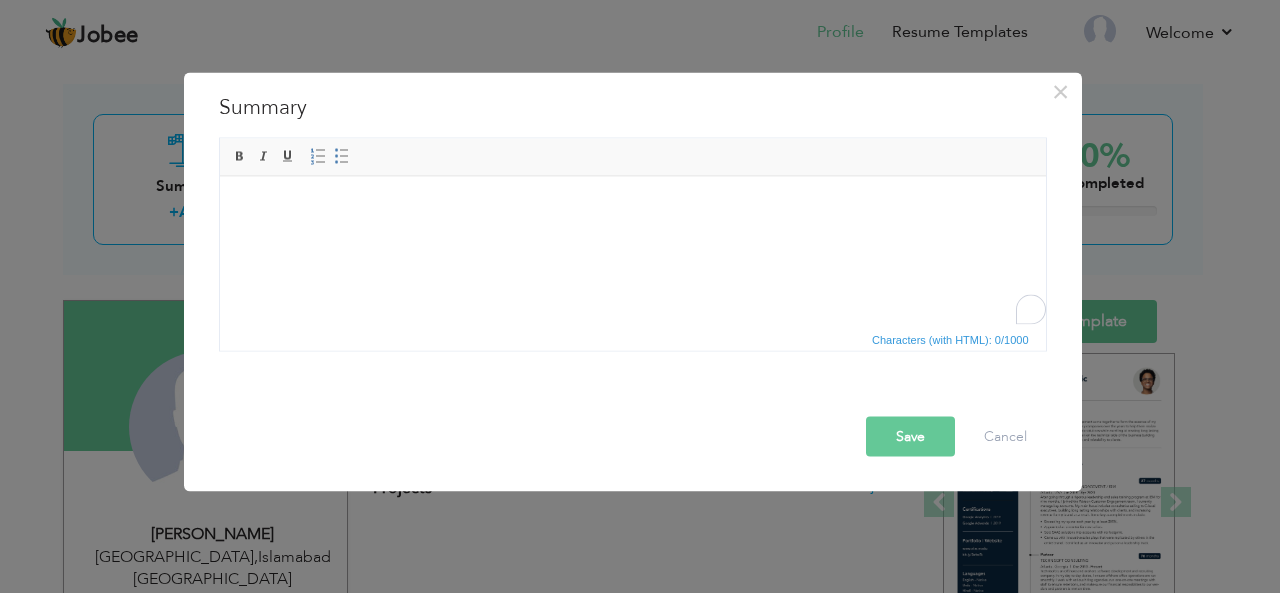 click at bounding box center [632, 206] 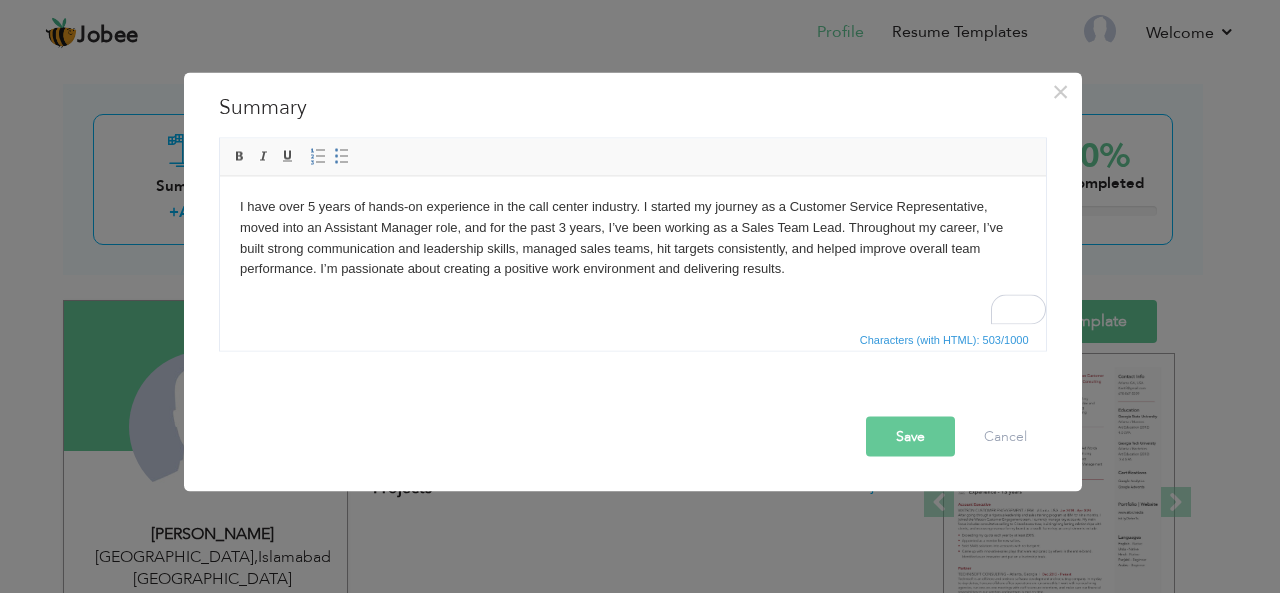 click on "Save" at bounding box center [910, 436] 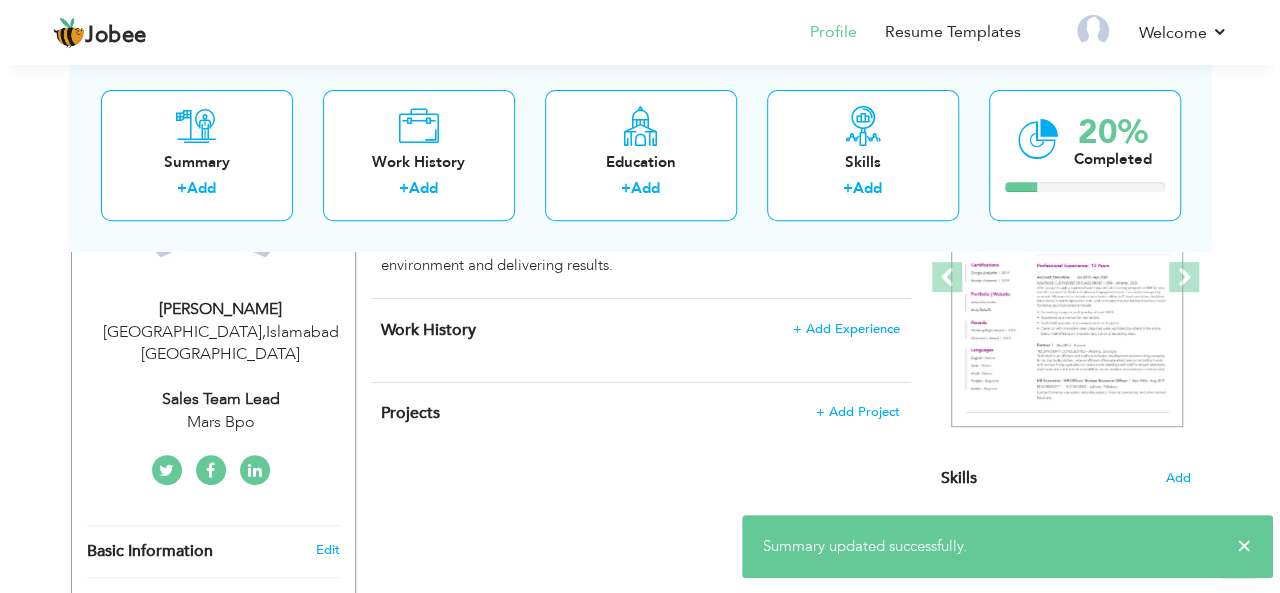 scroll, scrollTop: 308, scrollLeft: 0, axis: vertical 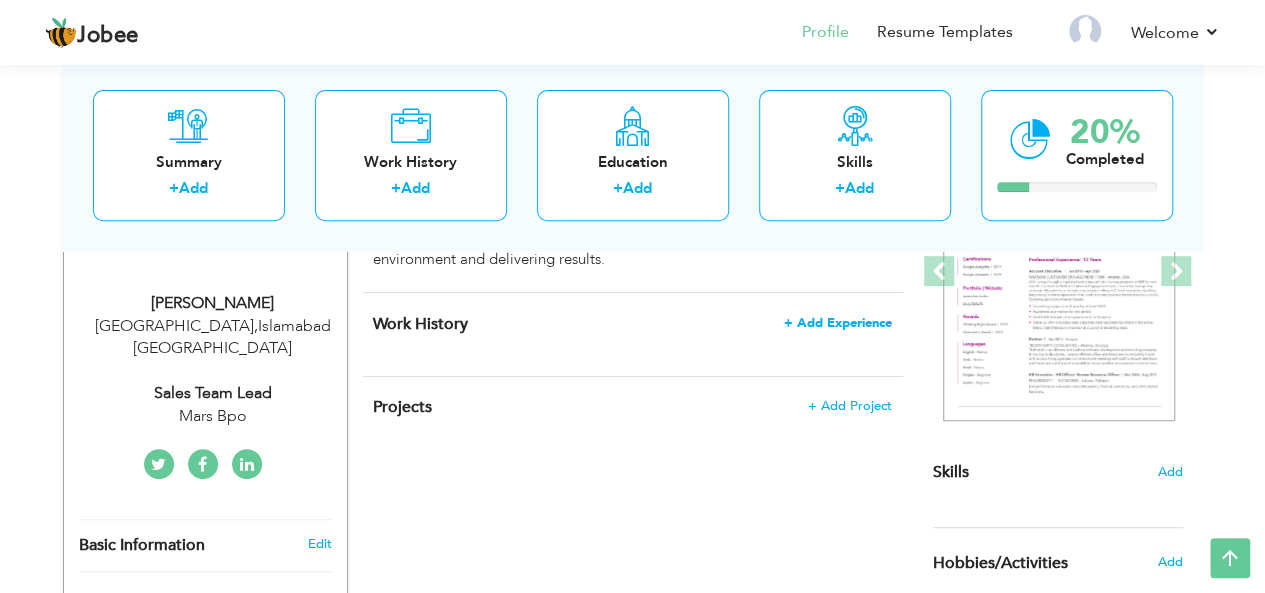 click on "+ Add Experience" at bounding box center [838, 323] 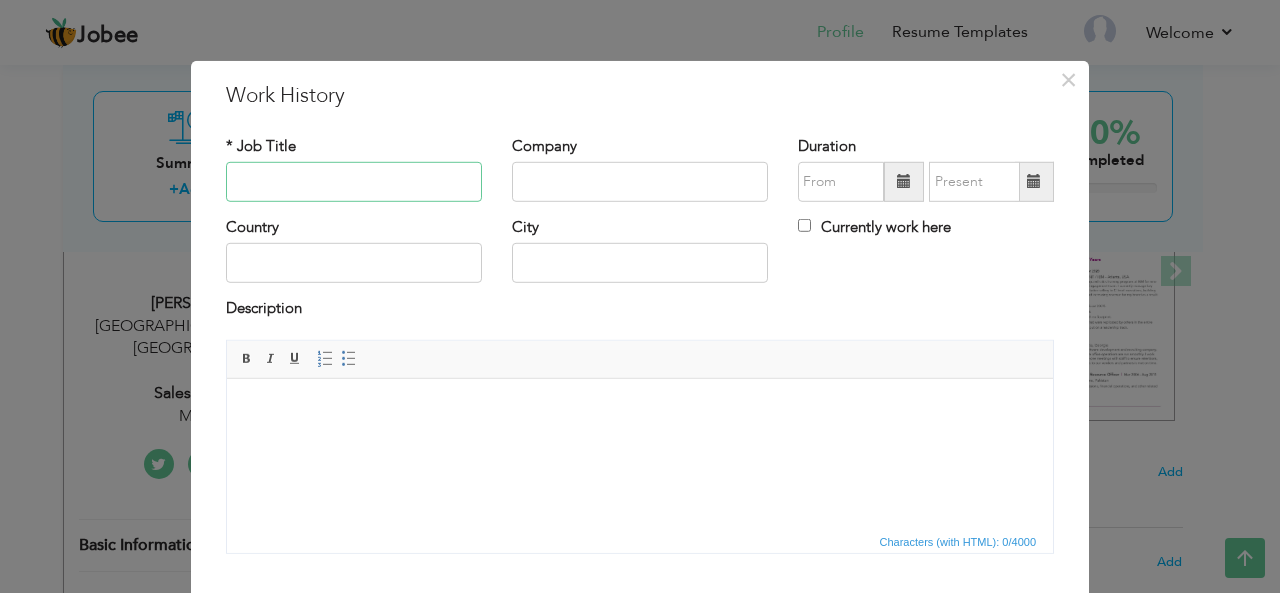click at bounding box center [354, 182] 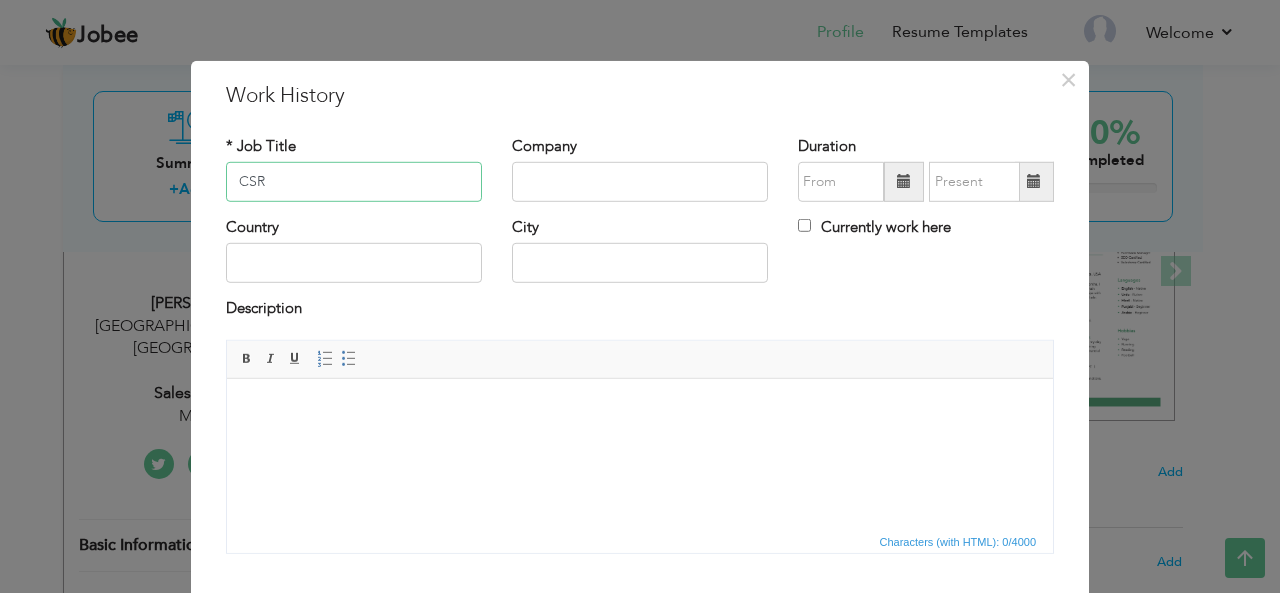 type on "CSR" 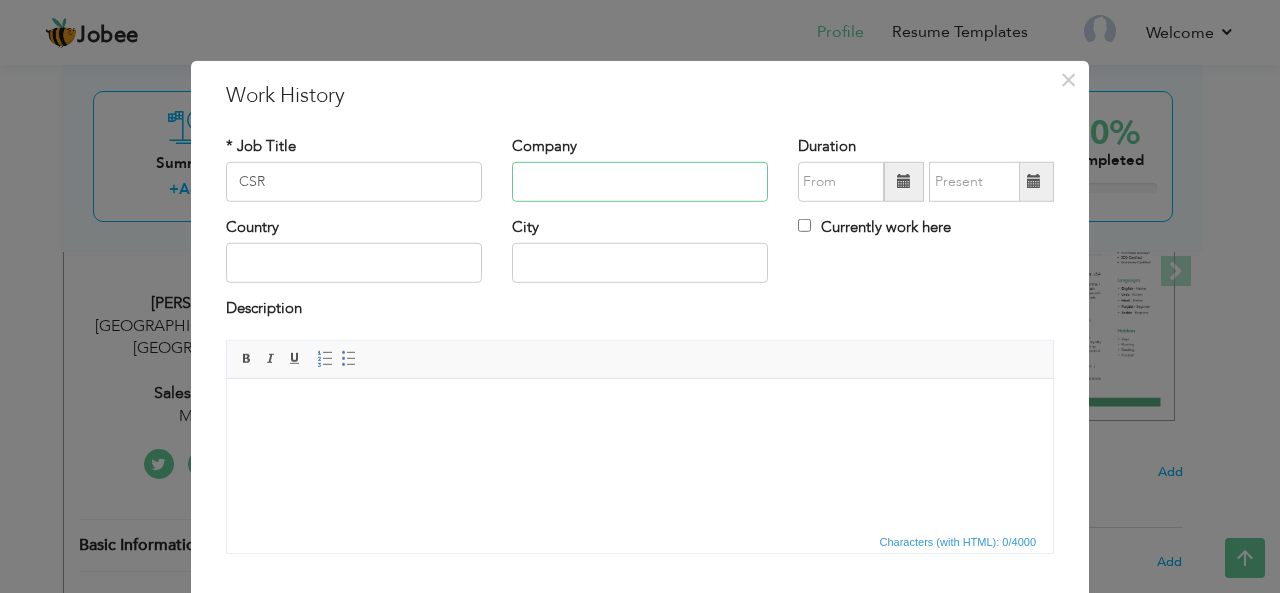 click at bounding box center [640, 182] 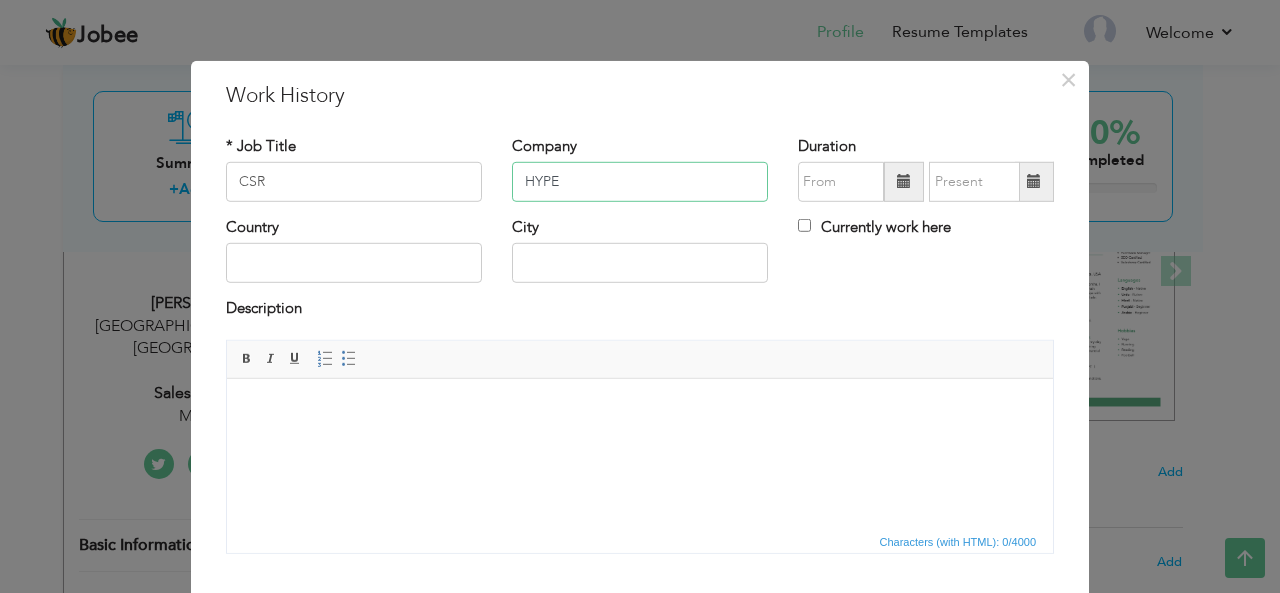 type on "HYPE" 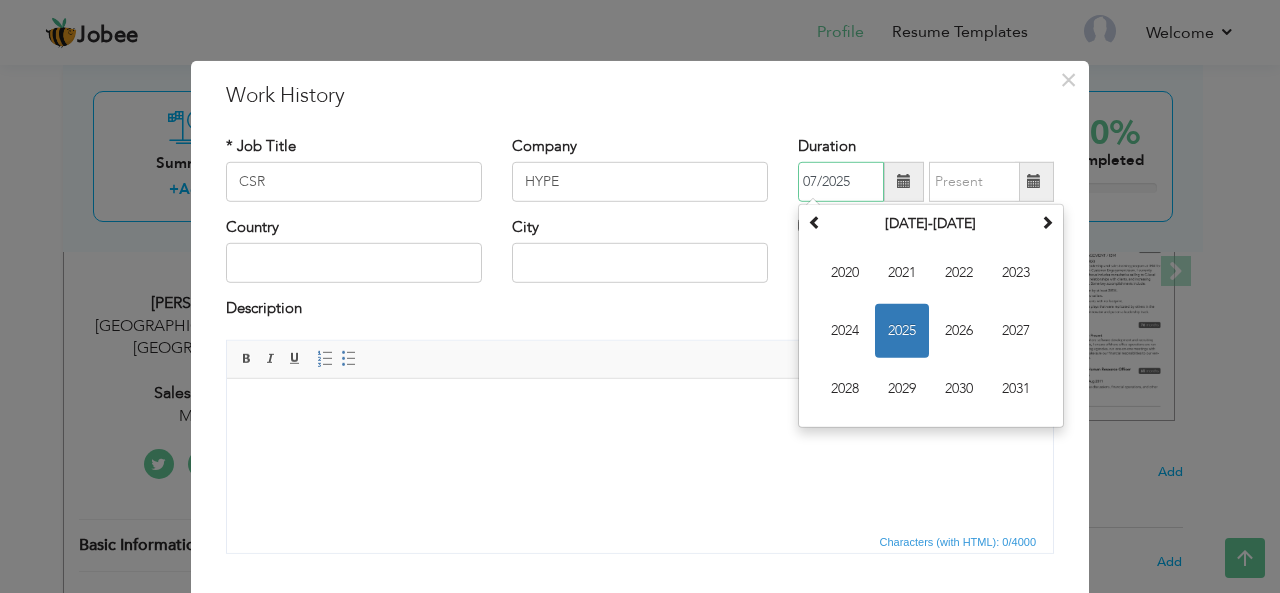 click on "07/2025" at bounding box center [841, 182] 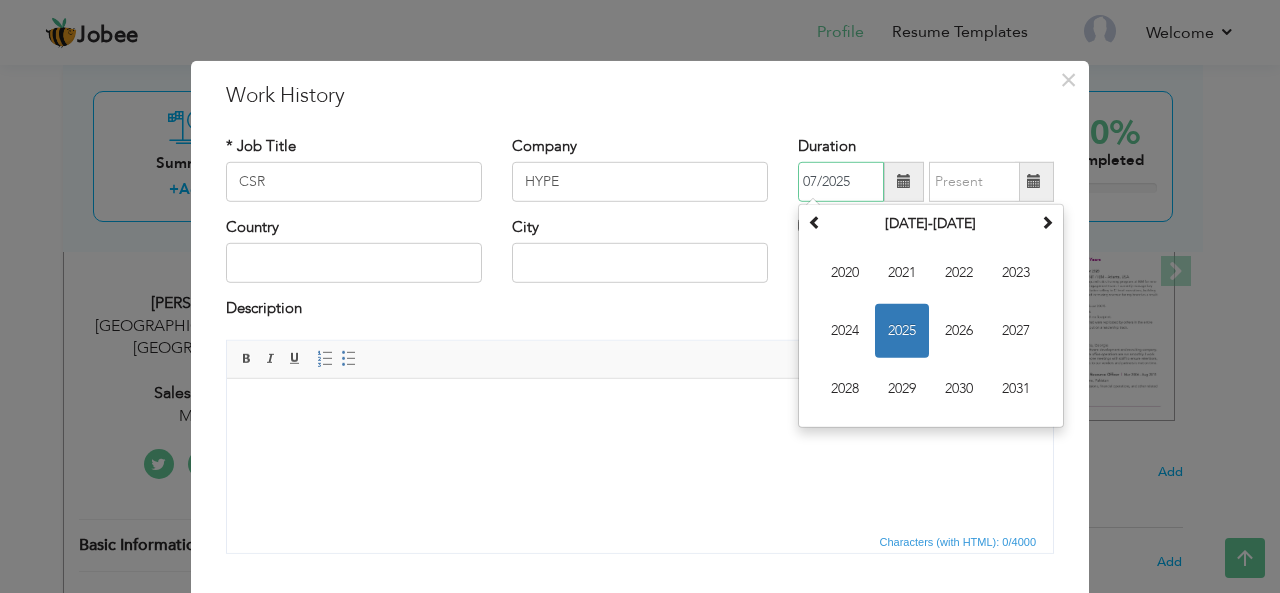 click on "07/2025" at bounding box center (841, 182) 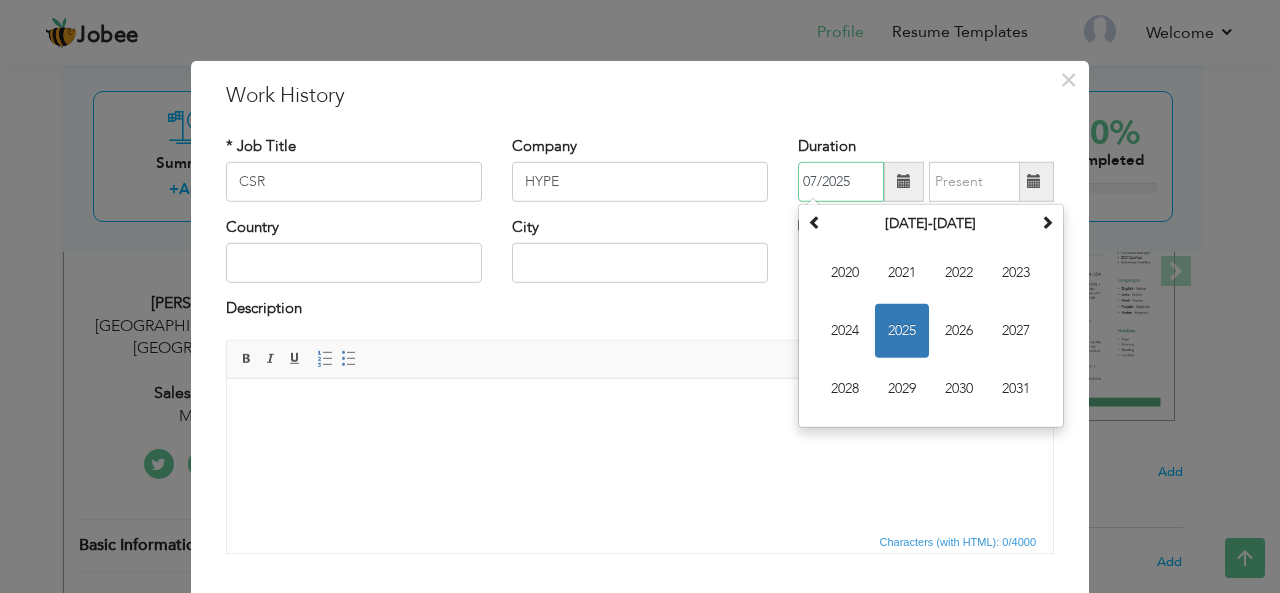 click on "07/2025" at bounding box center (841, 182) 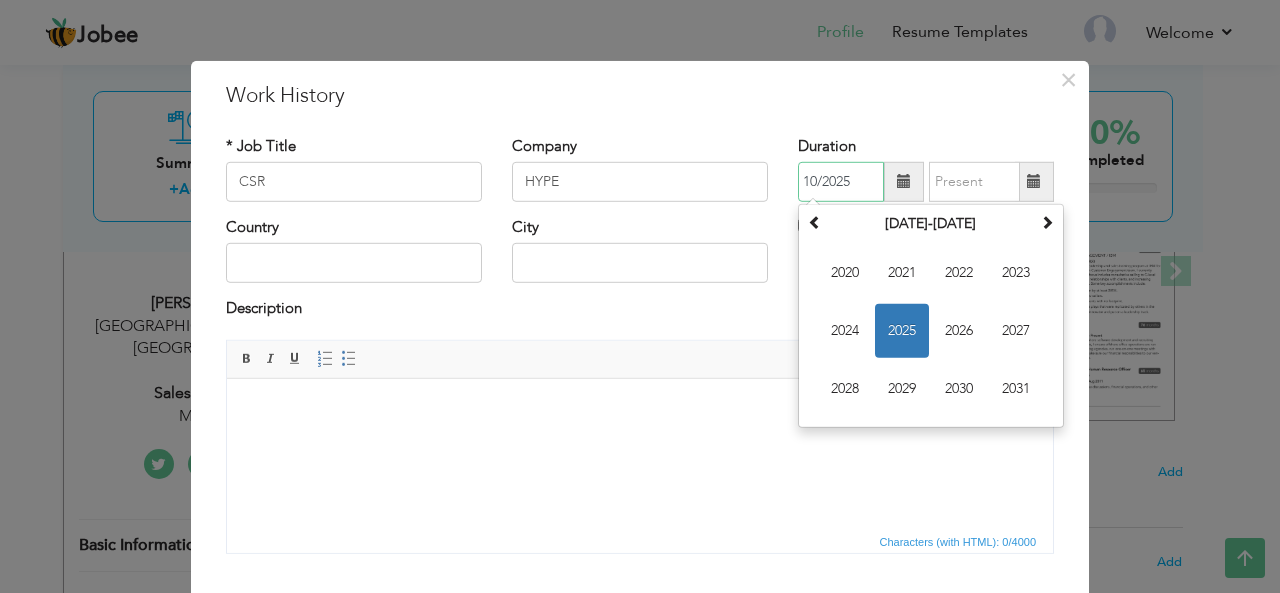 click on "10/2025" at bounding box center [841, 182] 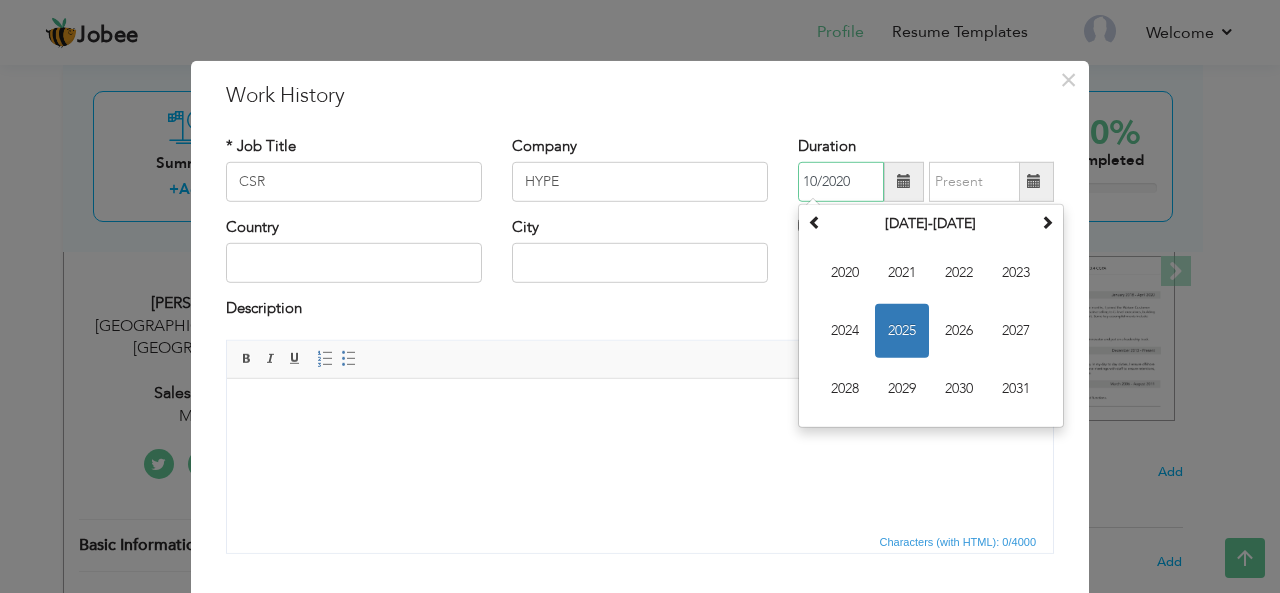 type on "10/2020" 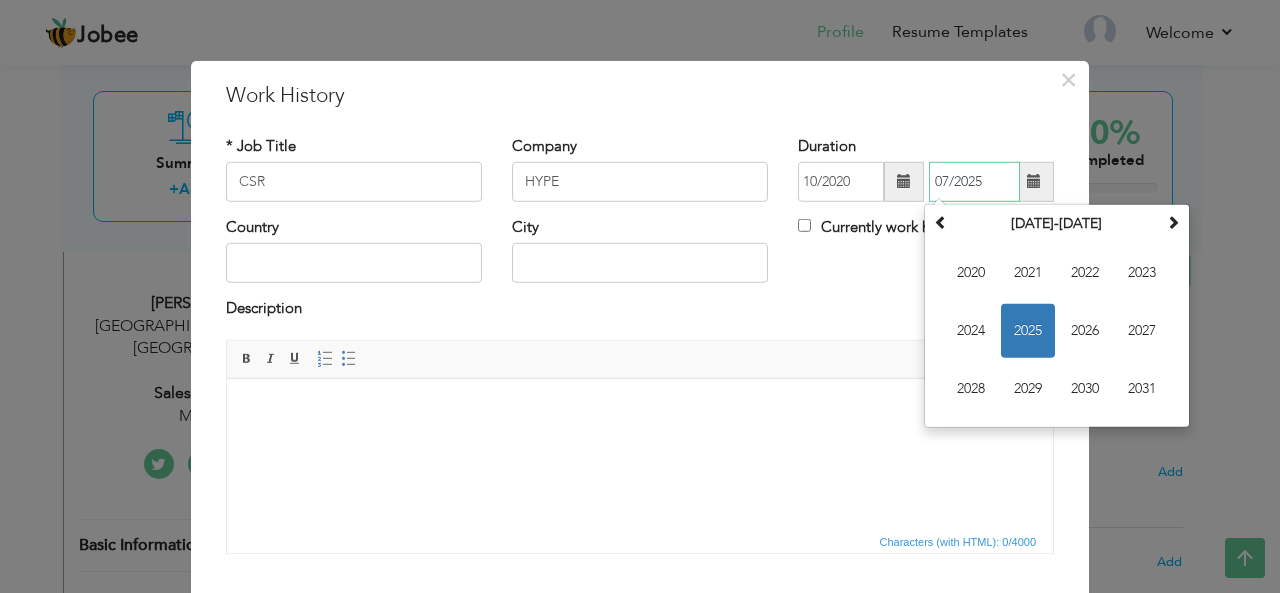 click on "07/2025" at bounding box center (974, 182) 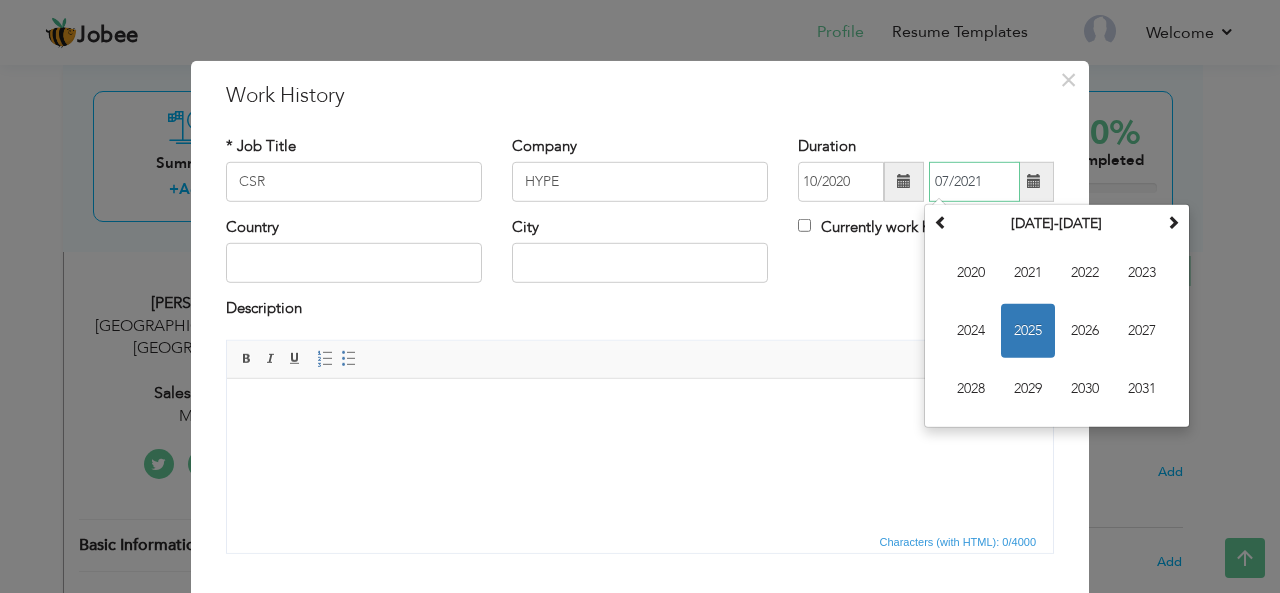 type on "07/2021" 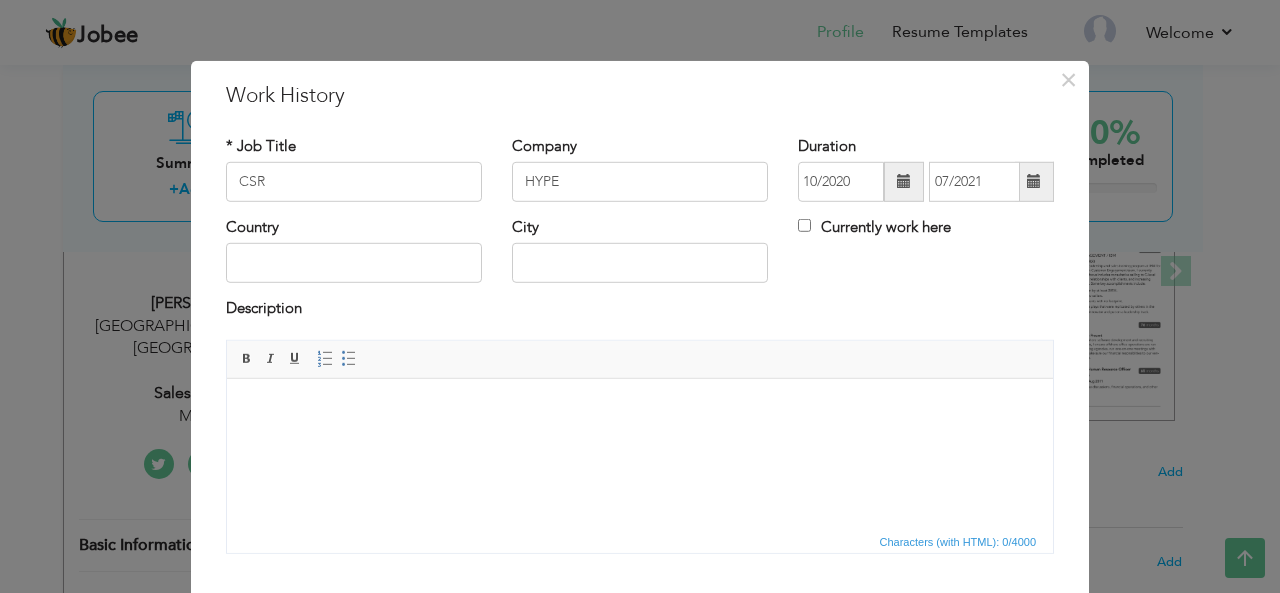 click at bounding box center (640, 408) 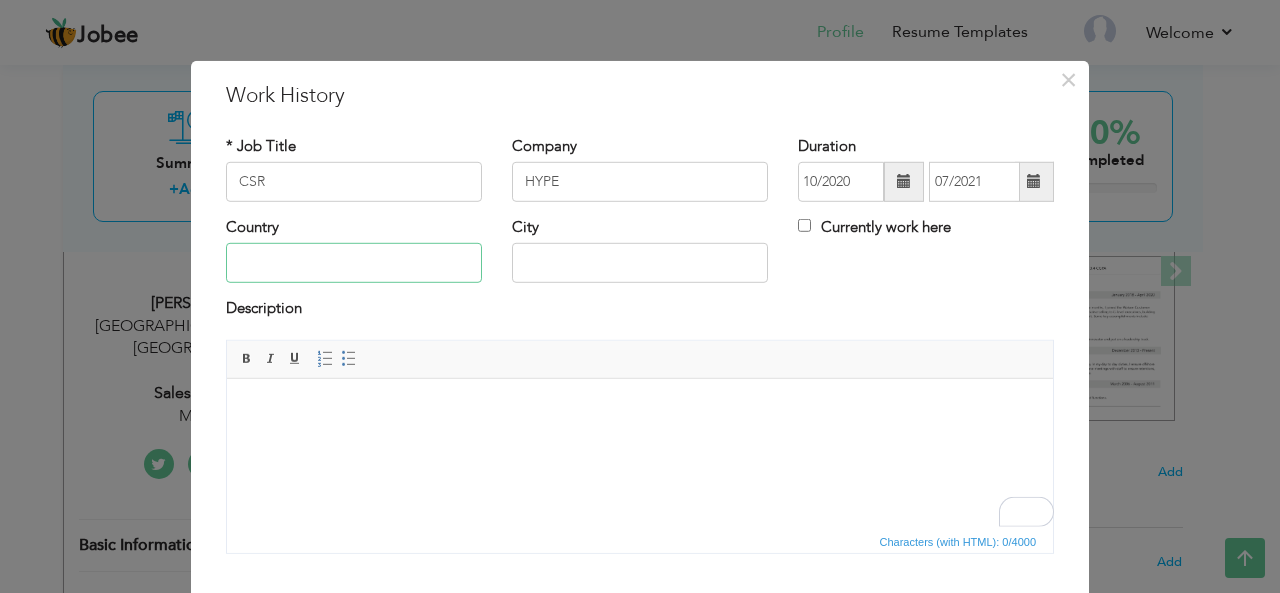 click at bounding box center [354, 263] 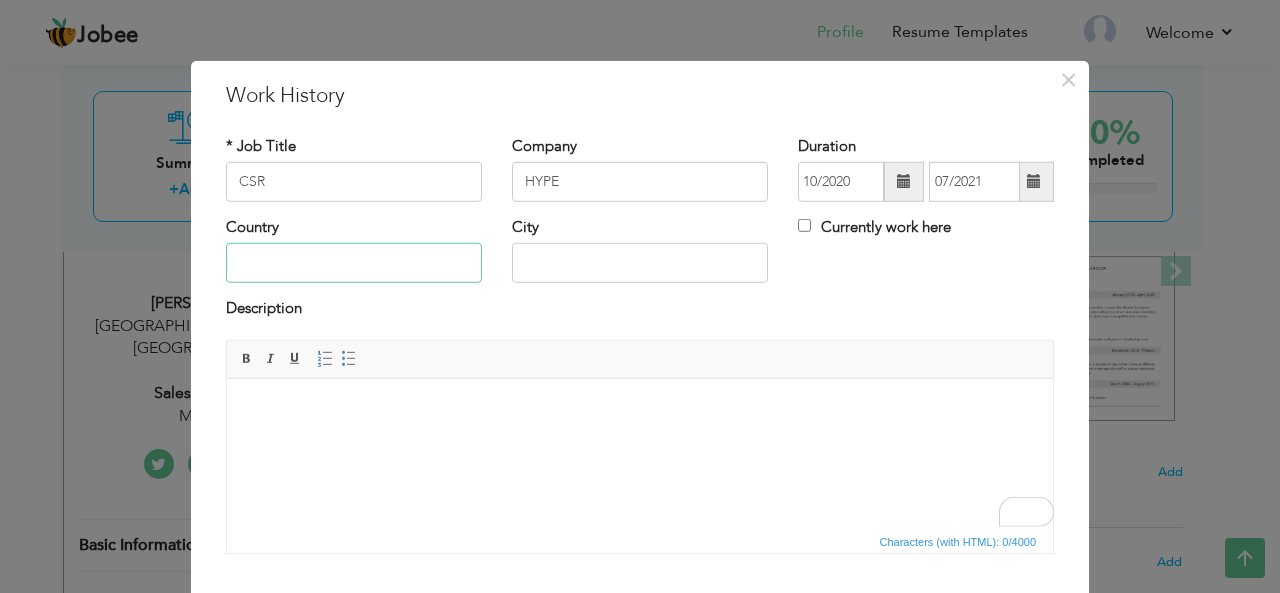 type on "[GEOGRAPHIC_DATA]" 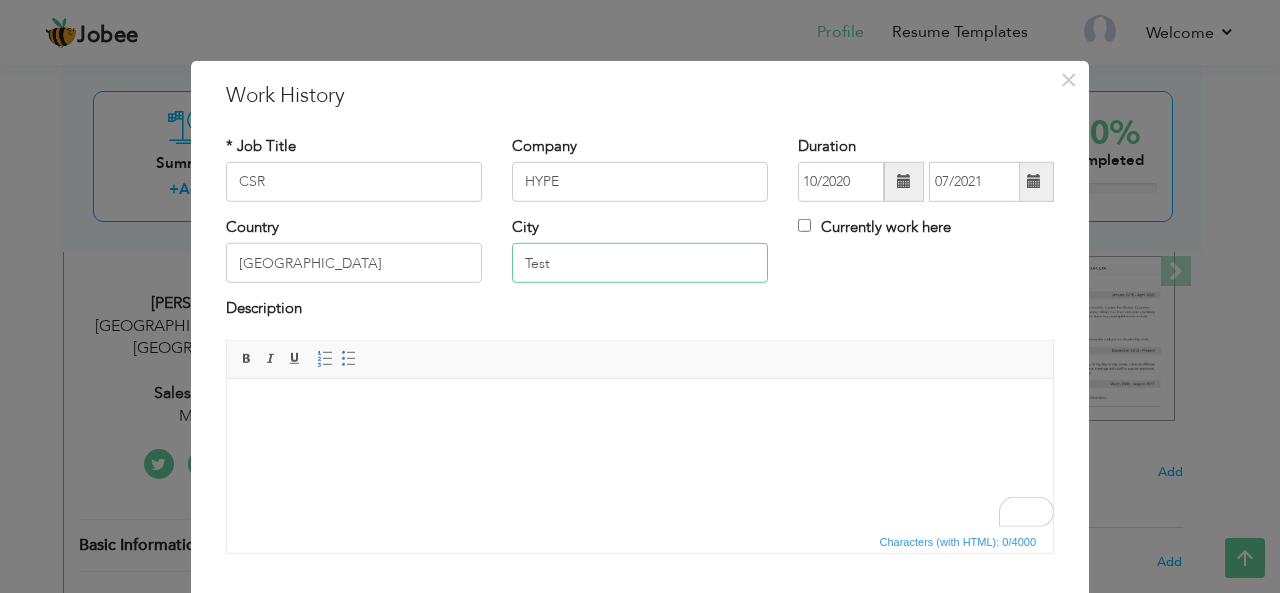 click on "Test" at bounding box center (640, 263) 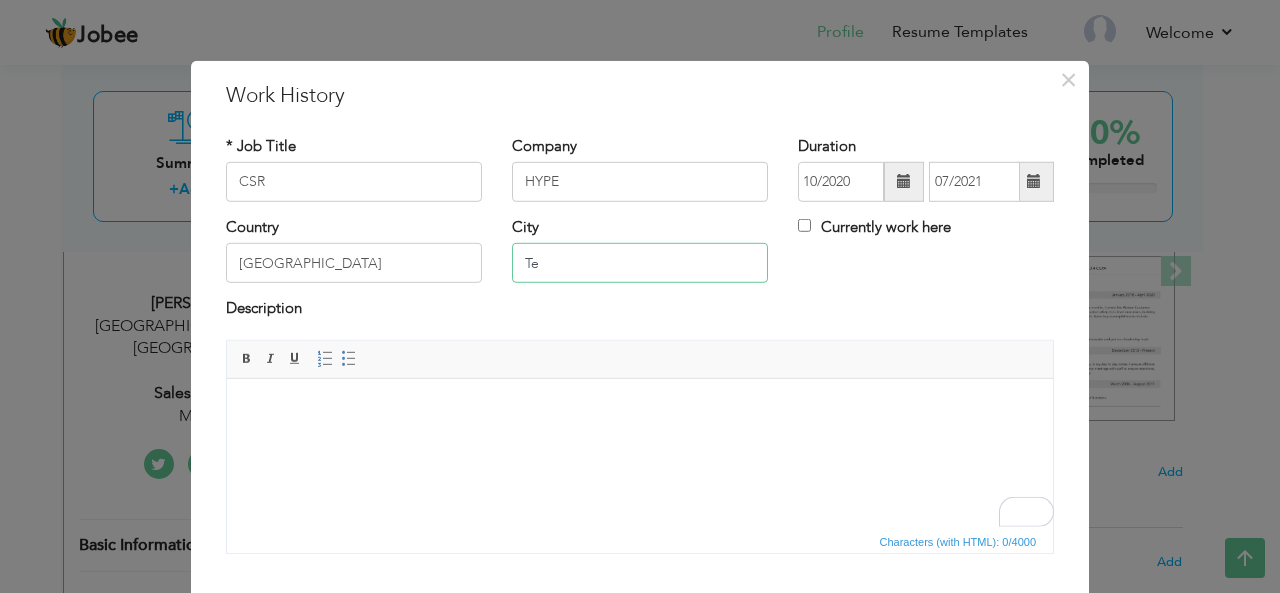 type on "T" 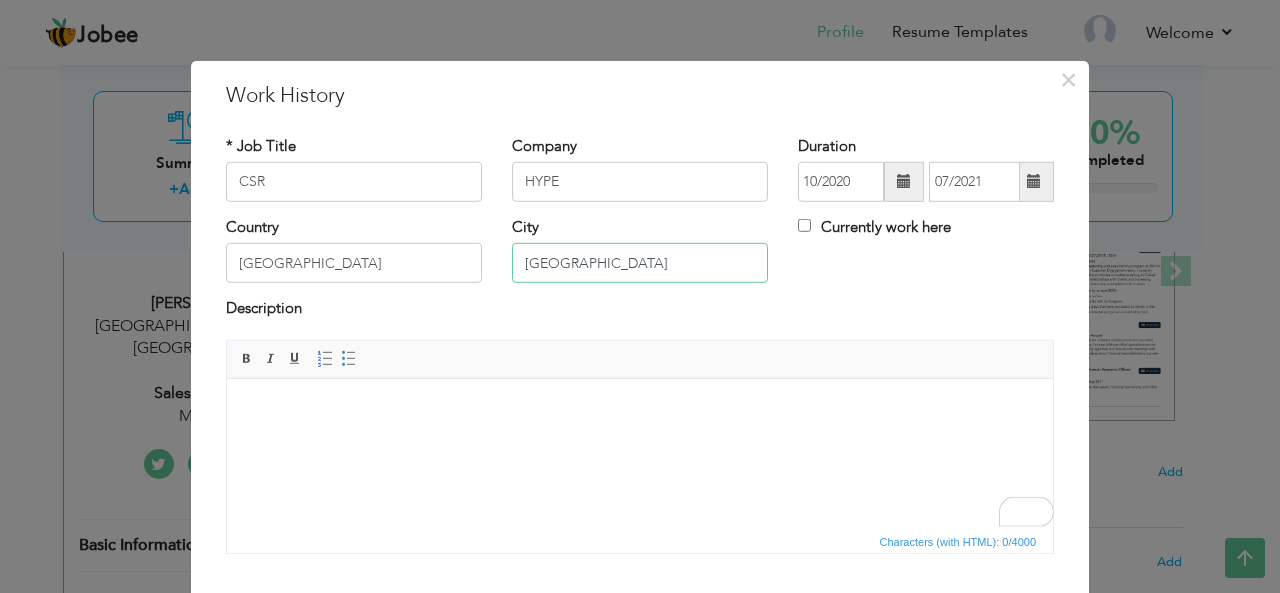 type on "[GEOGRAPHIC_DATA]" 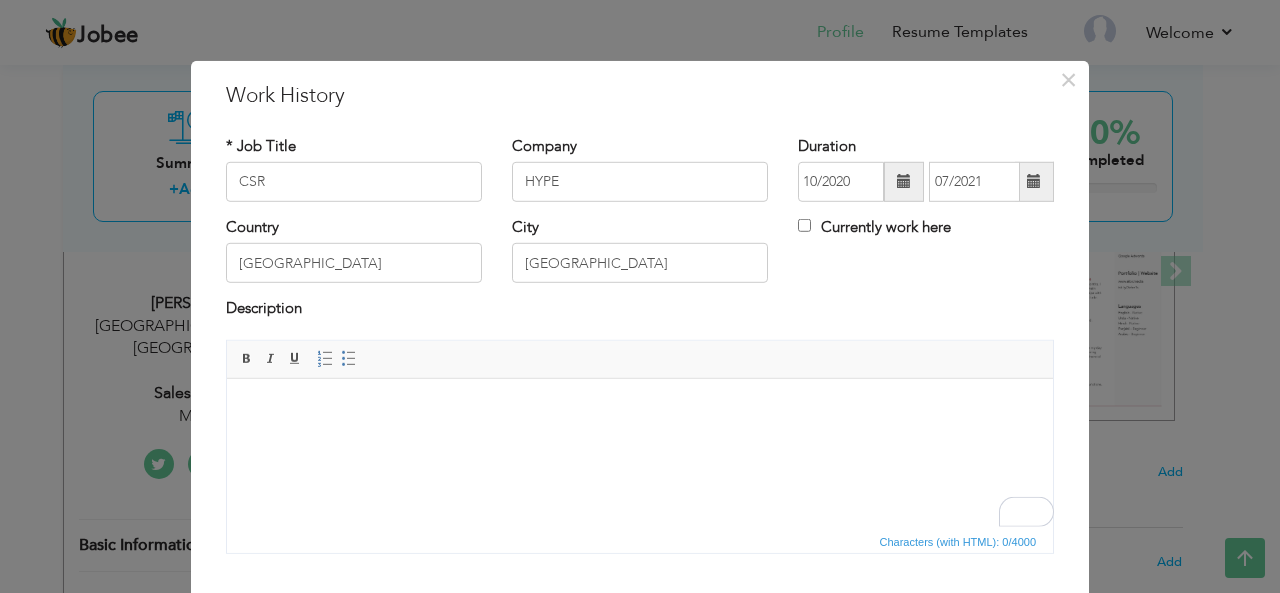 drag, startPoint x: 373, startPoint y: 326, endPoint x: 814, endPoint y: 247, distance: 448.02008 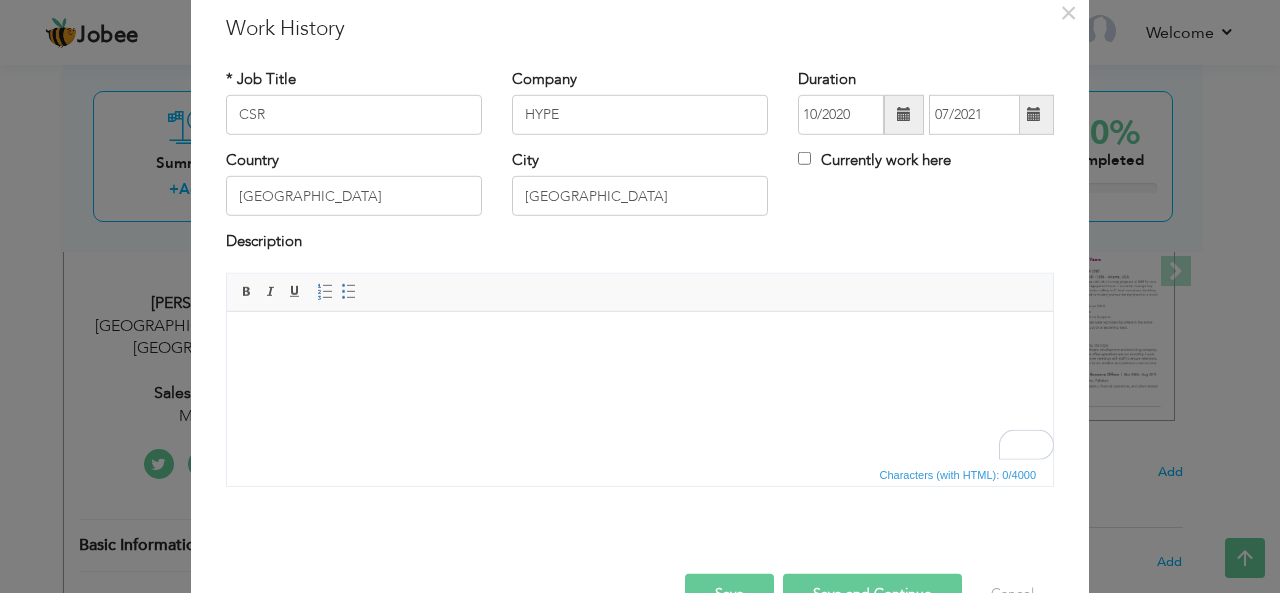 scroll, scrollTop: 120, scrollLeft: 0, axis: vertical 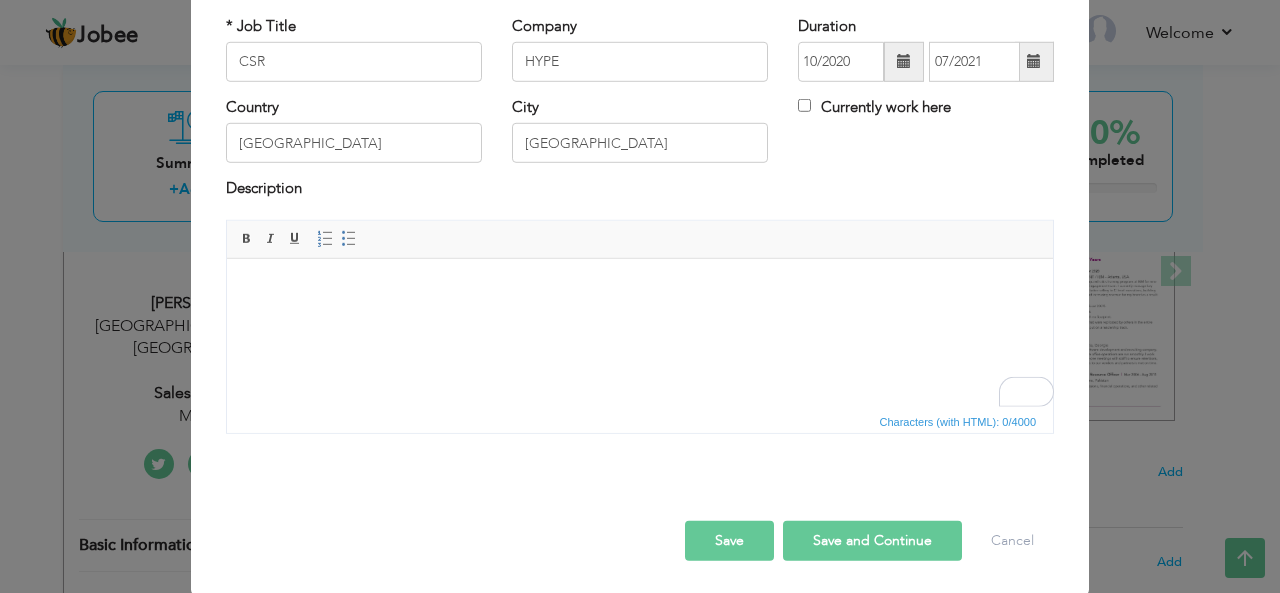 click on "Save and Continue" at bounding box center [872, 541] 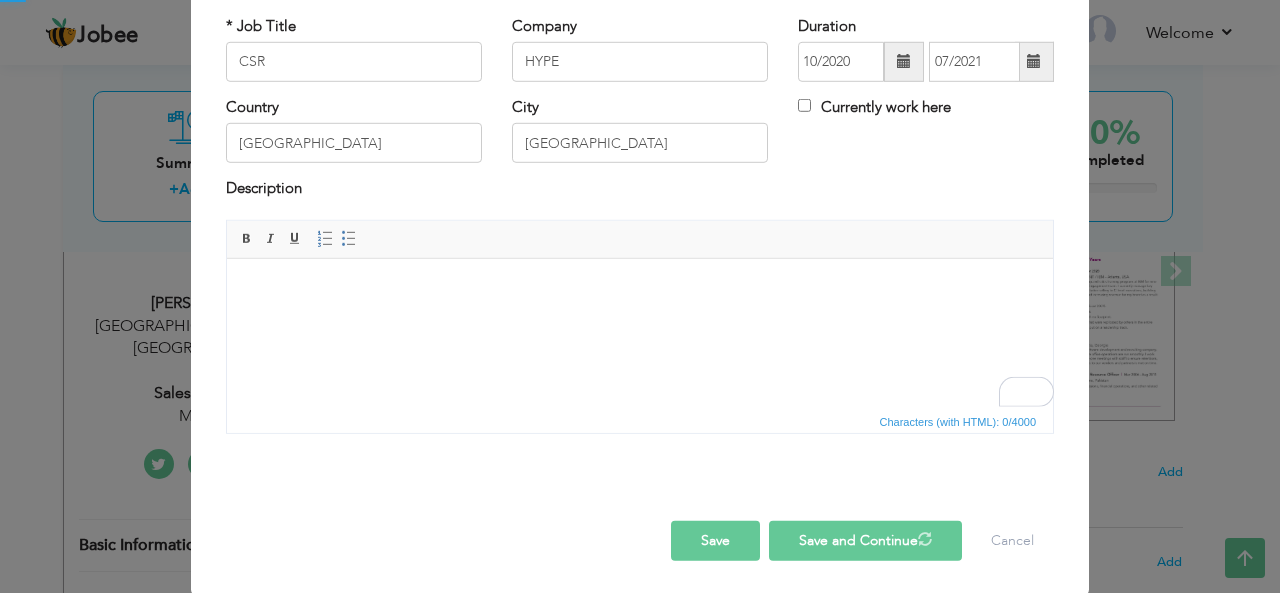 type 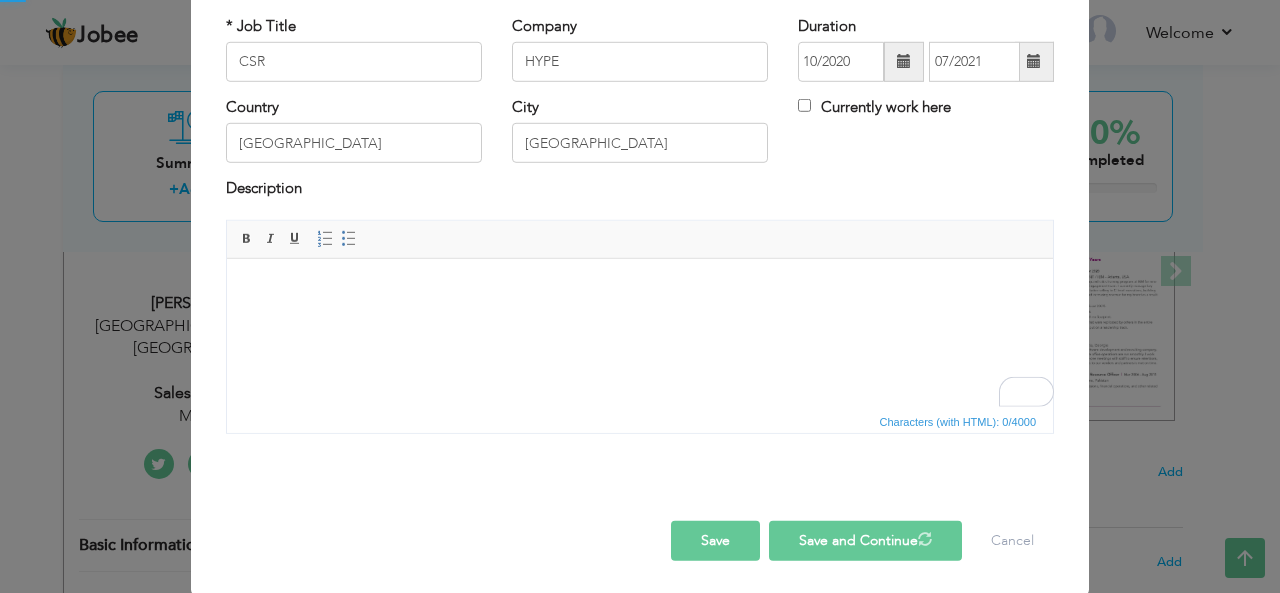 type 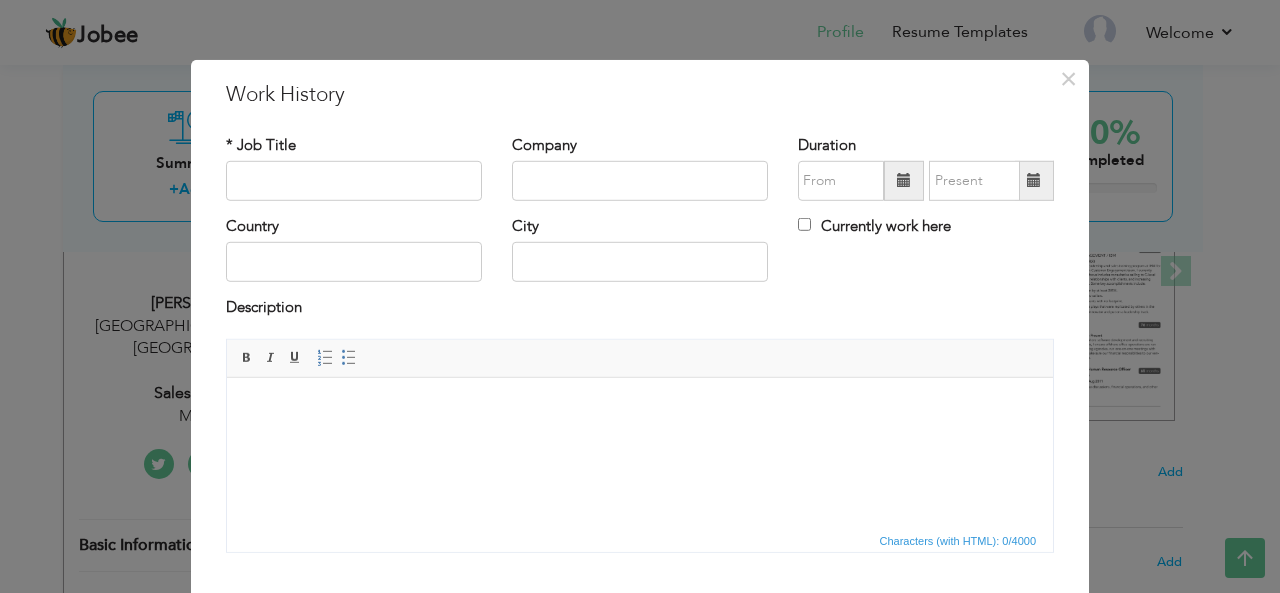 scroll, scrollTop: 0, scrollLeft: 0, axis: both 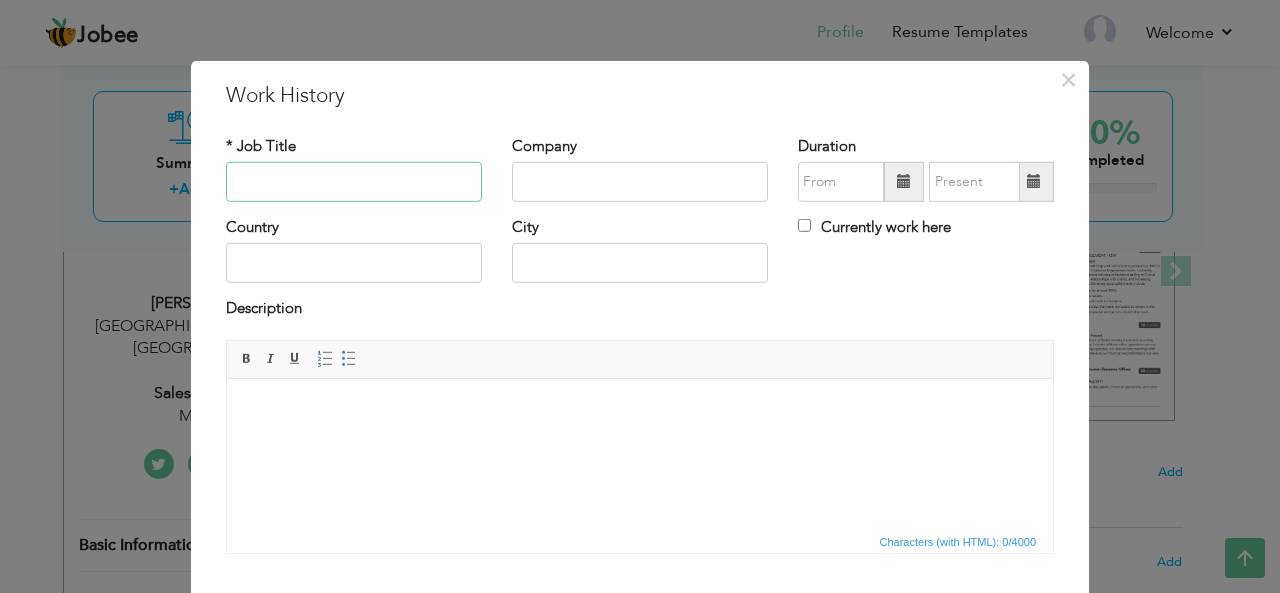click at bounding box center [354, 182] 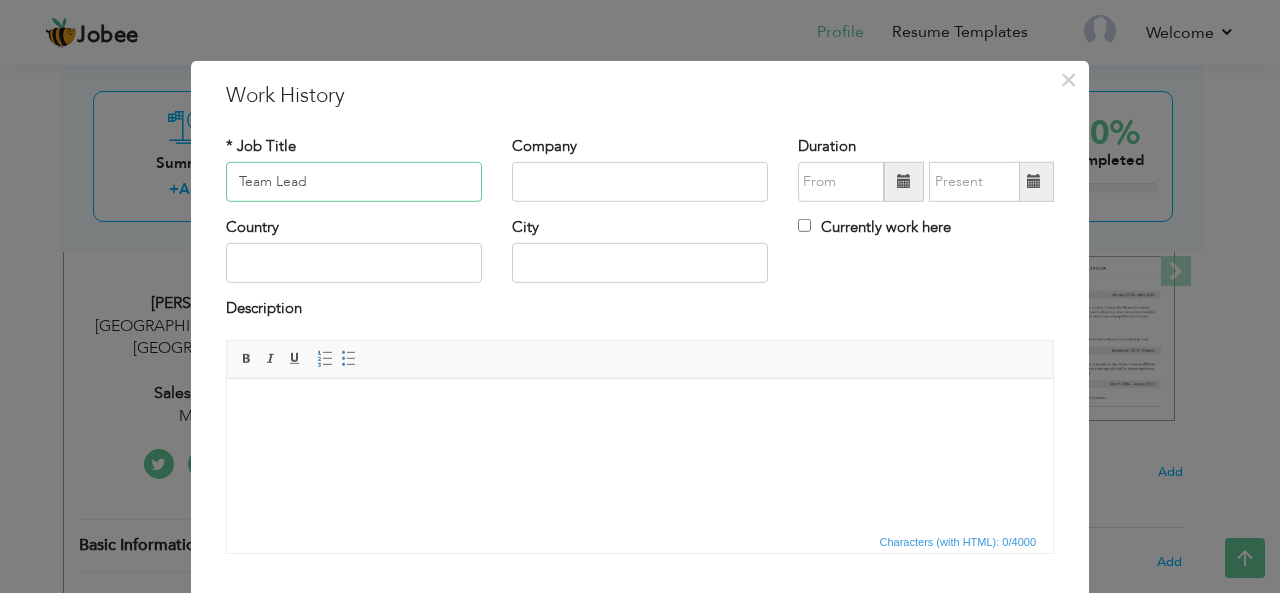 type on "Team Lead" 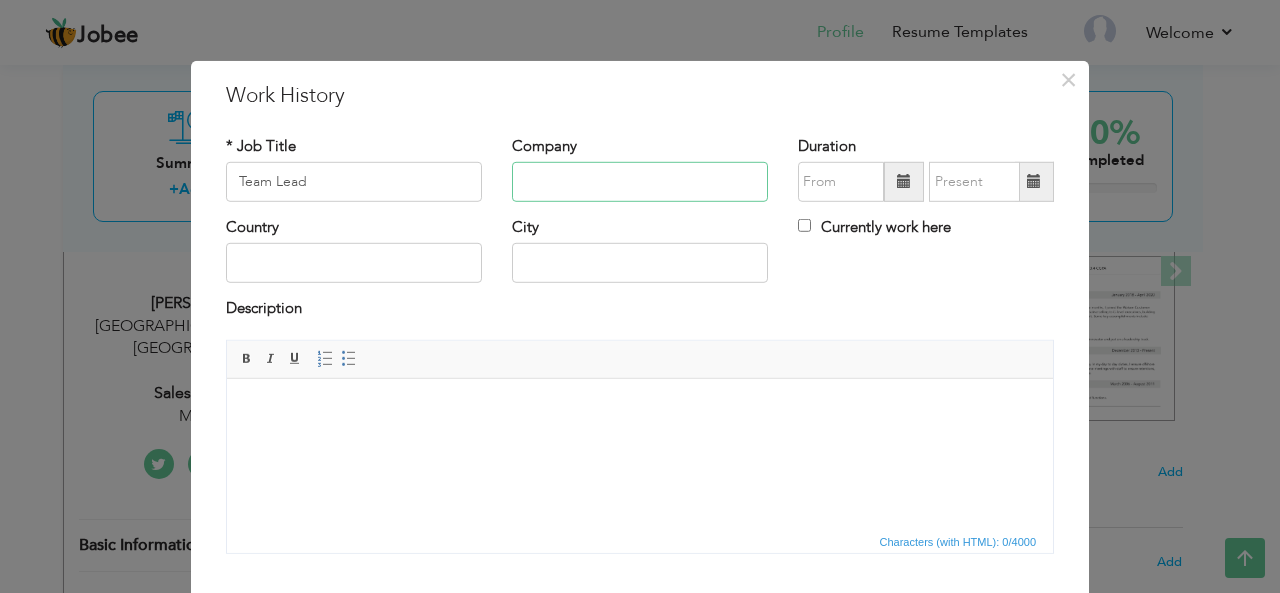 click at bounding box center [640, 182] 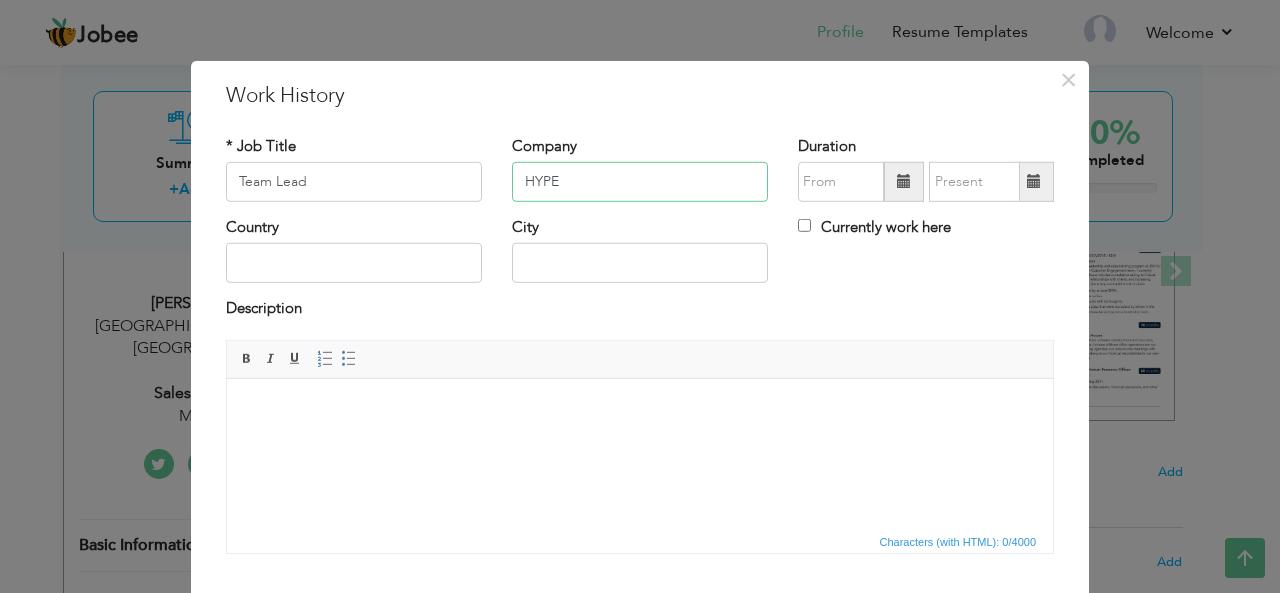 type on "HYPE" 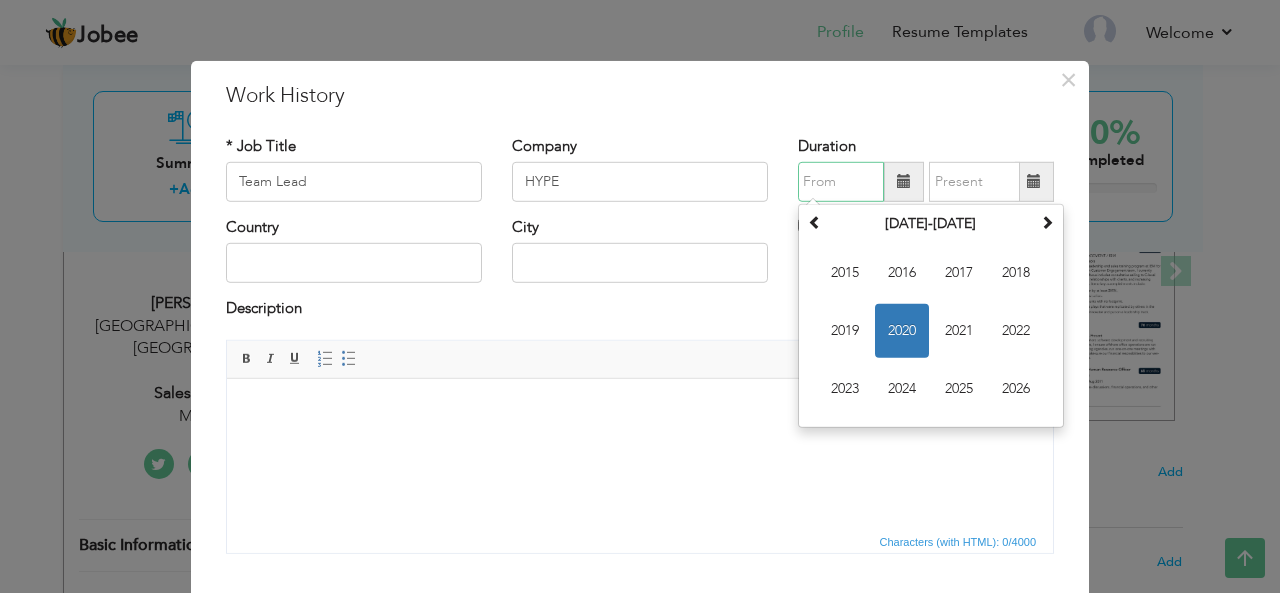 click at bounding box center [841, 182] 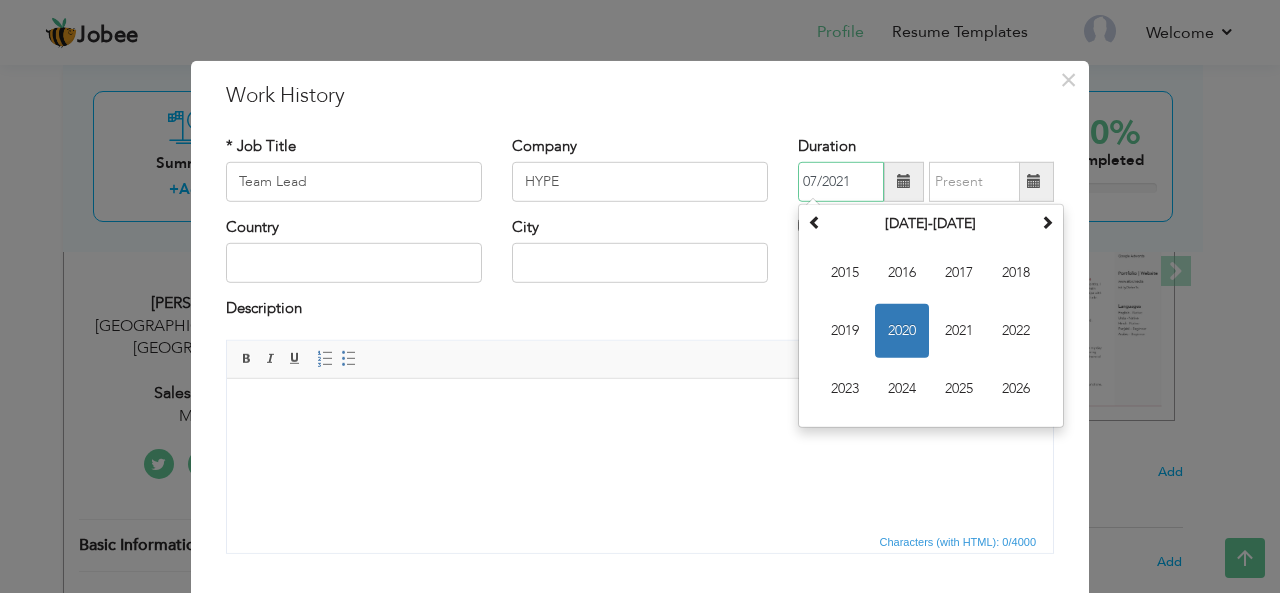 type on "07/2021" 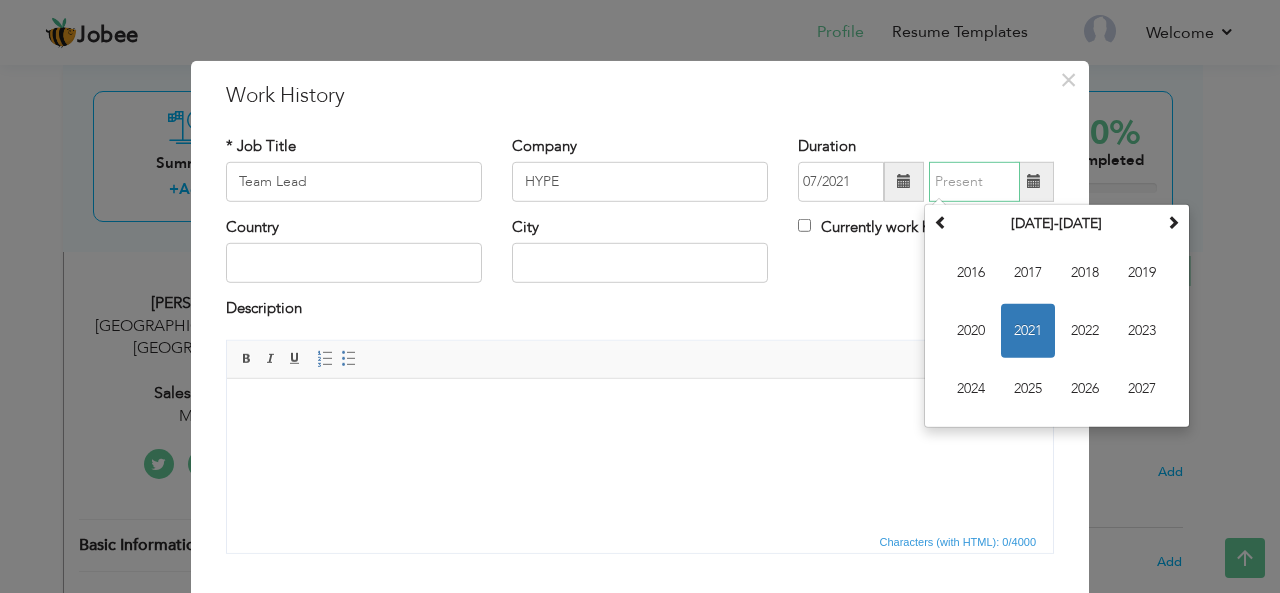 click at bounding box center (974, 182) 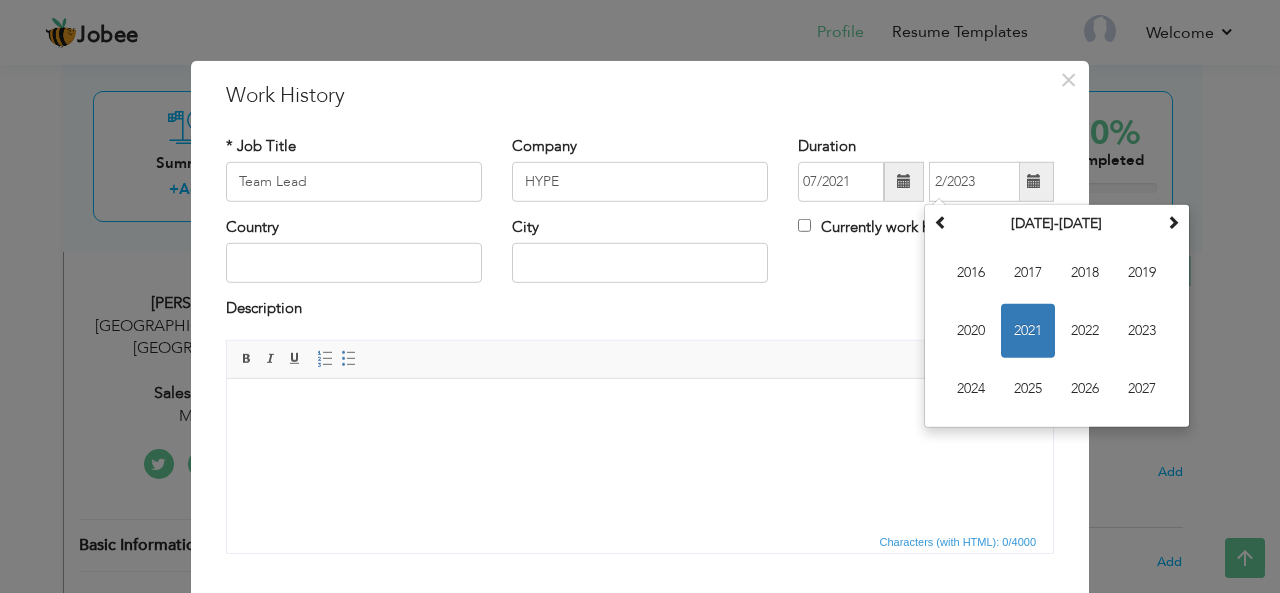 type on "02/2023" 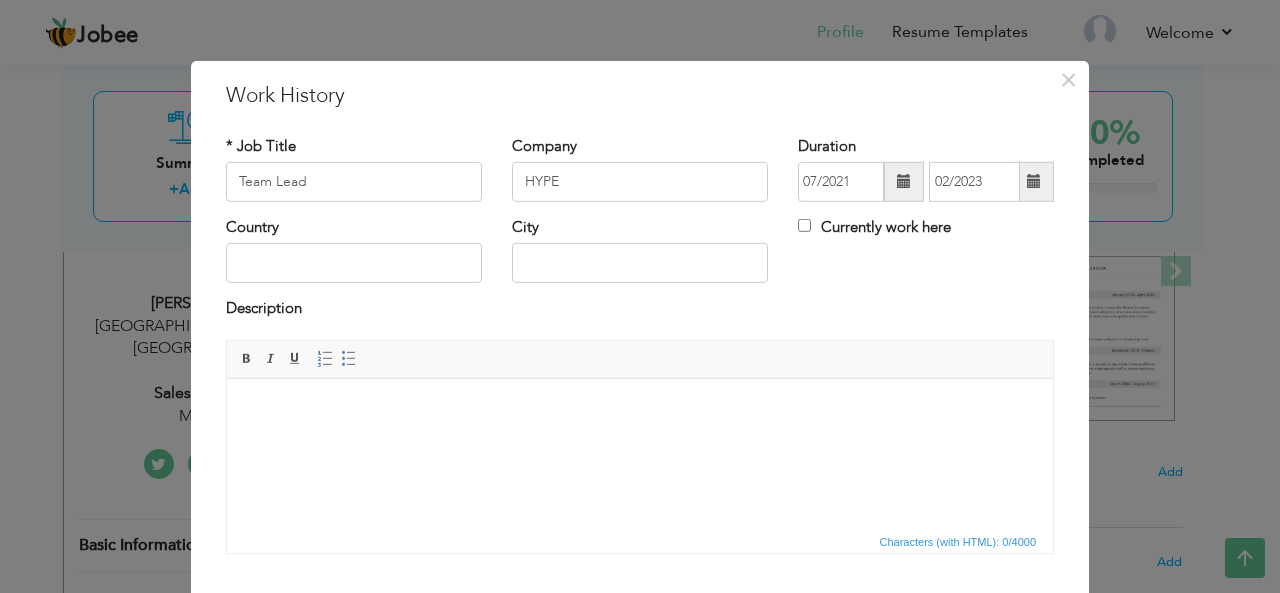 click on "Editor toolbars Basic Styles   Bold   Italic   Underline Paragraph   Insert/Remove Numbered List   Insert/Remove Bulleted List" at bounding box center [640, 360] 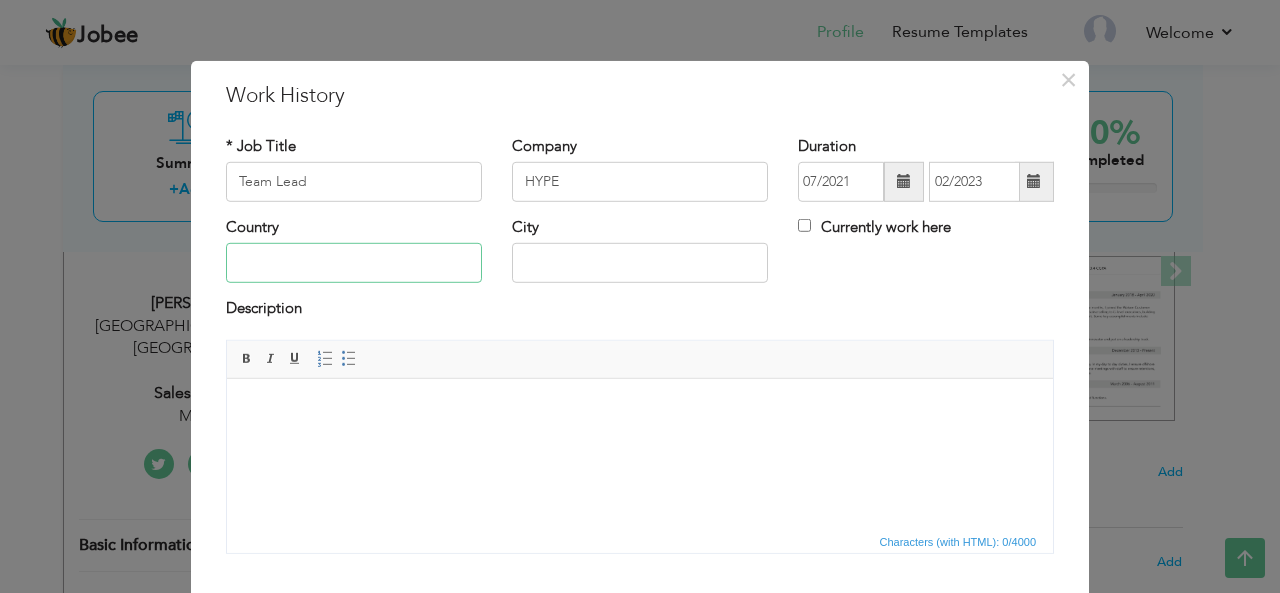 click at bounding box center (354, 263) 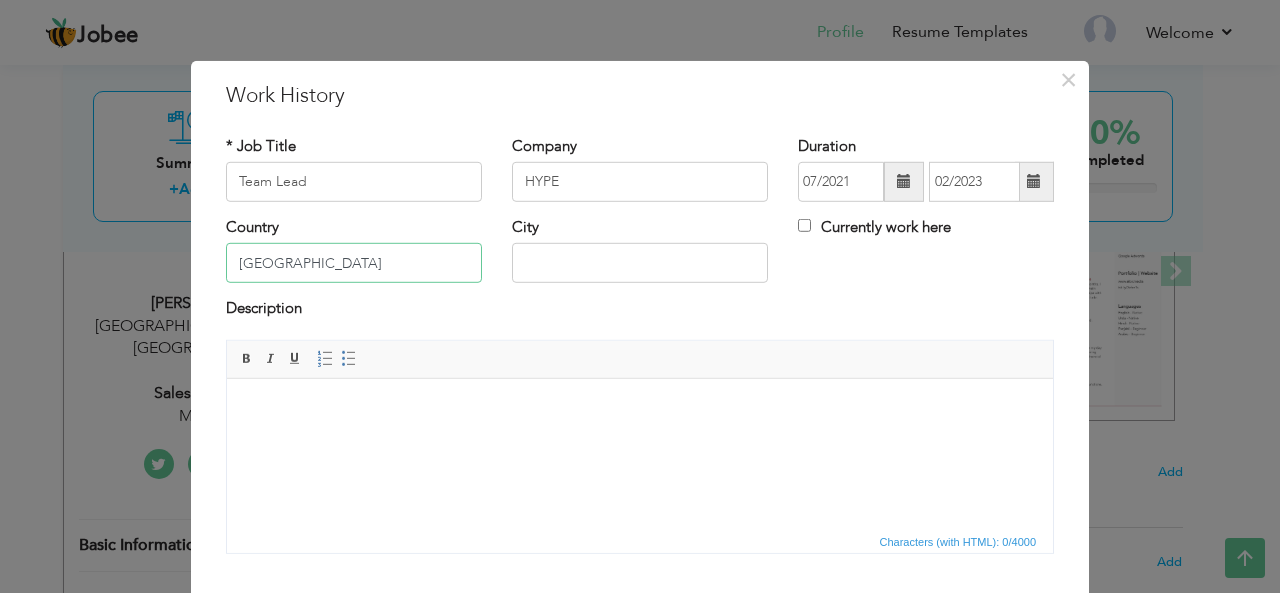 type on "[GEOGRAPHIC_DATA]" 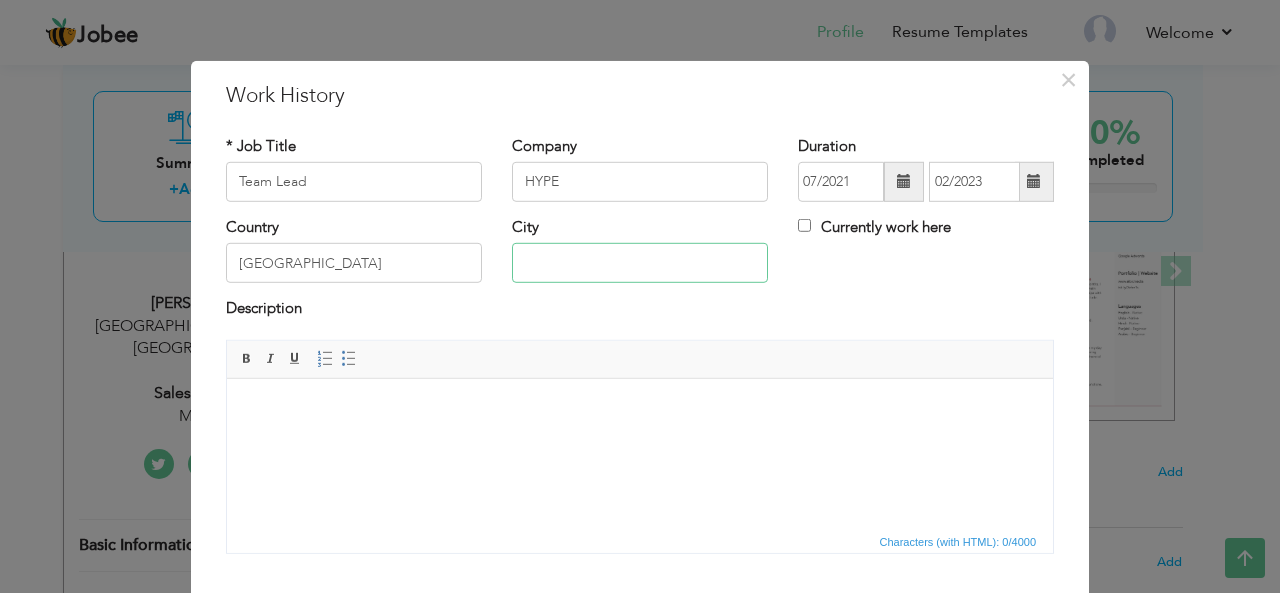 click at bounding box center [640, 263] 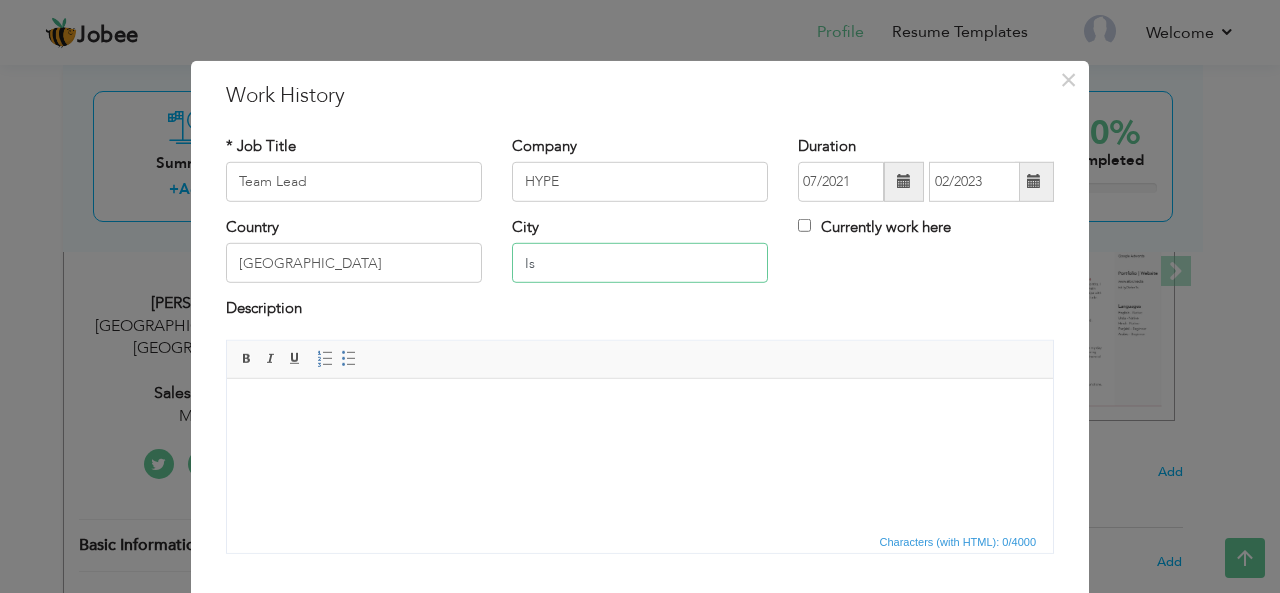 type on "I" 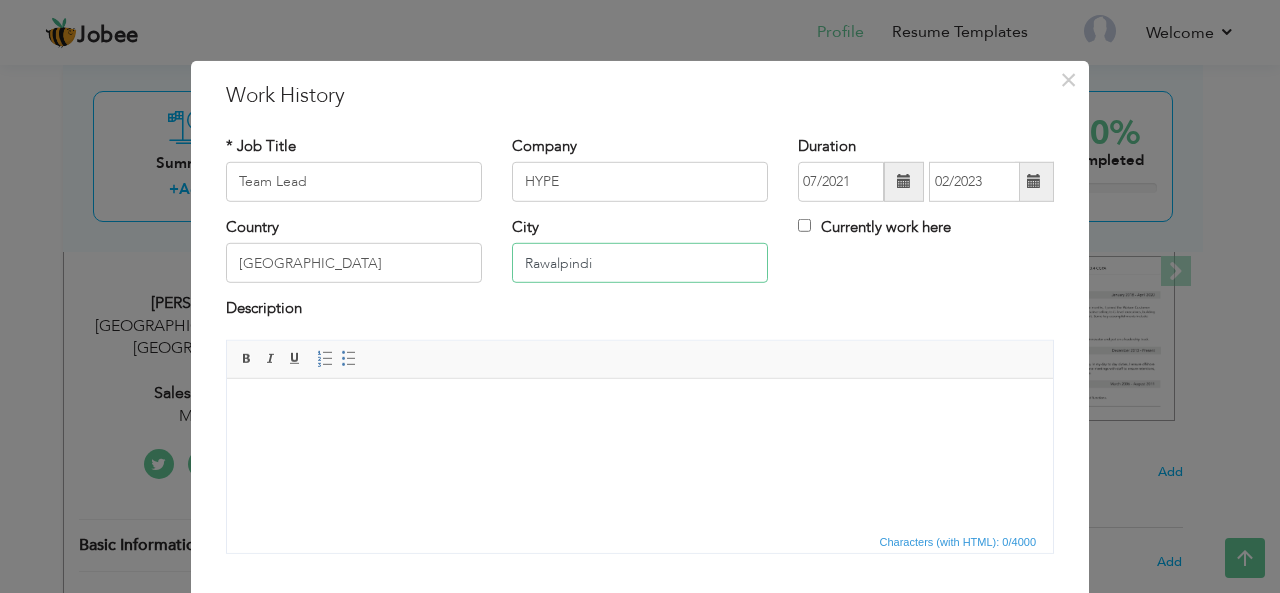type on "Rawalpindi" 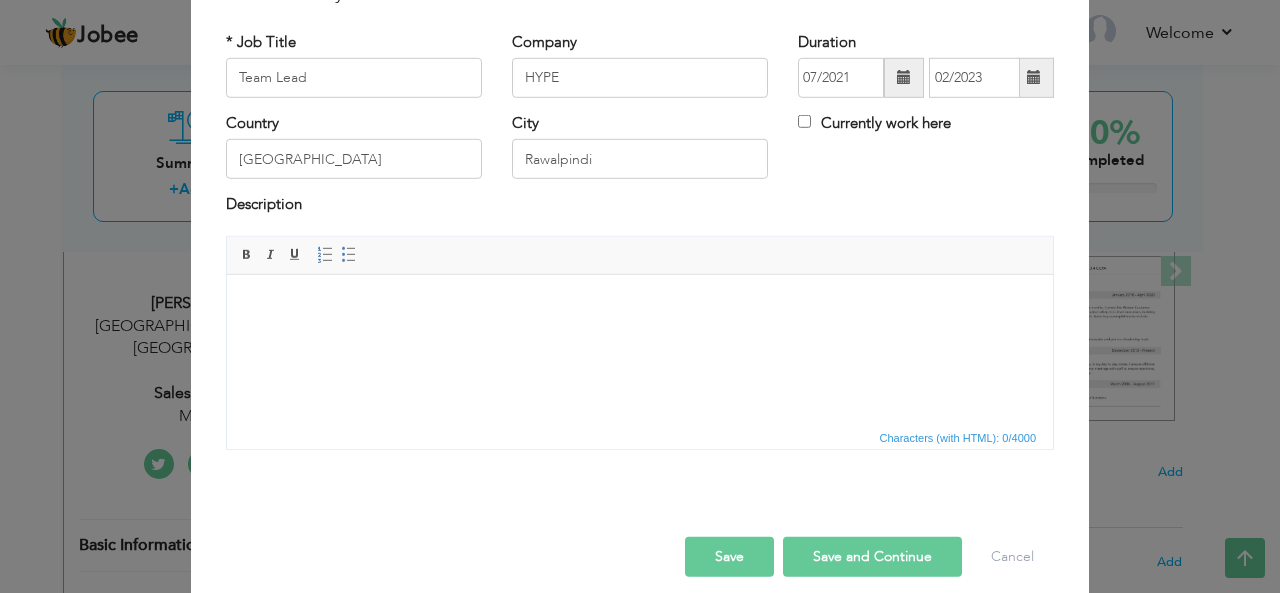 scroll, scrollTop: 120, scrollLeft: 0, axis: vertical 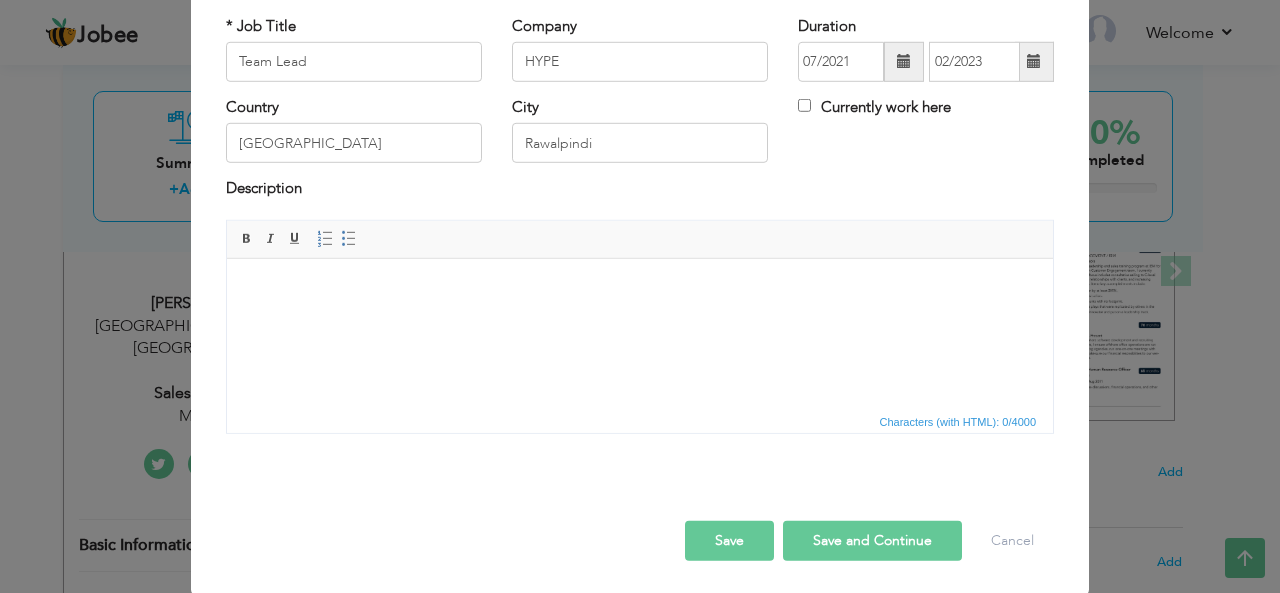 click on "Save and Continue" at bounding box center [872, 541] 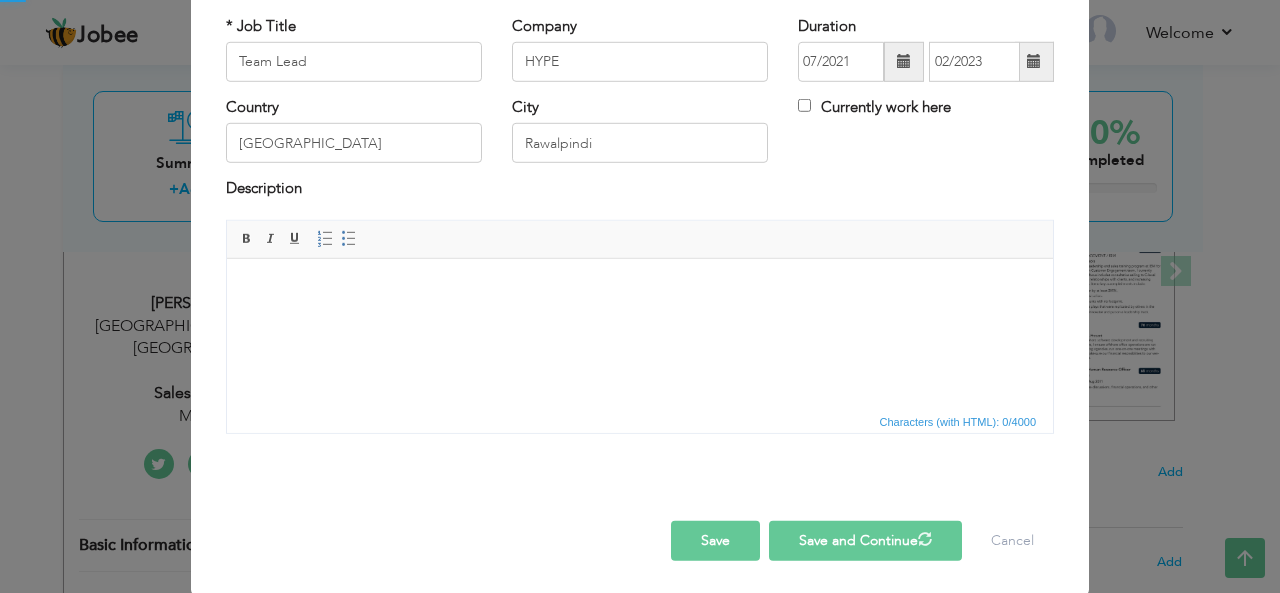 type 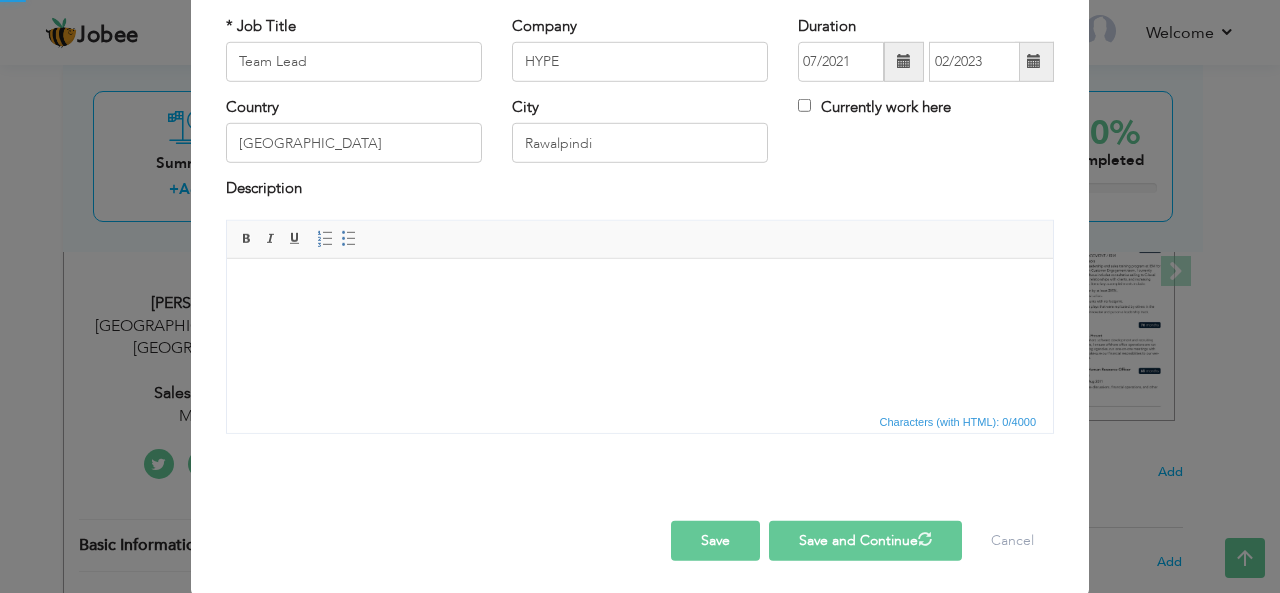 type 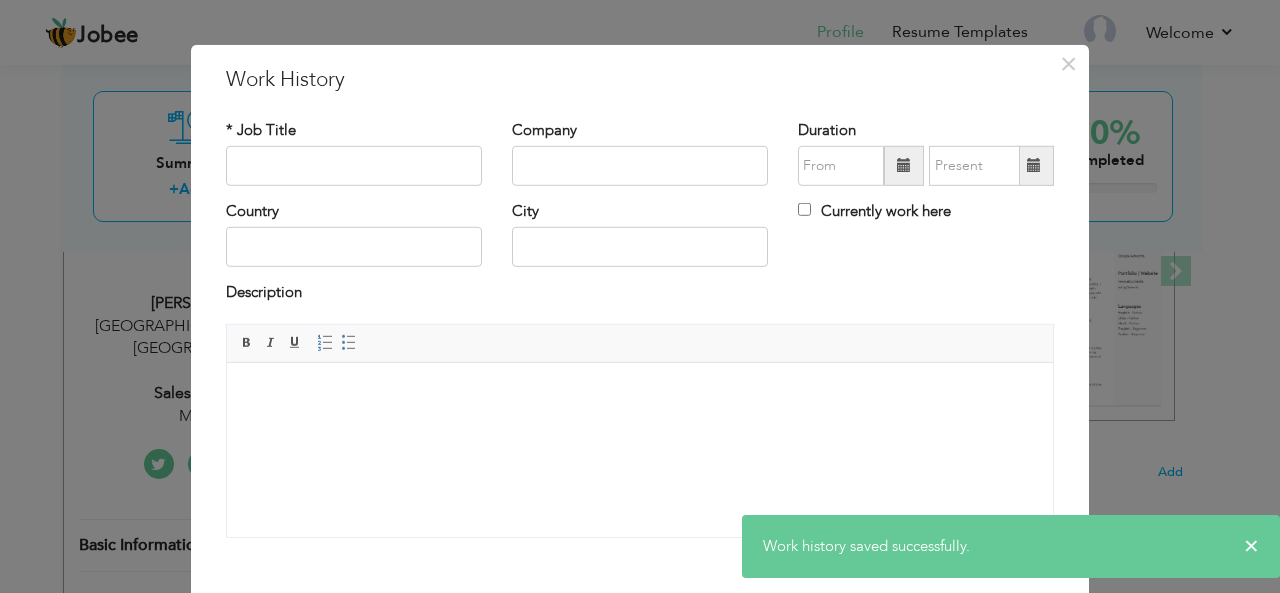 scroll, scrollTop: 0, scrollLeft: 0, axis: both 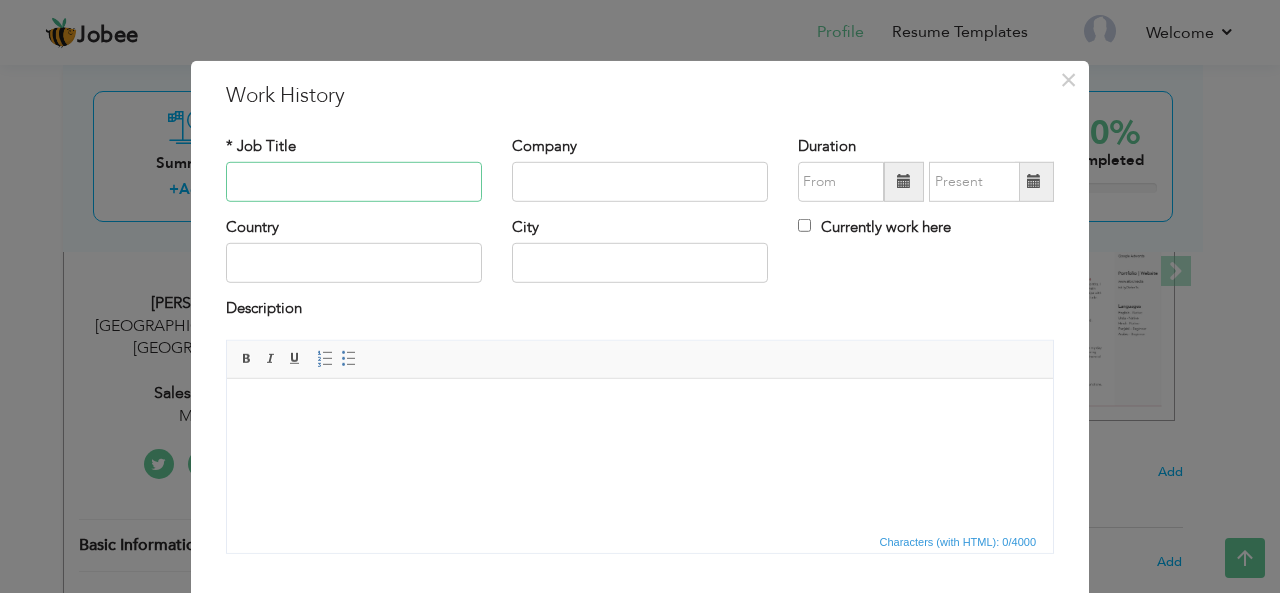 click at bounding box center (354, 182) 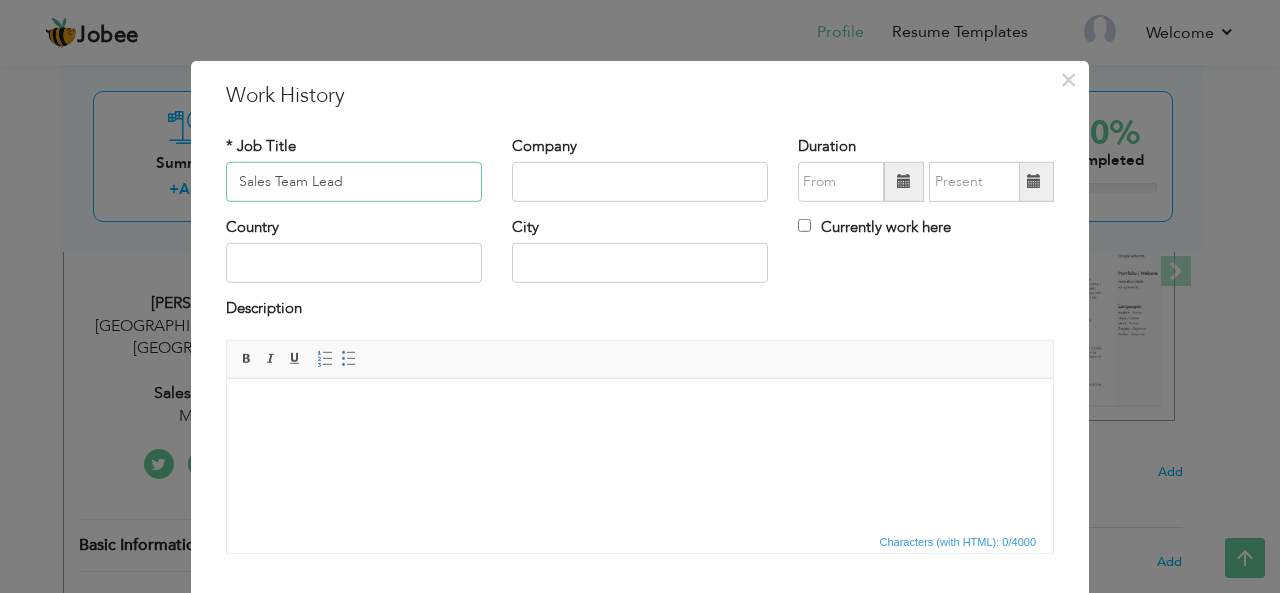 type on "Sales Team Lead" 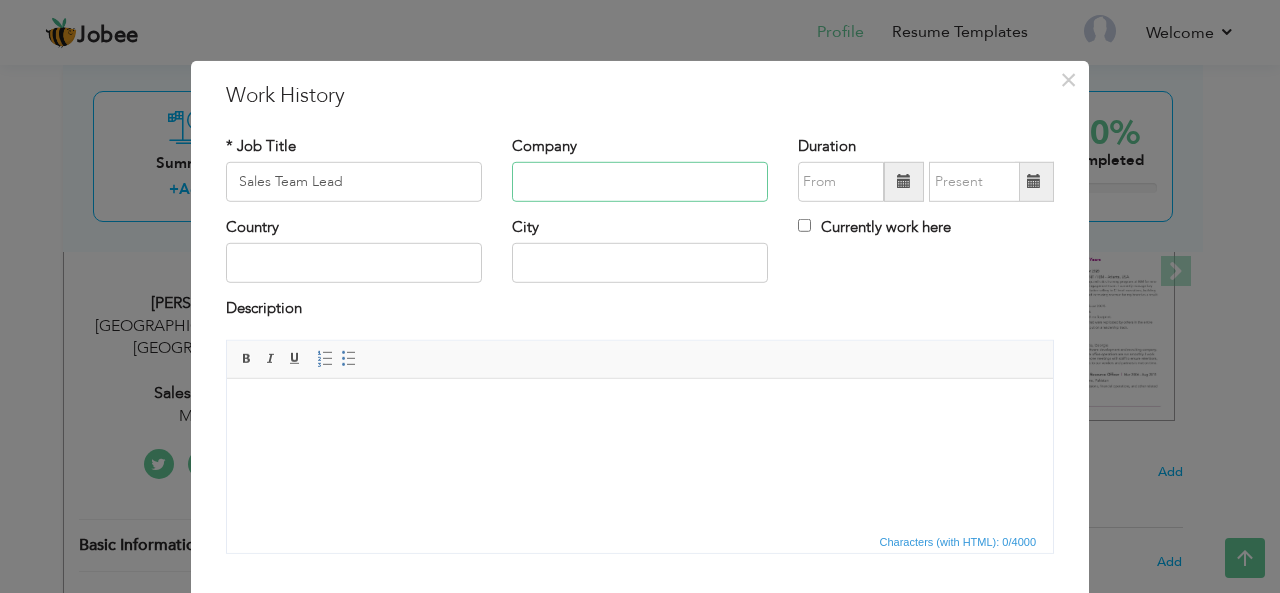 click at bounding box center (640, 182) 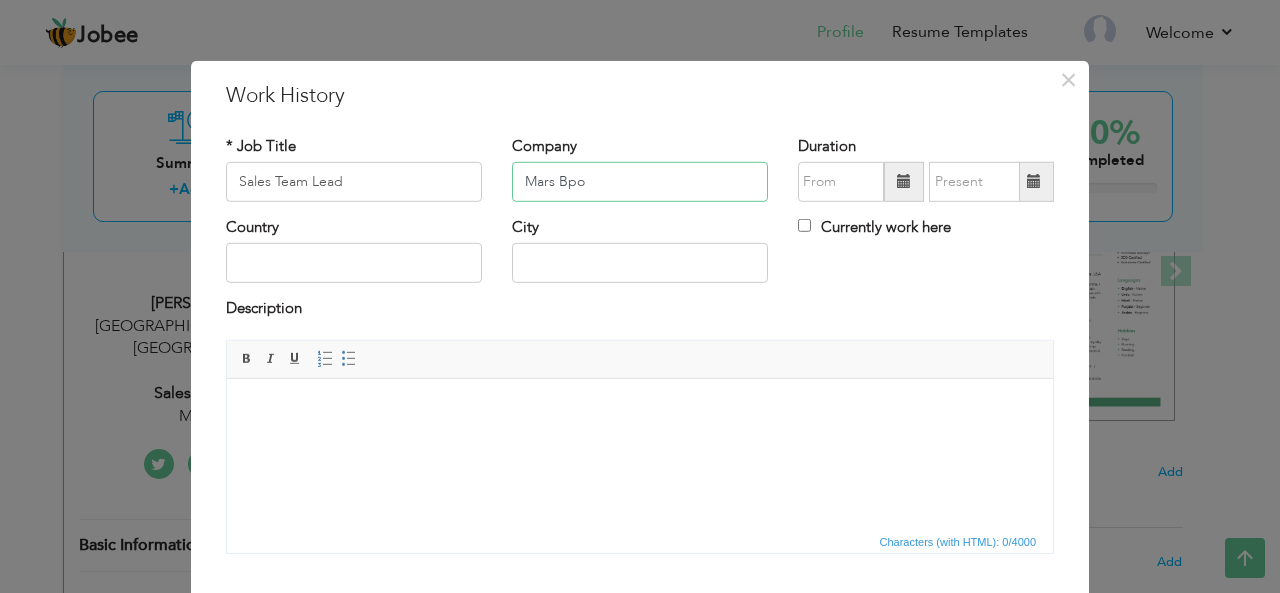 type on "Mars Bpo" 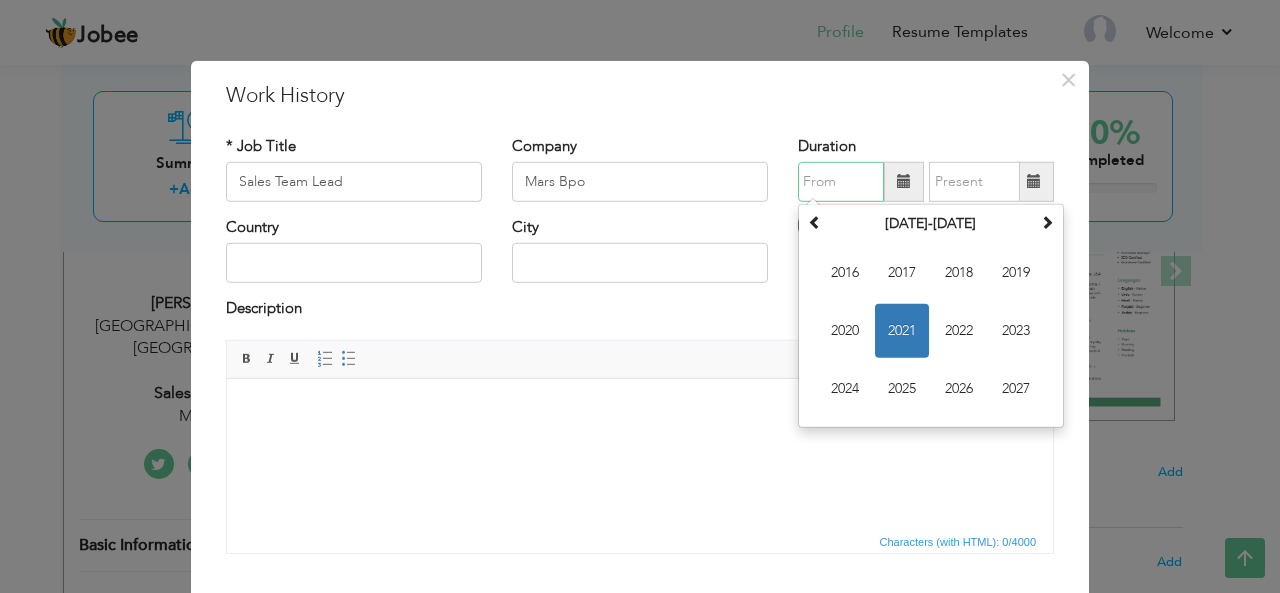 click at bounding box center [841, 182] 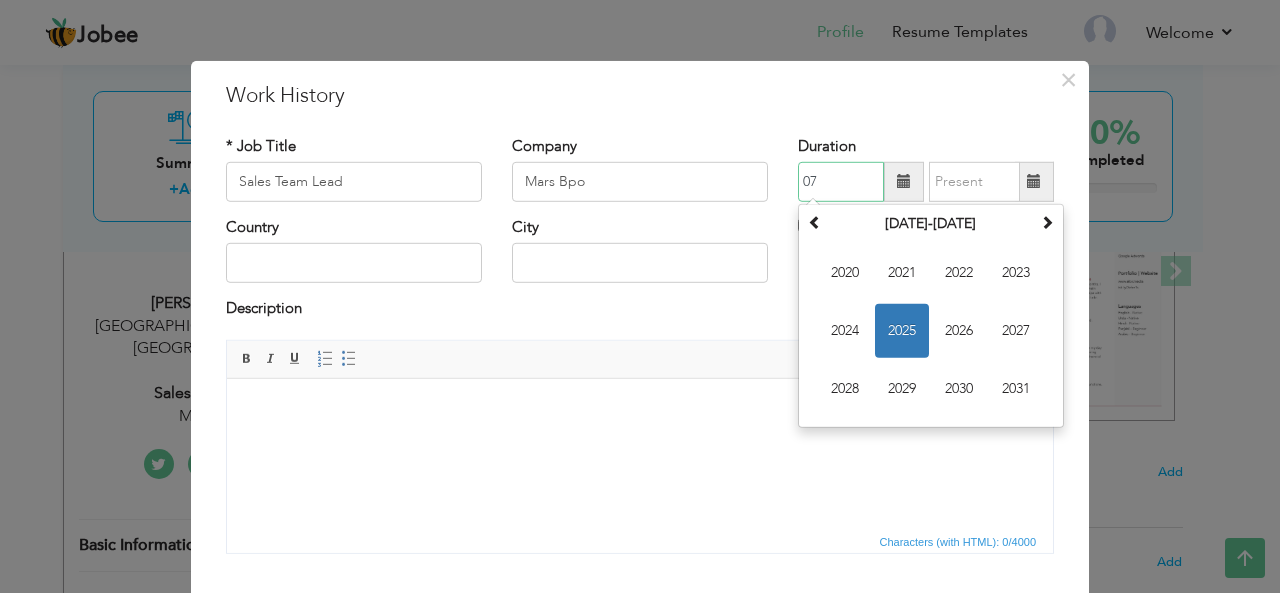type on "0" 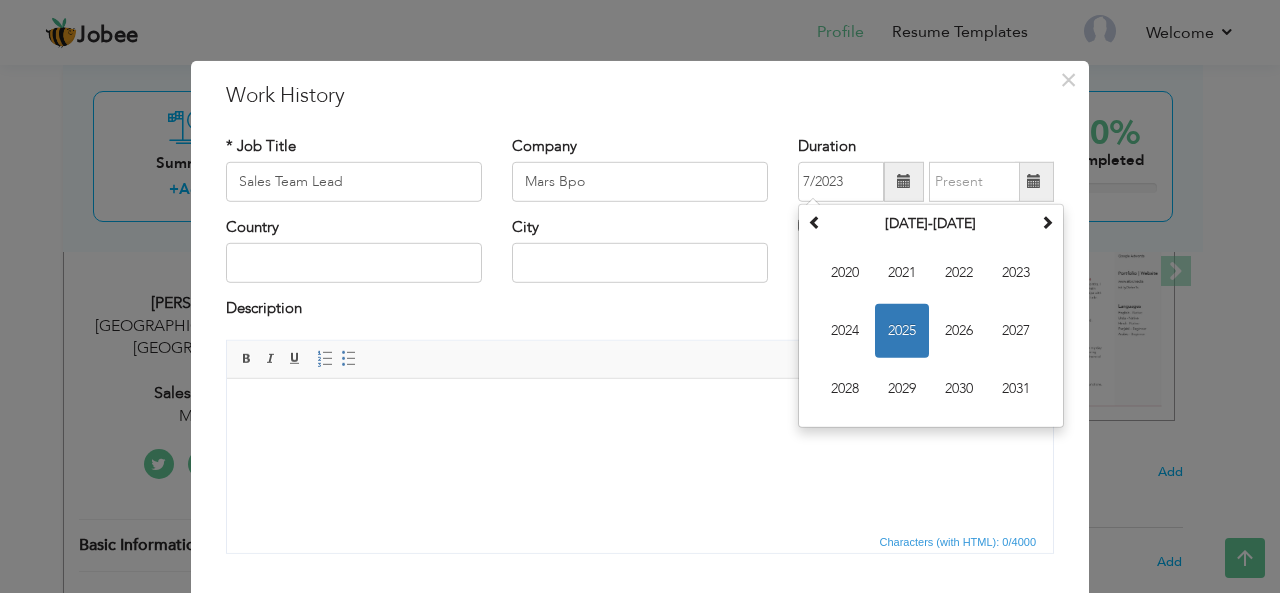 type on "07/2023" 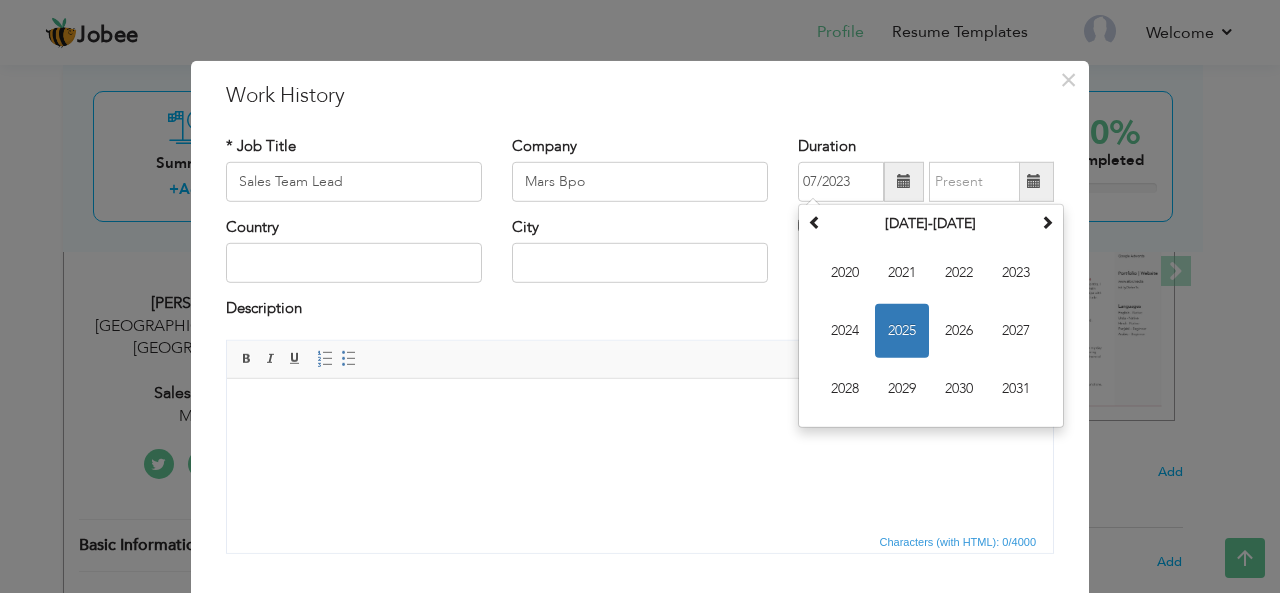 click on "Editor toolbars Basic Styles   Bold   Italic   Underline Paragraph   Insert/Remove Numbered List   Insert/Remove Bulleted List" at bounding box center [640, 360] 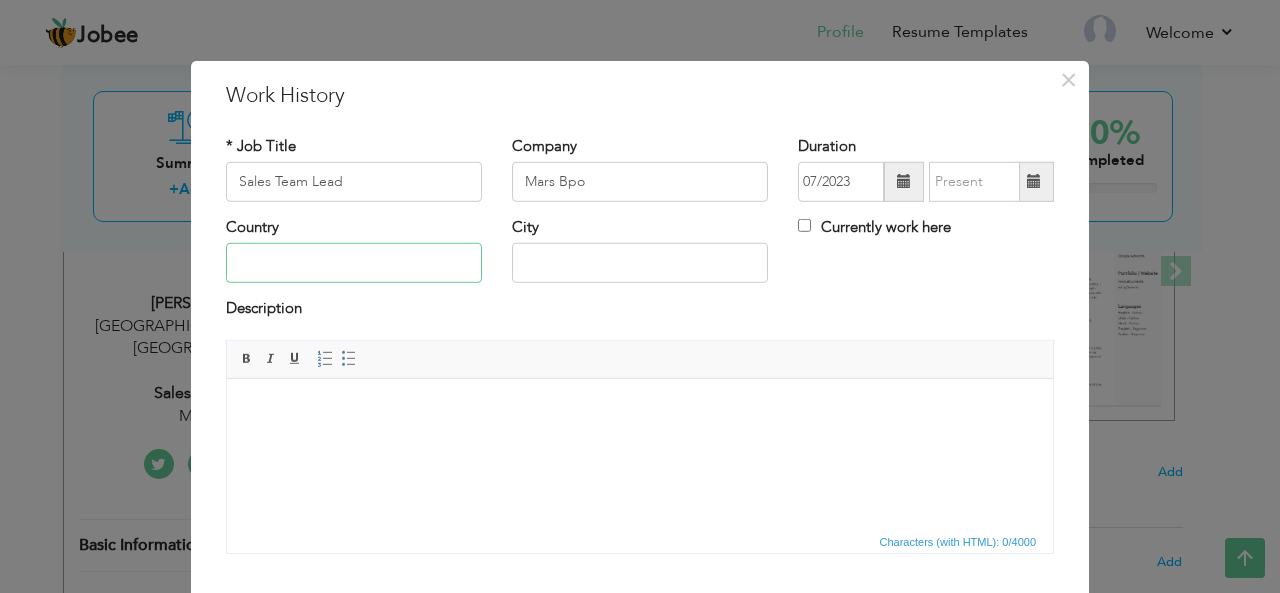 click at bounding box center [354, 263] 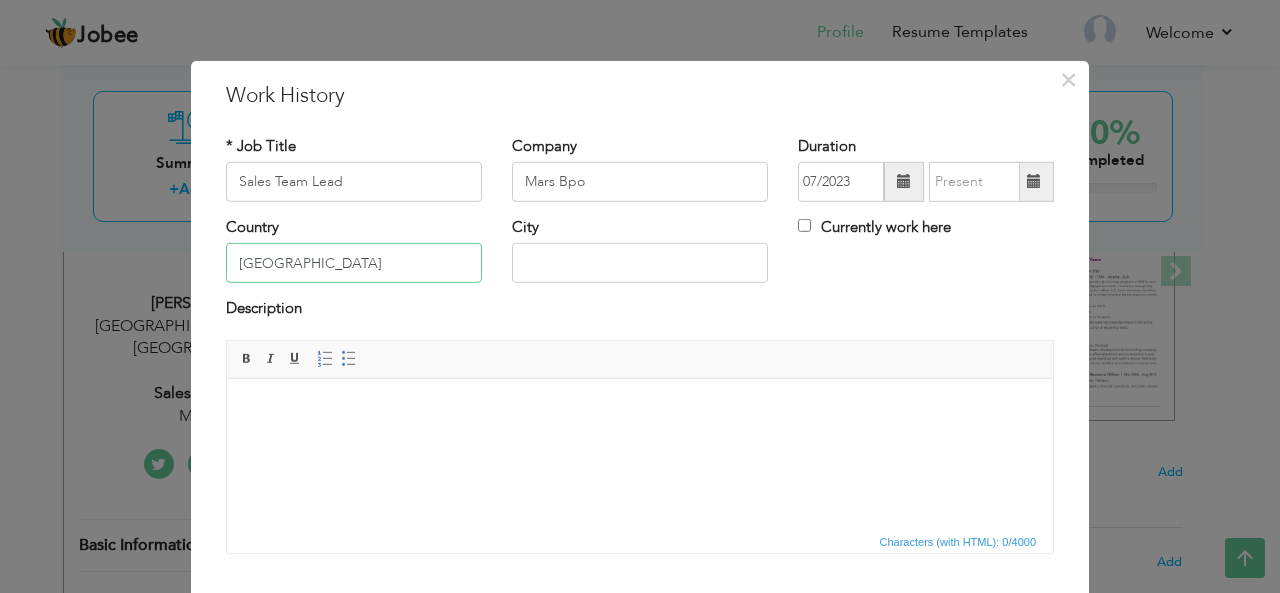 type on "[GEOGRAPHIC_DATA]" 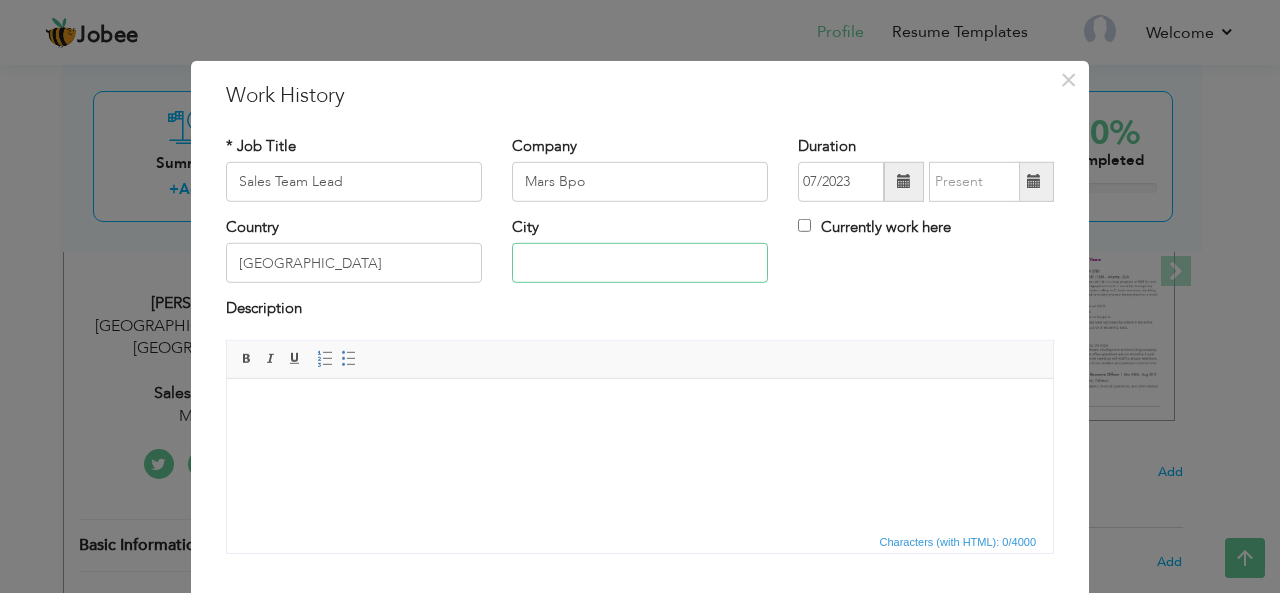 click at bounding box center (640, 263) 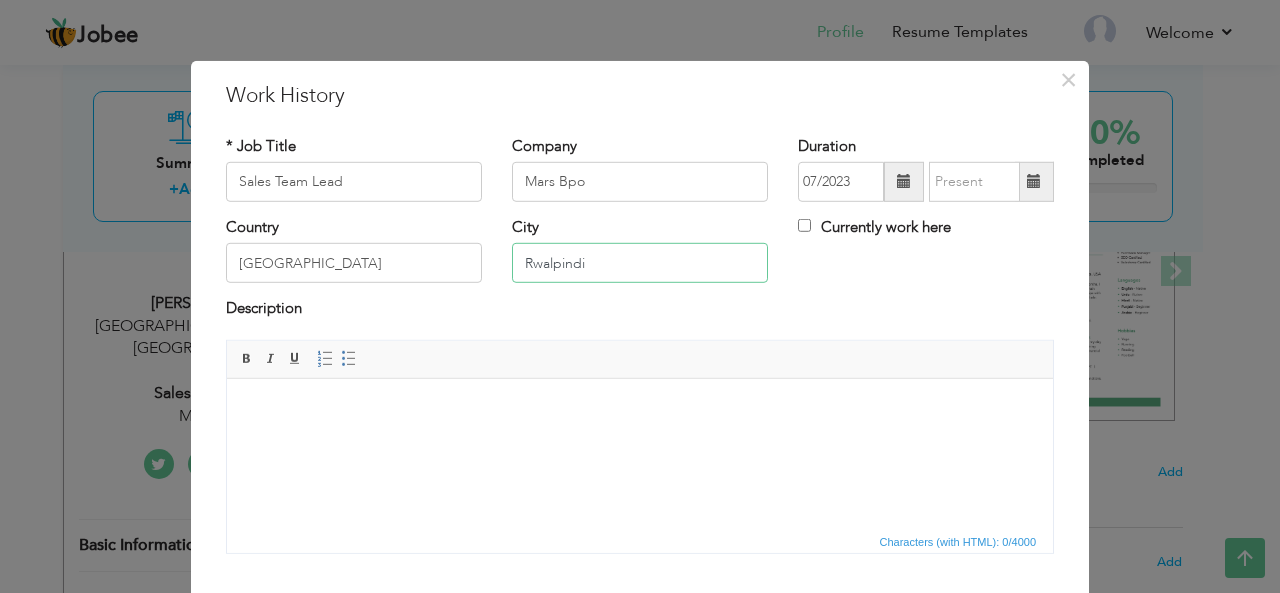 click on "Rwalpindi" at bounding box center [640, 263] 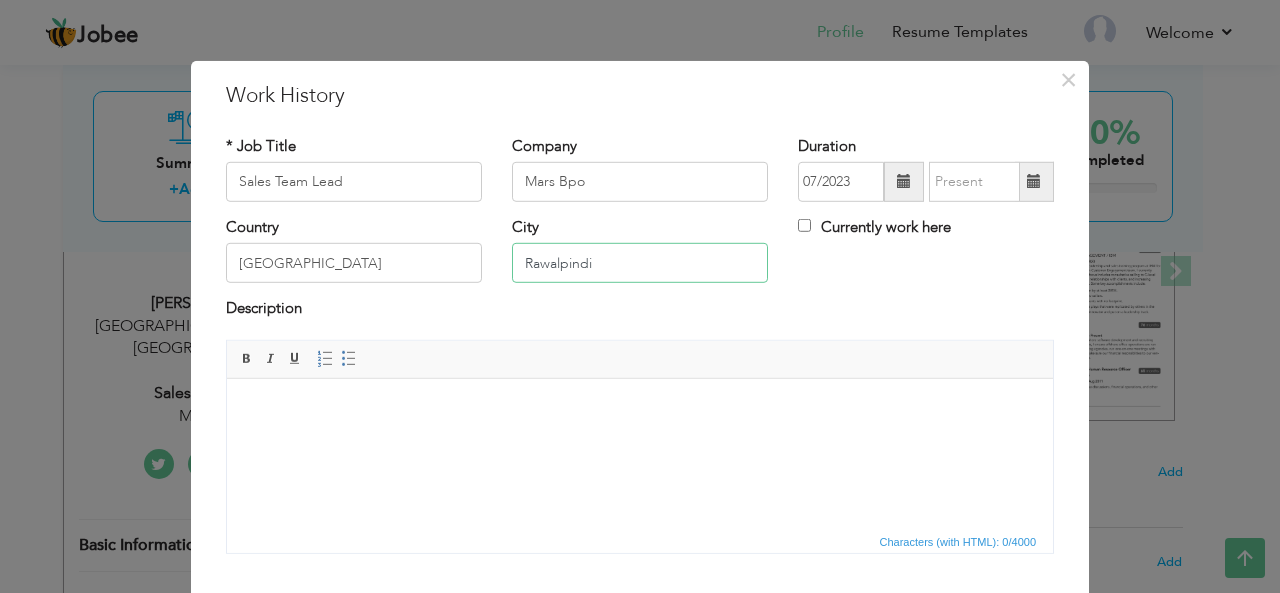 type on "Rawalpindi" 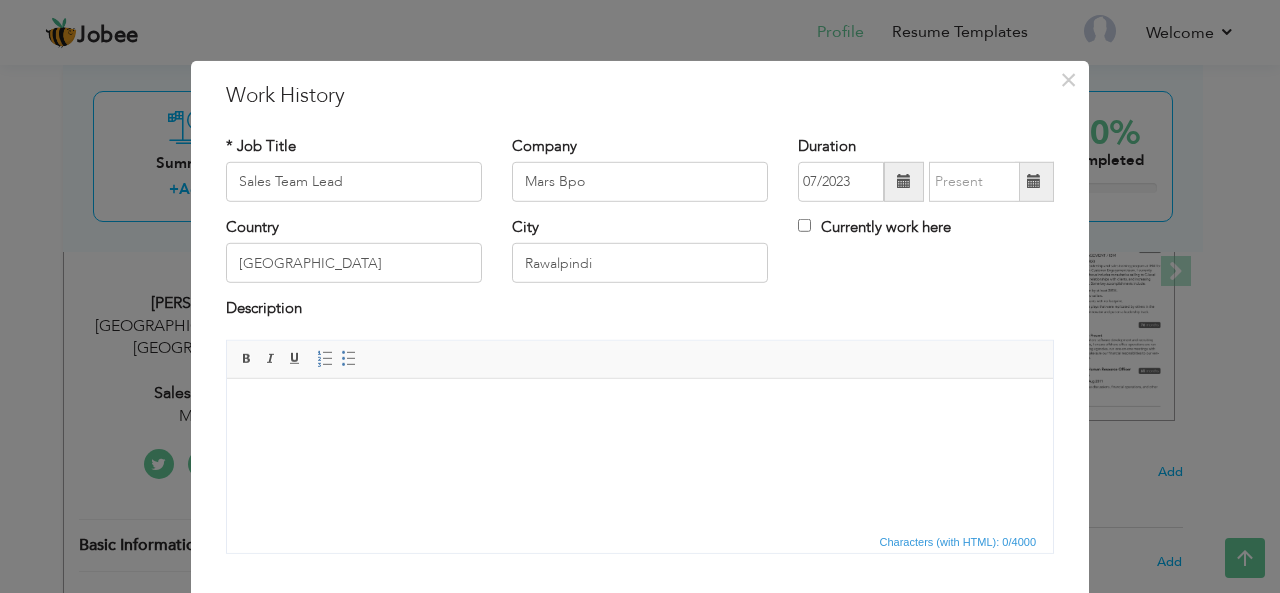click on "Country
Pakistan
City
Rawalpindi
Currently work here" at bounding box center (640, 257) 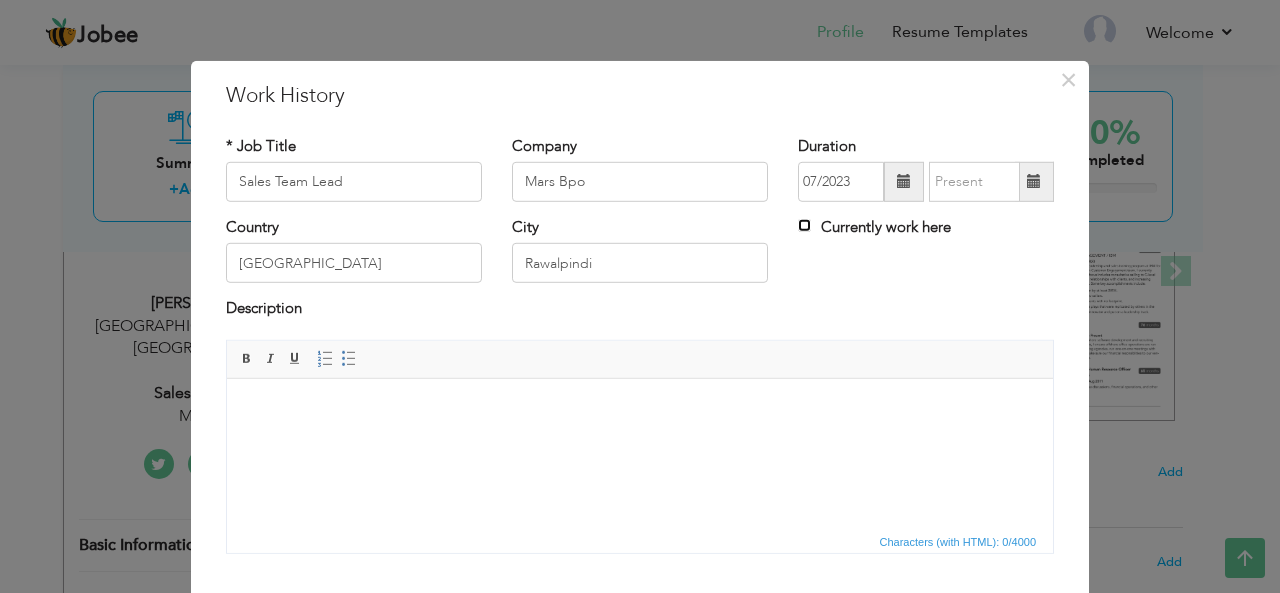 click on "Currently work here" at bounding box center [804, 225] 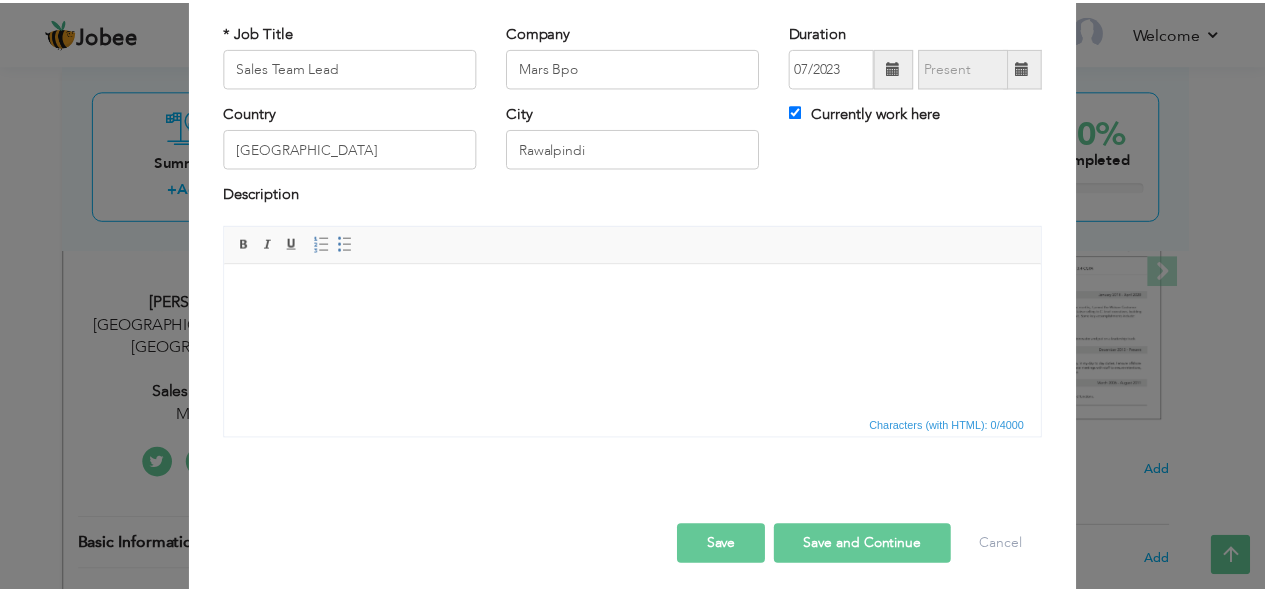scroll, scrollTop: 120, scrollLeft: 0, axis: vertical 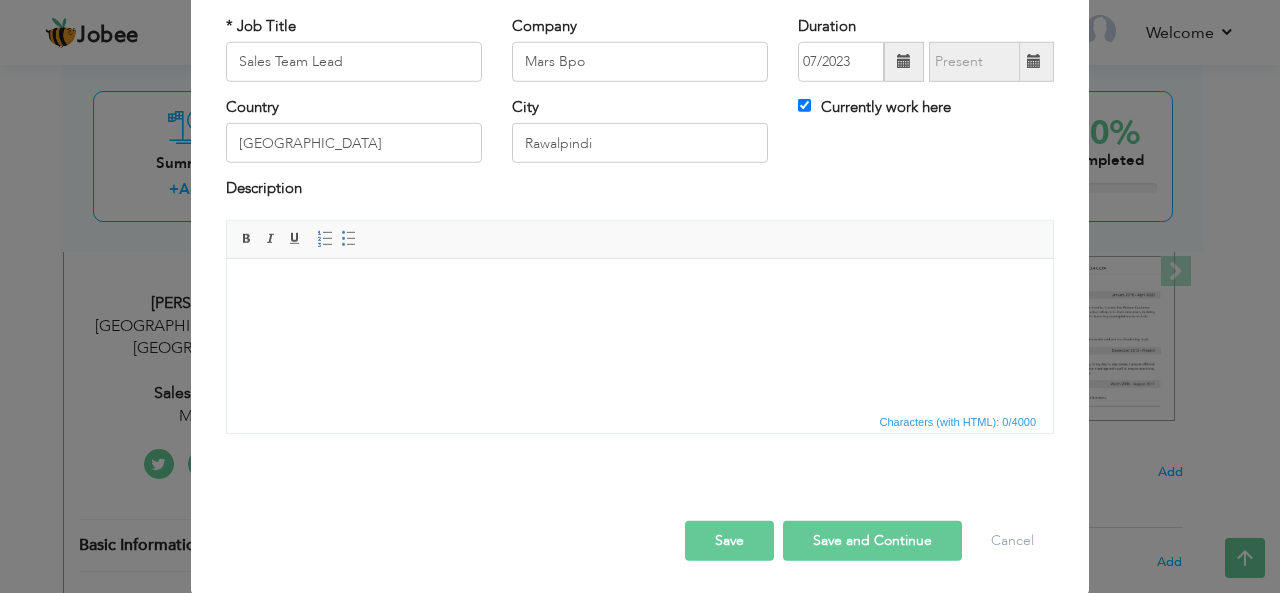 click on "Save and Continue" at bounding box center (872, 541) 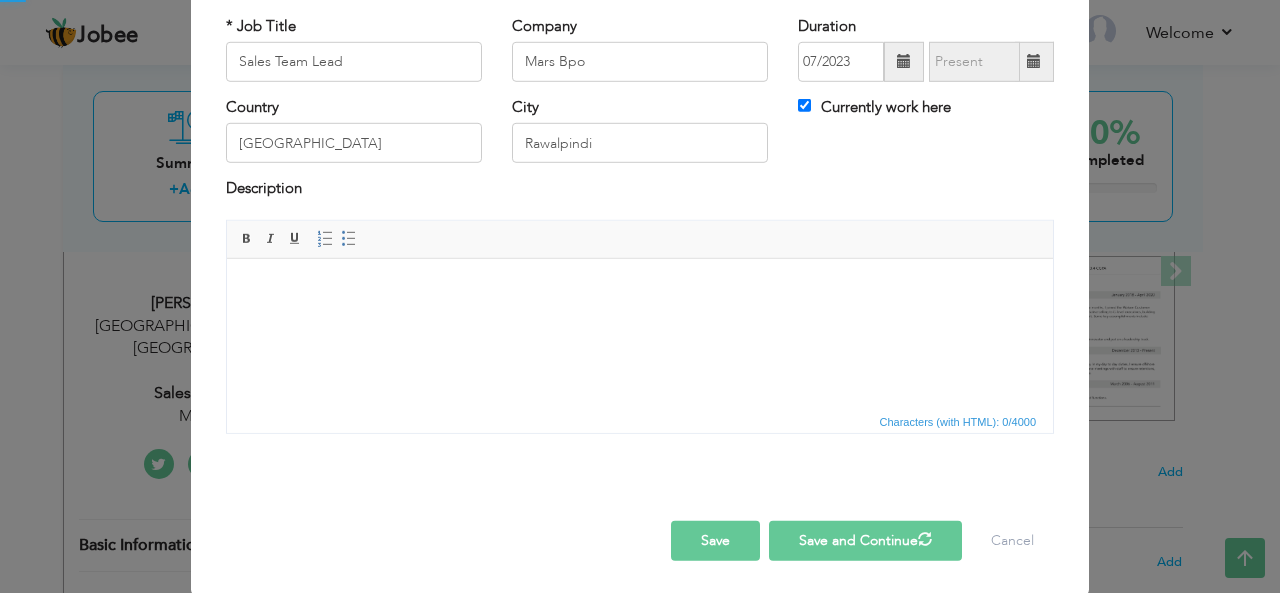 type 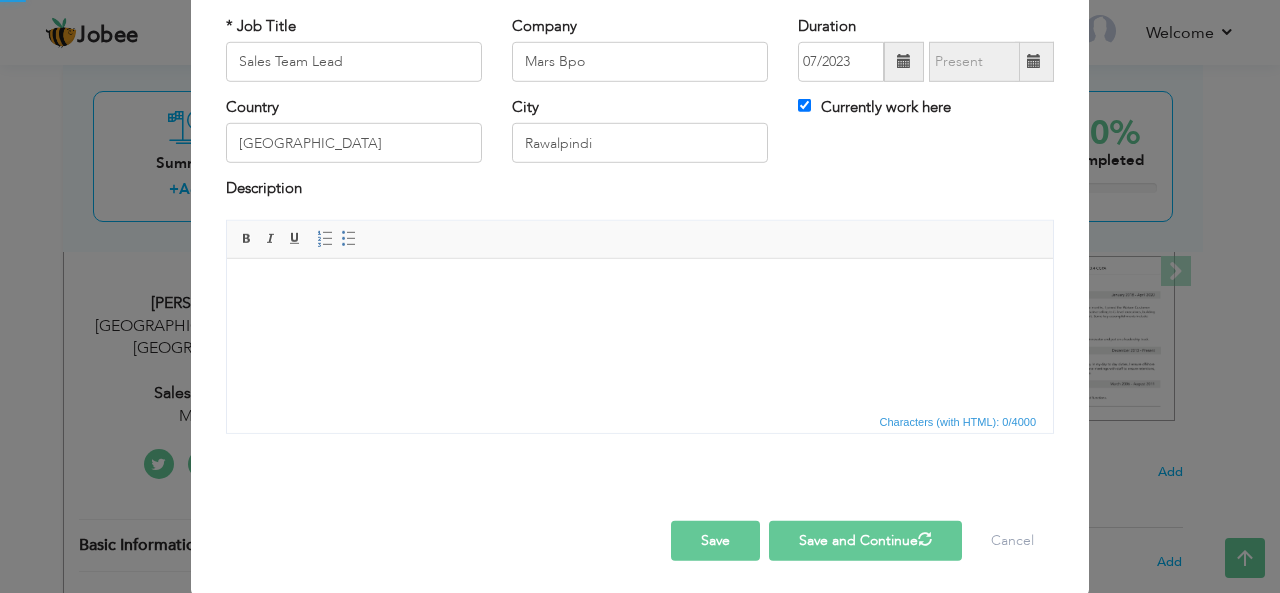 type 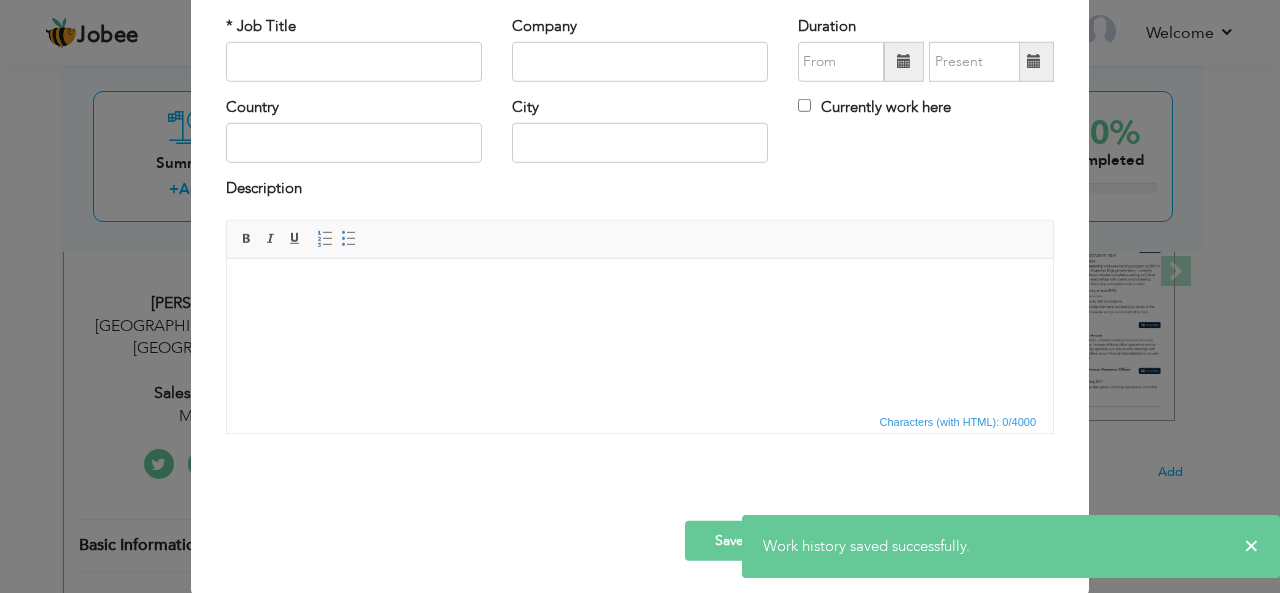 click on "Save" at bounding box center [729, 541] 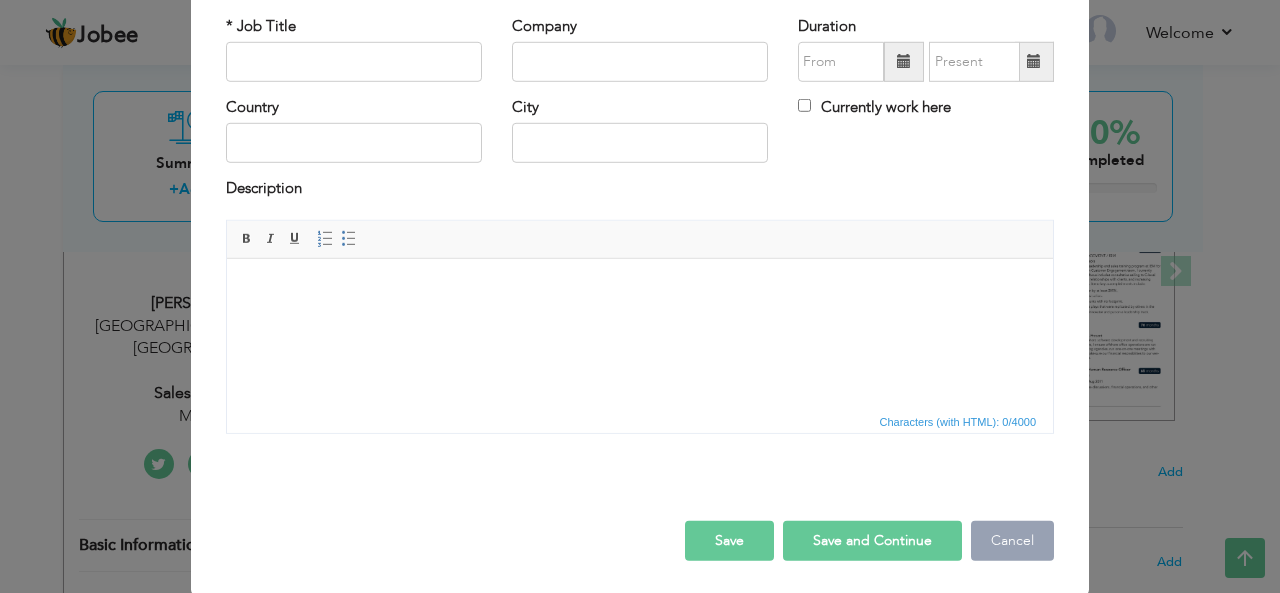 click on "Cancel" at bounding box center [1012, 541] 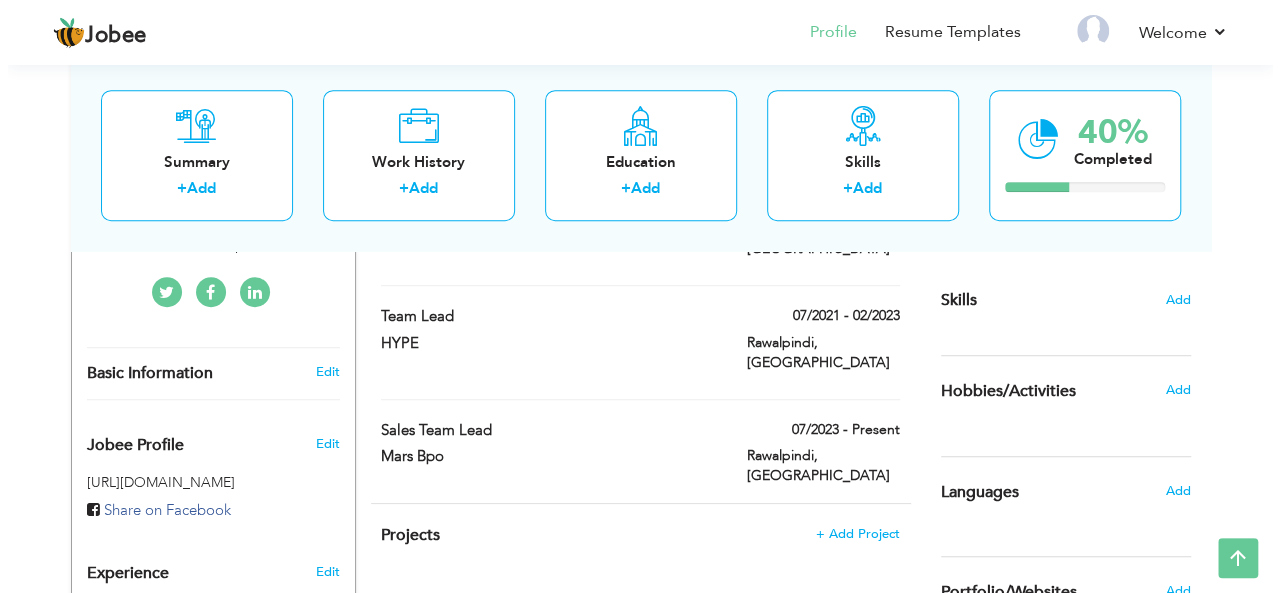 scroll, scrollTop: 468, scrollLeft: 0, axis: vertical 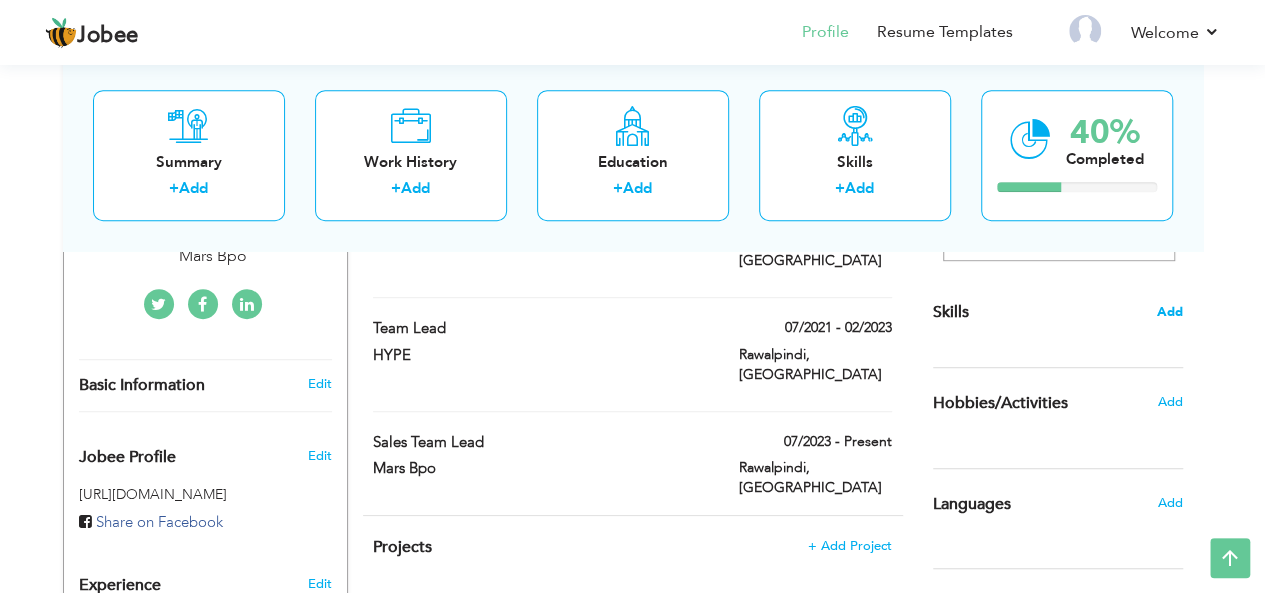 click on "Add" at bounding box center (1170, 312) 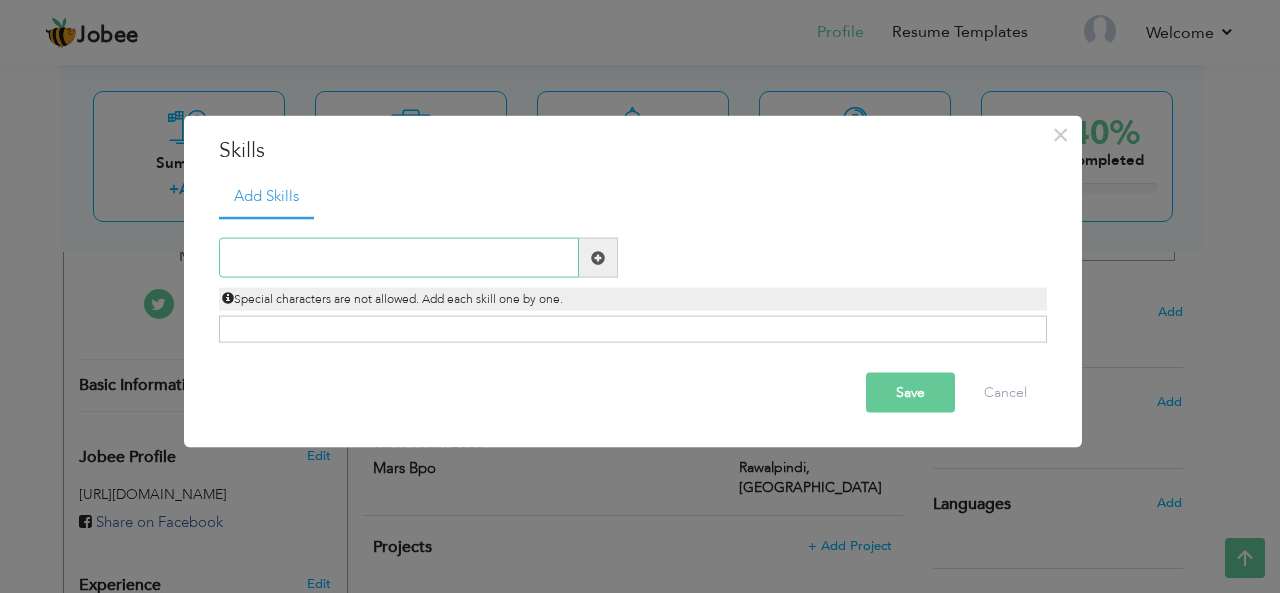 click at bounding box center (399, 258) 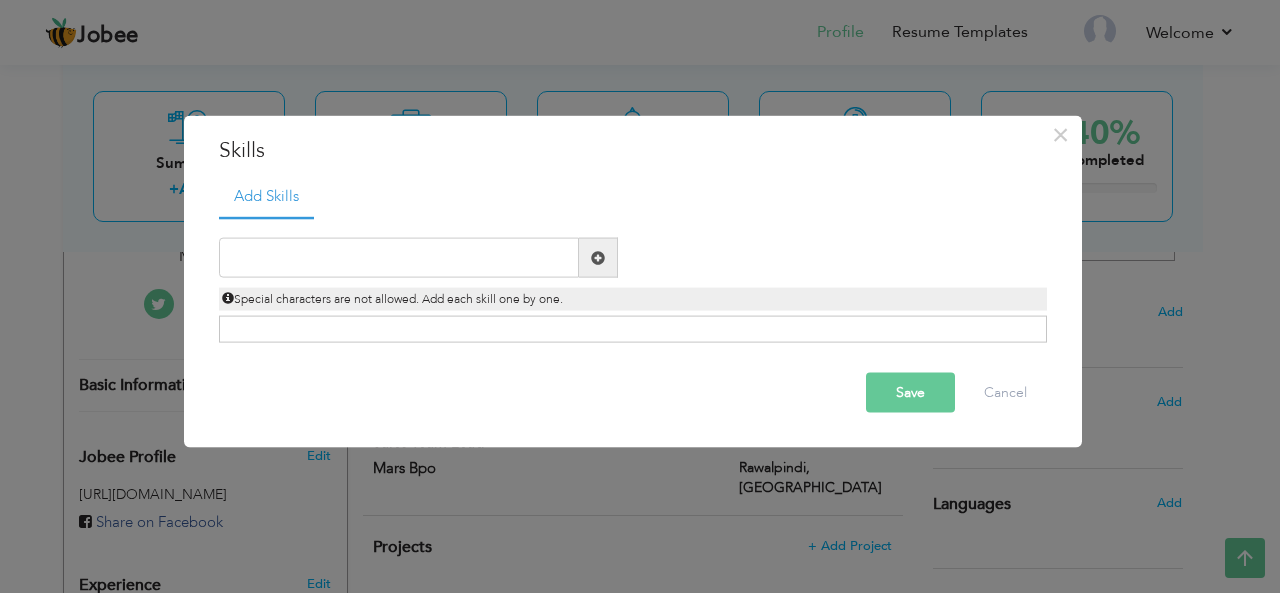 click at bounding box center [598, 258] 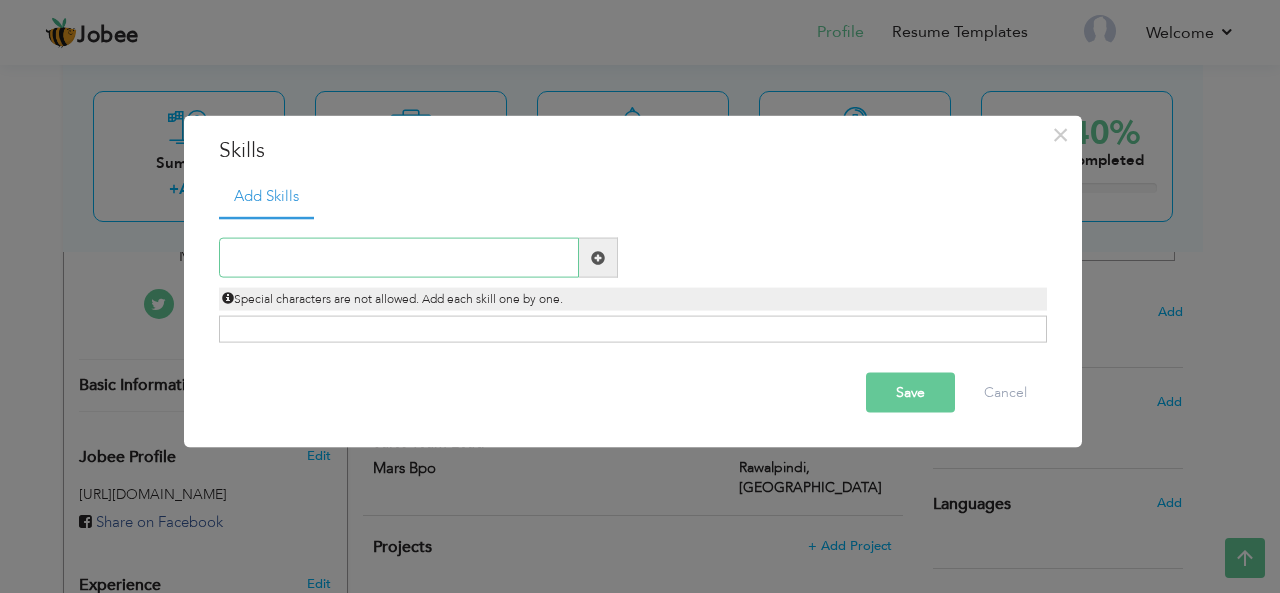 paste on "Team Leadership & Supervision" 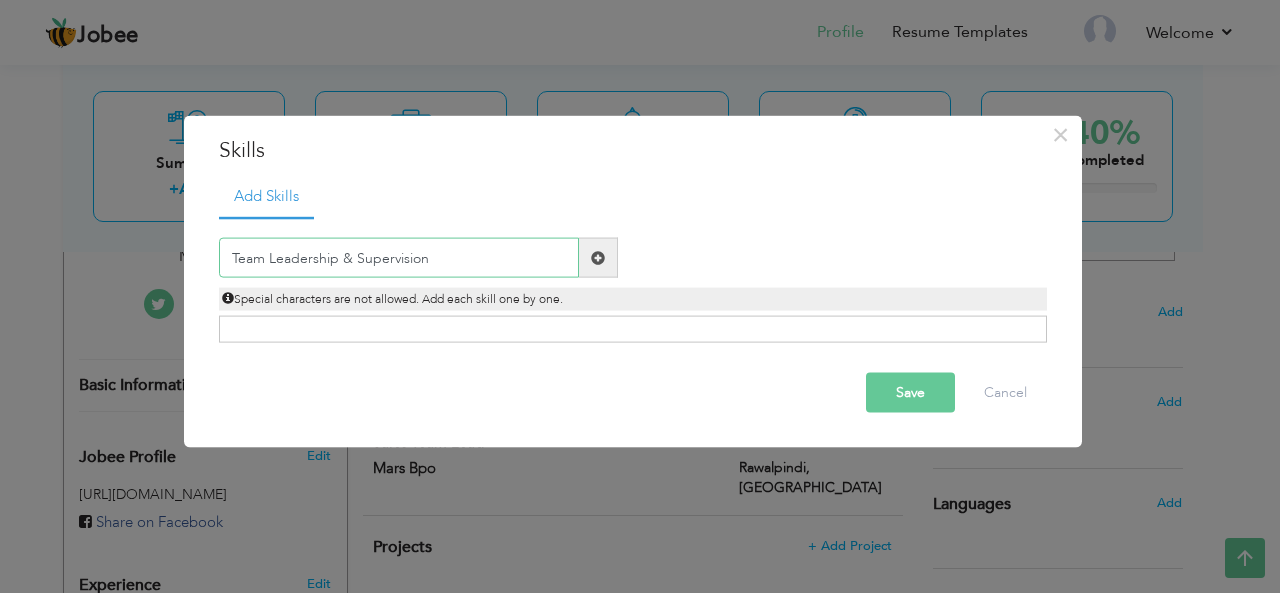 type on "Team Leadership & Supervision" 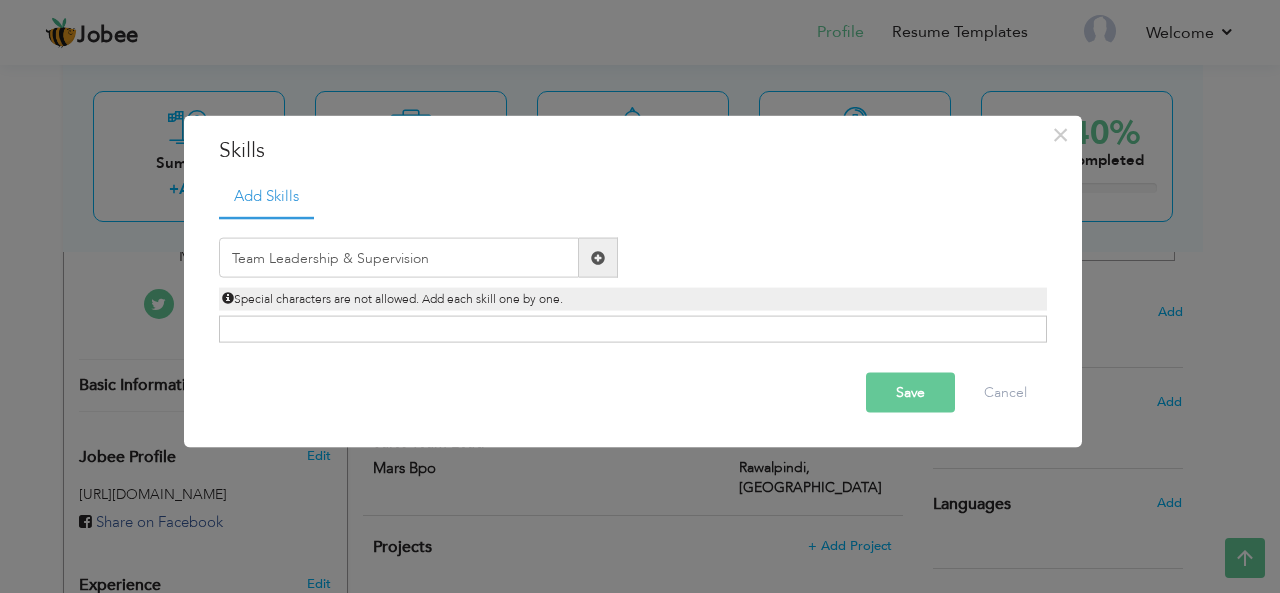 click at bounding box center (598, 258) 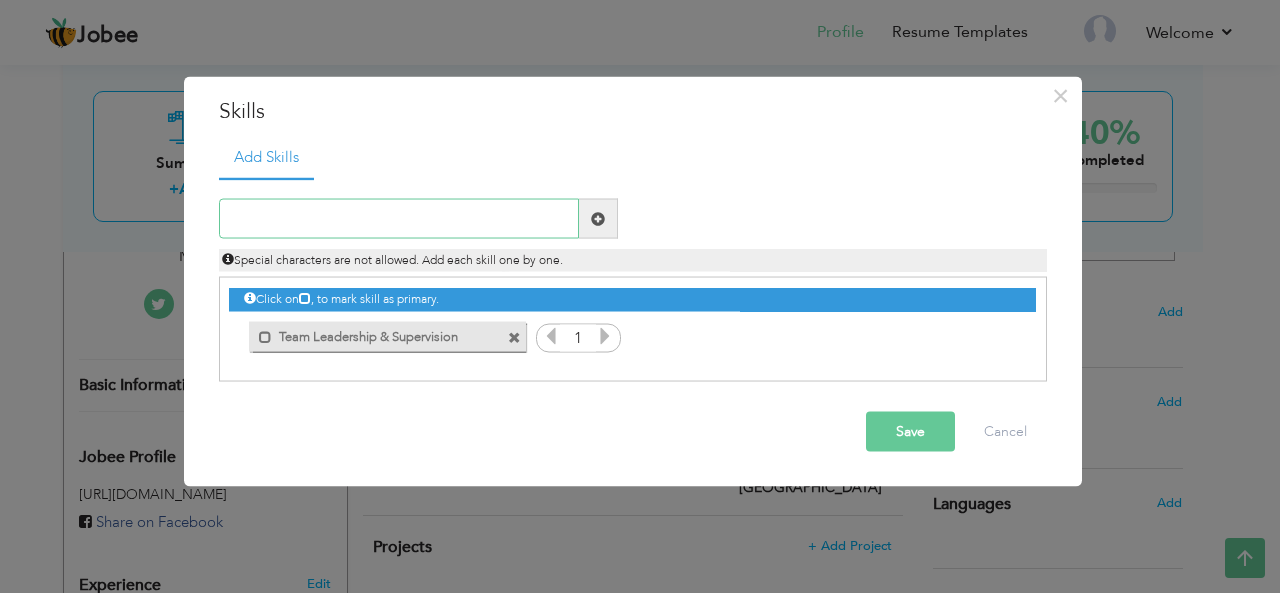 click at bounding box center (399, 219) 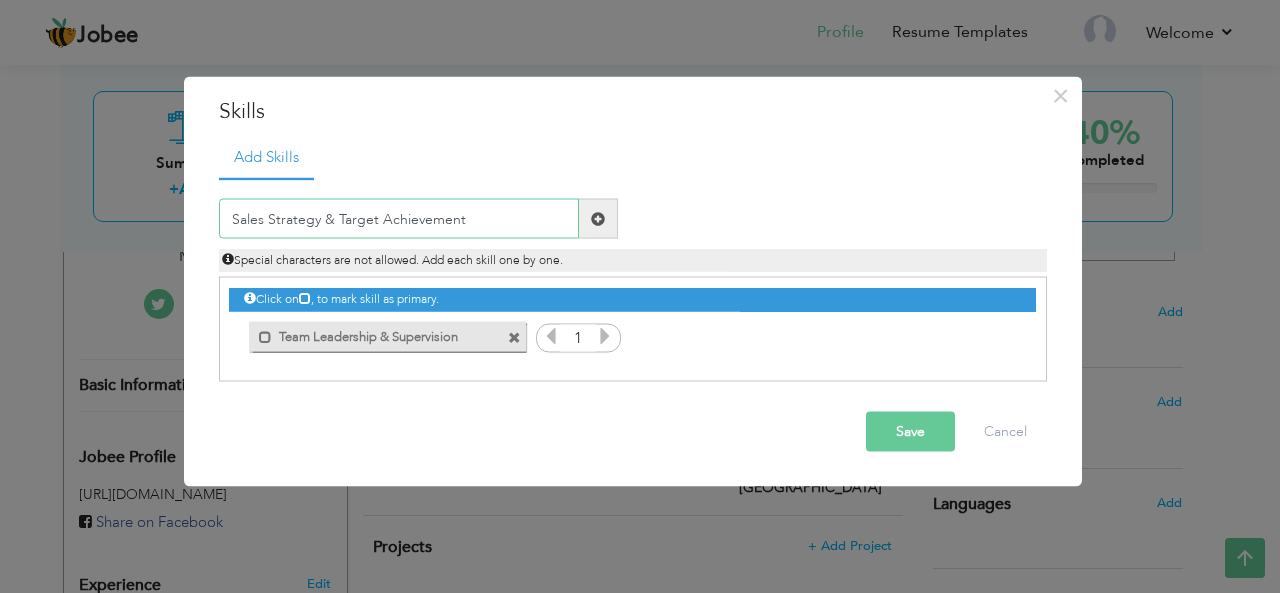 type on "Sales Strategy & Target Achievement" 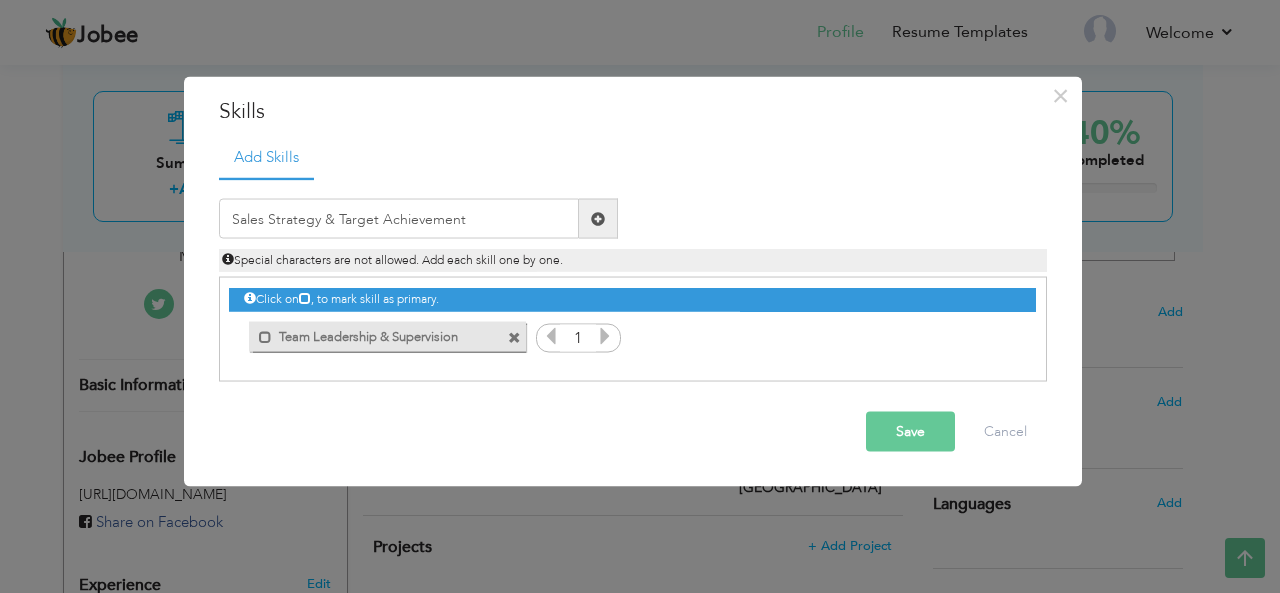 click at bounding box center [598, 219] 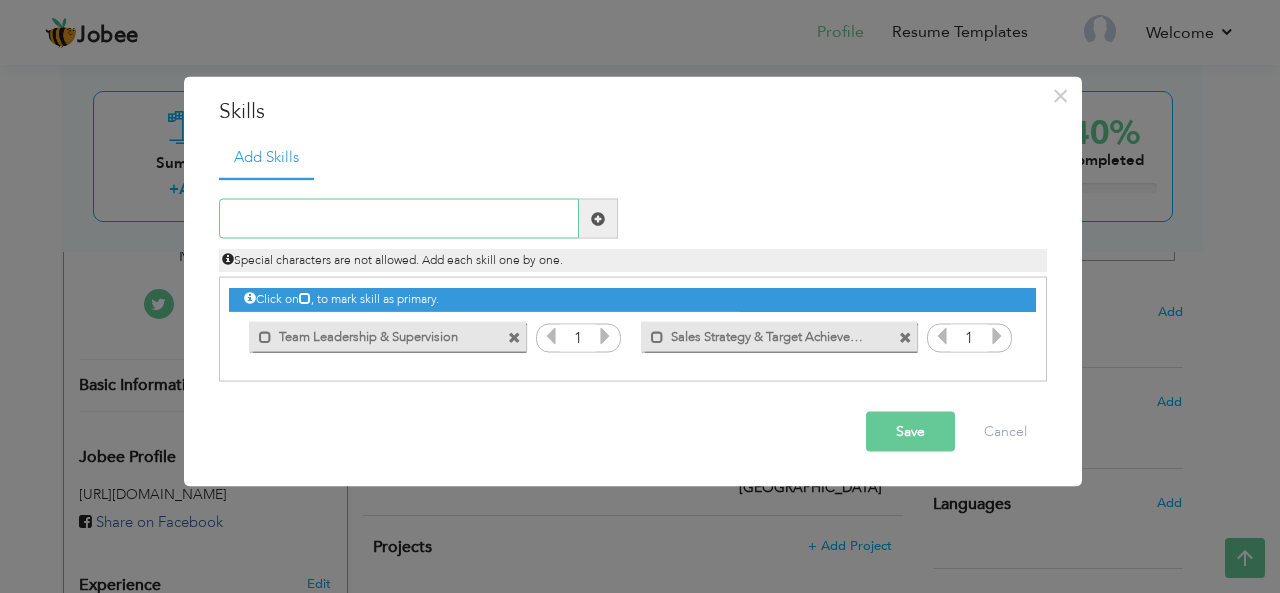 click at bounding box center (399, 219) 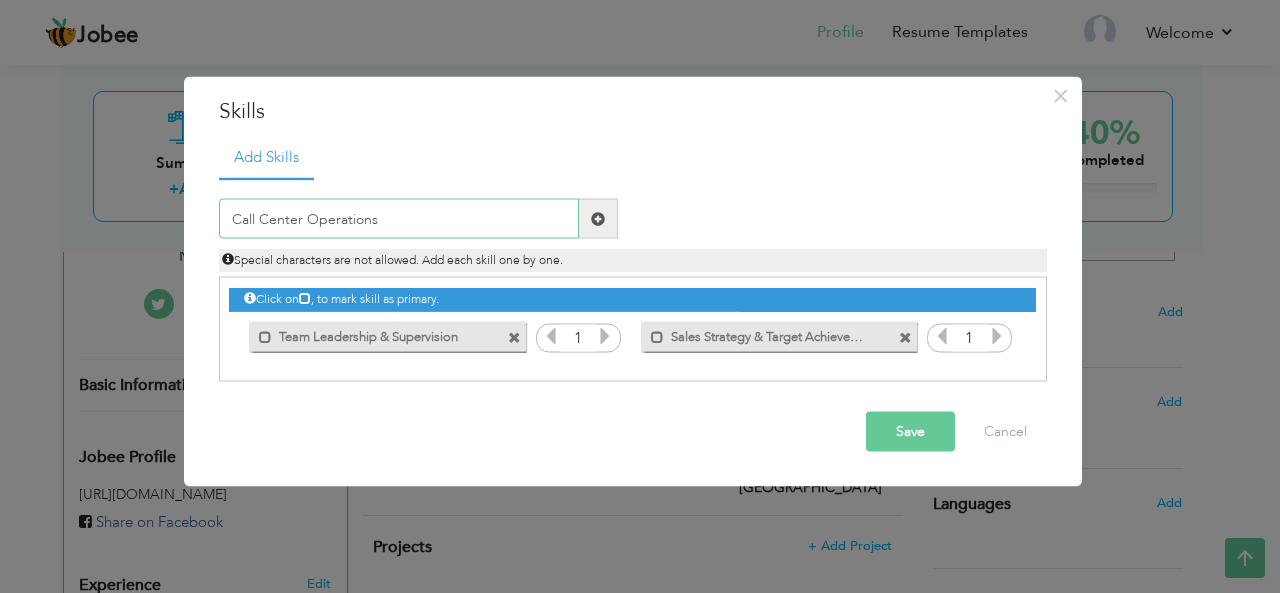 type on "Call Center Operations" 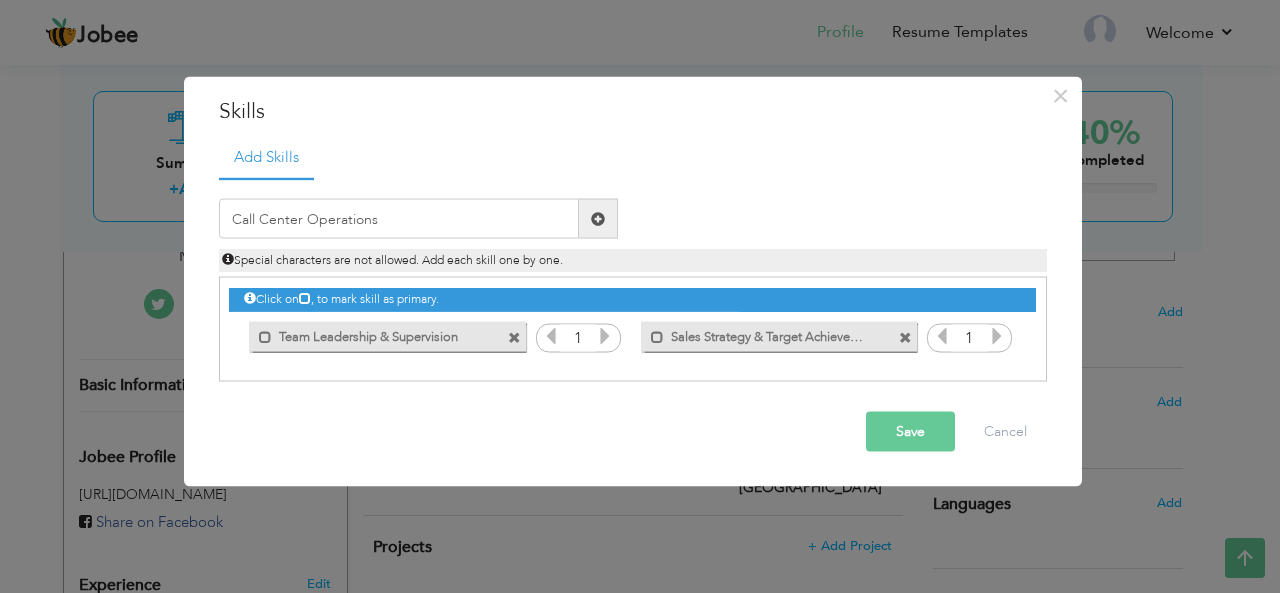 click at bounding box center (598, 219) 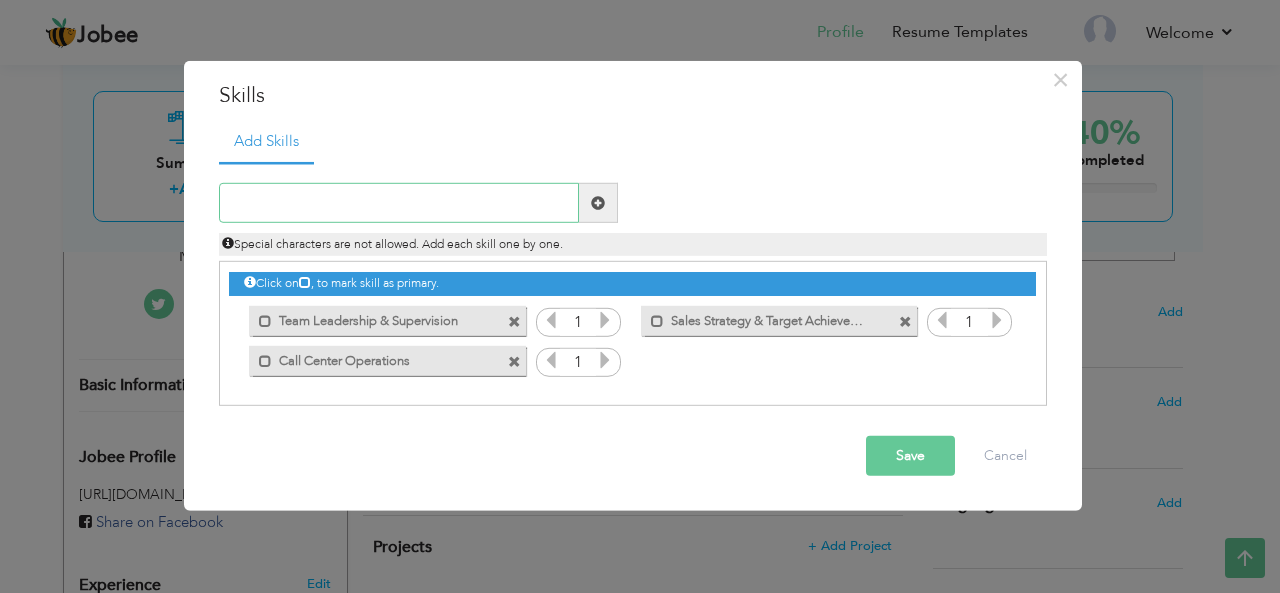 click at bounding box center [399, 203] 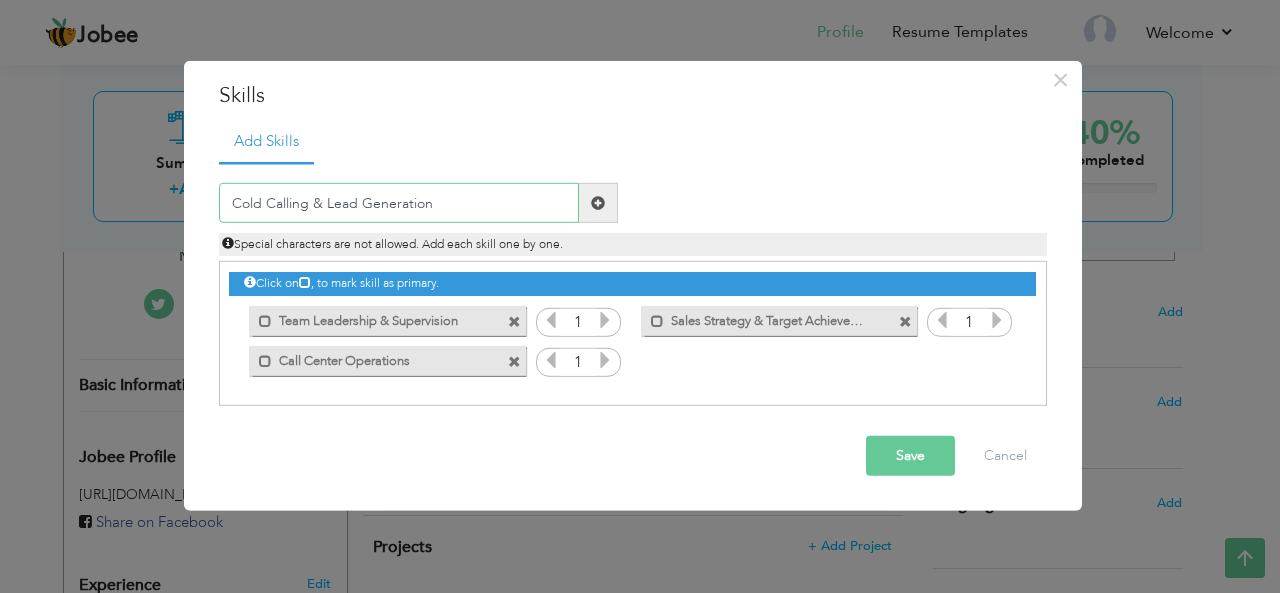type on "Cold Calling & Lead Generation" 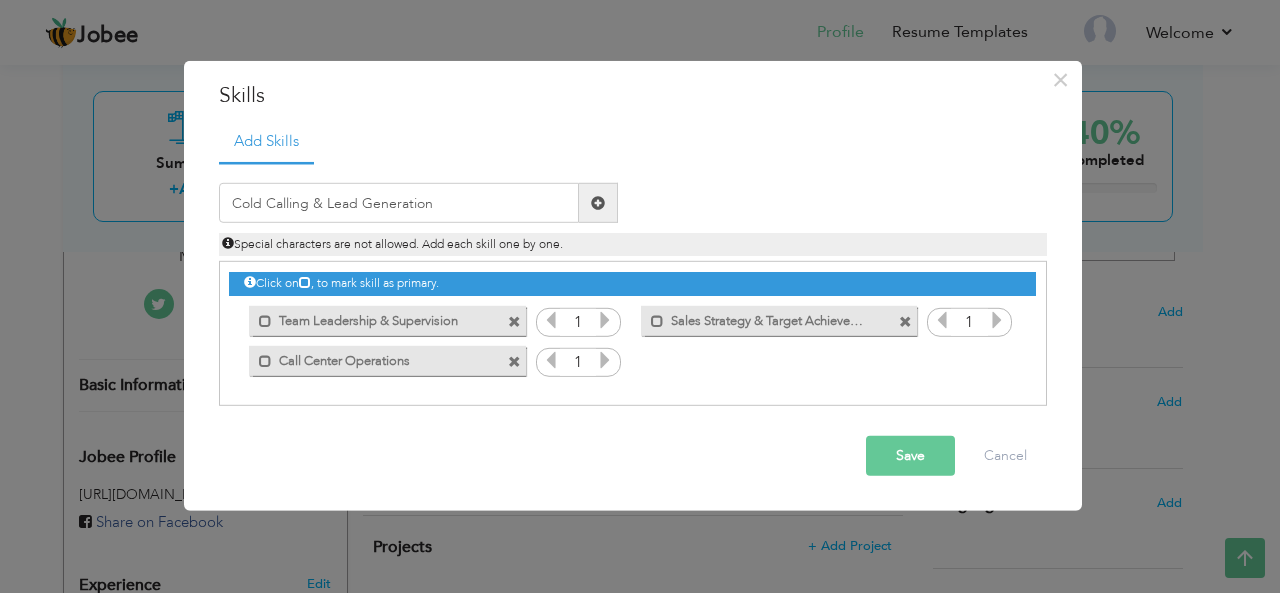 click at bounding box center (598, 203) 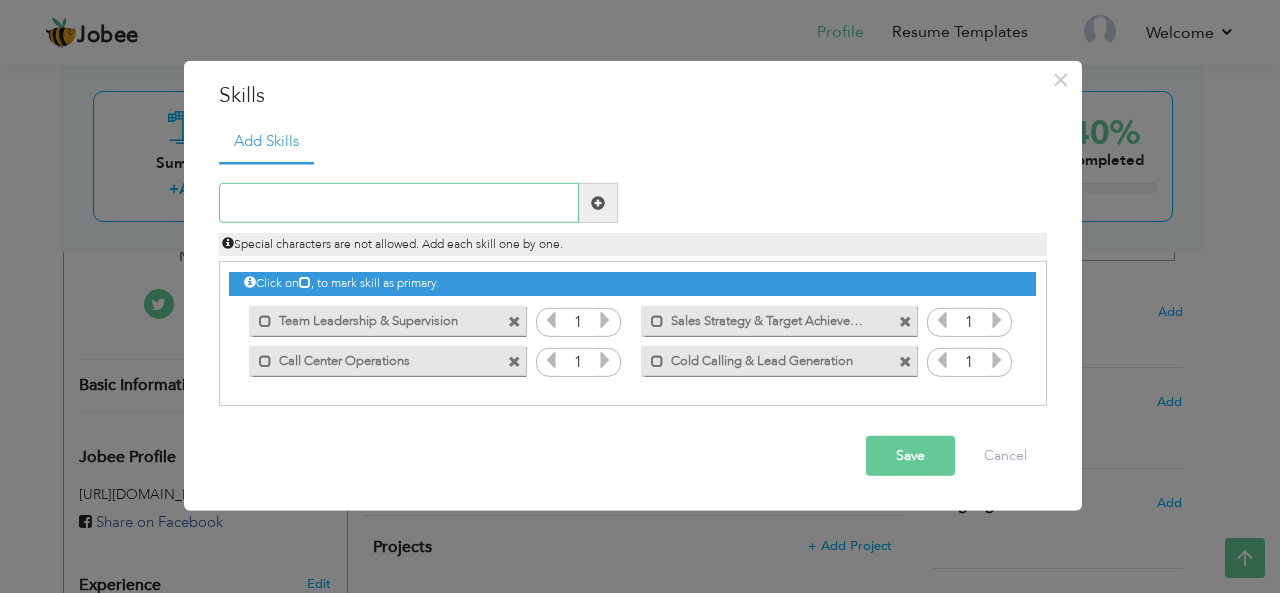 click at bounding box center (399, 203) 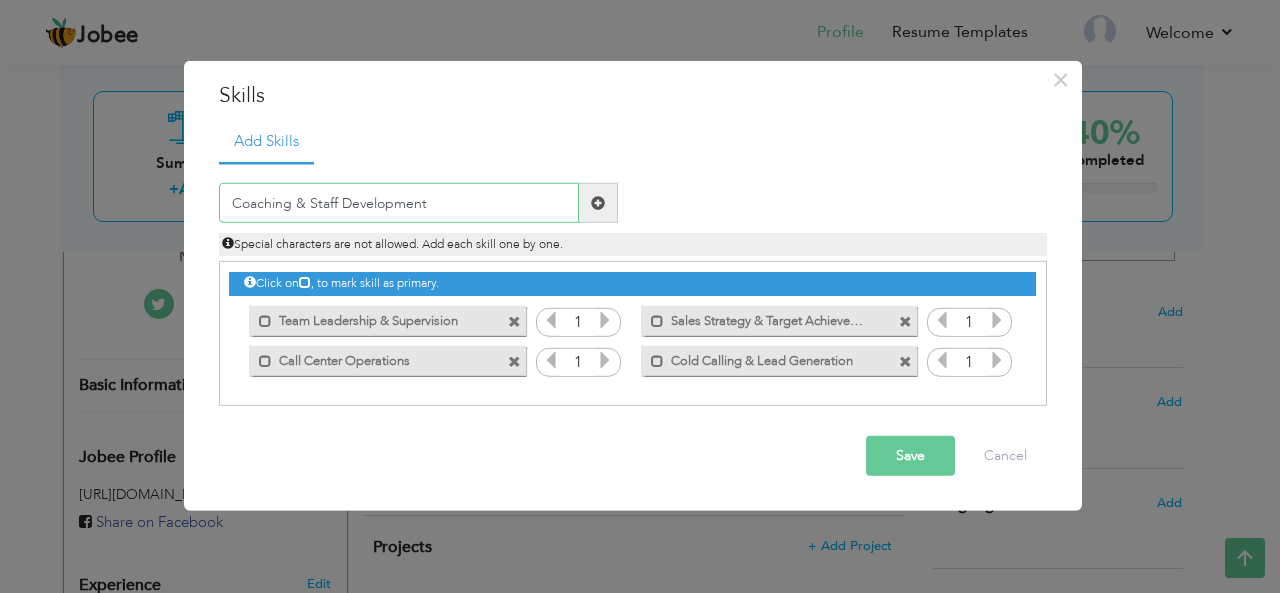 type on "Coaching & Staff Development" 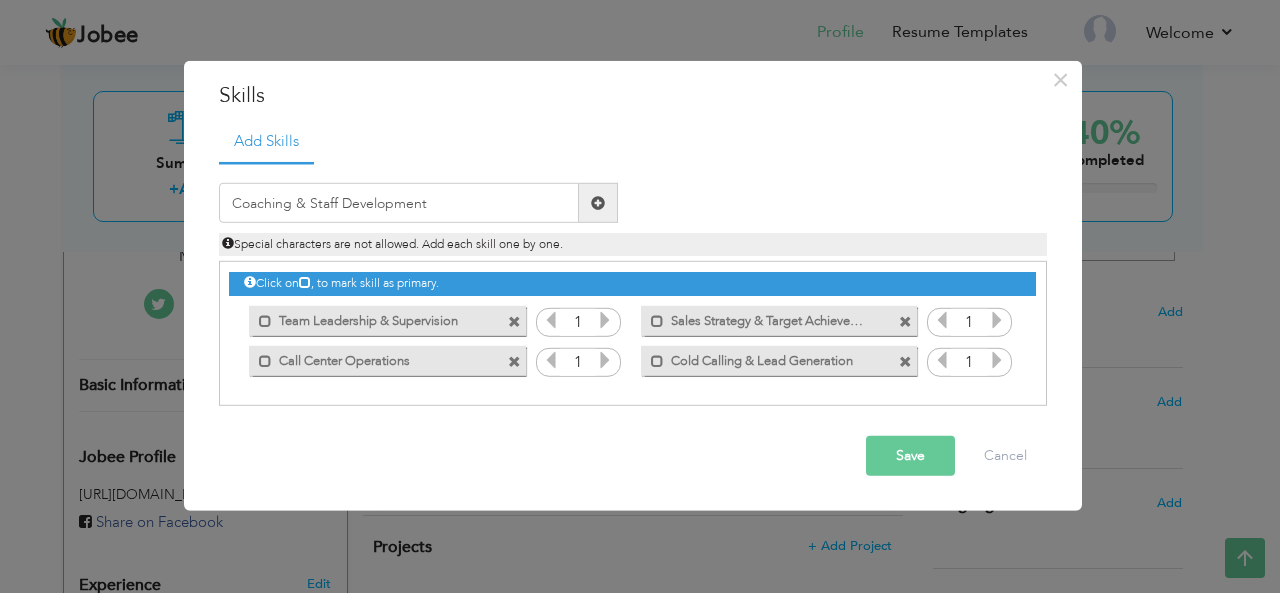 click at bounding box center [598, 203] 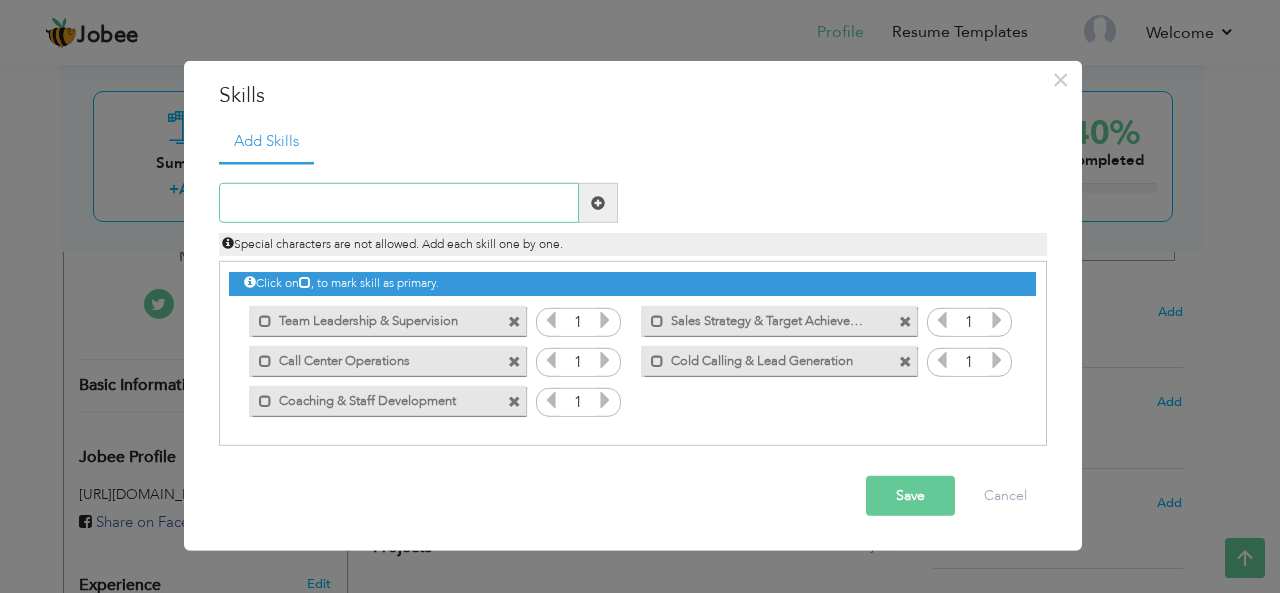 click at bounding box center [399, 203] 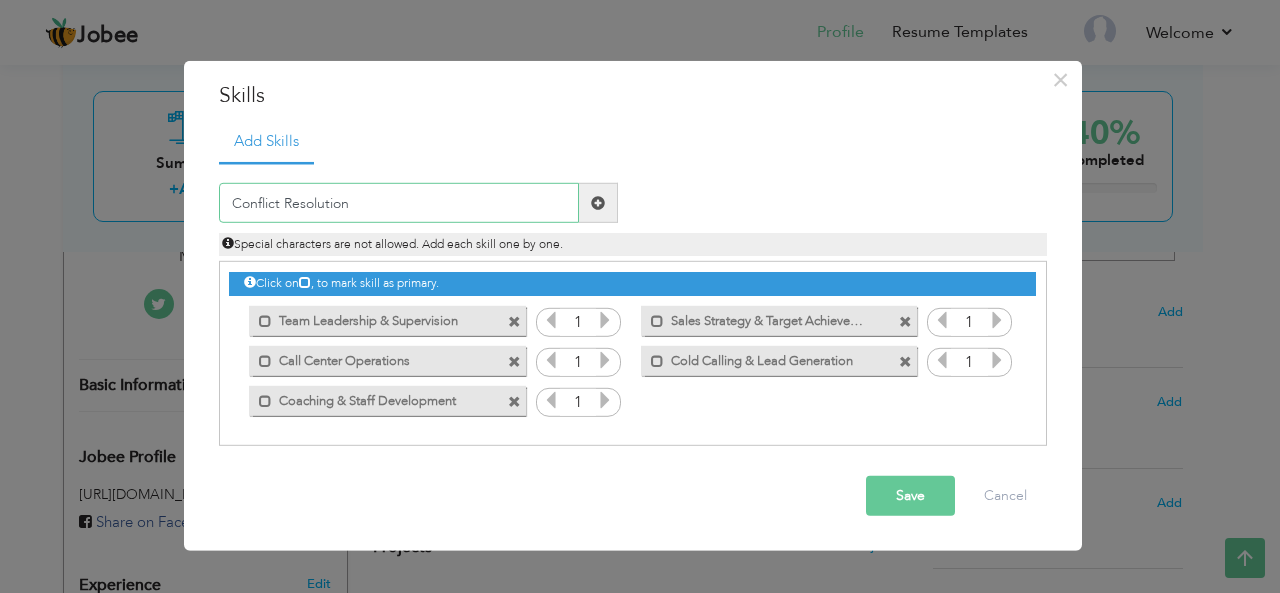 type on "Conflict Resolution" 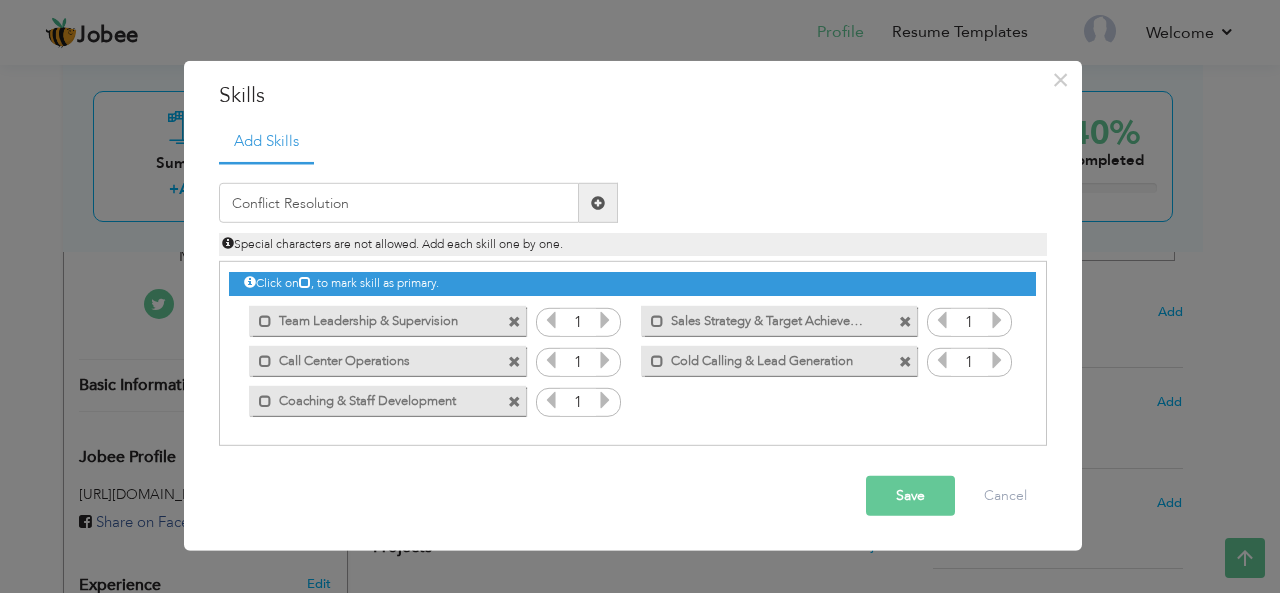 click at bounding box center [598, 203] 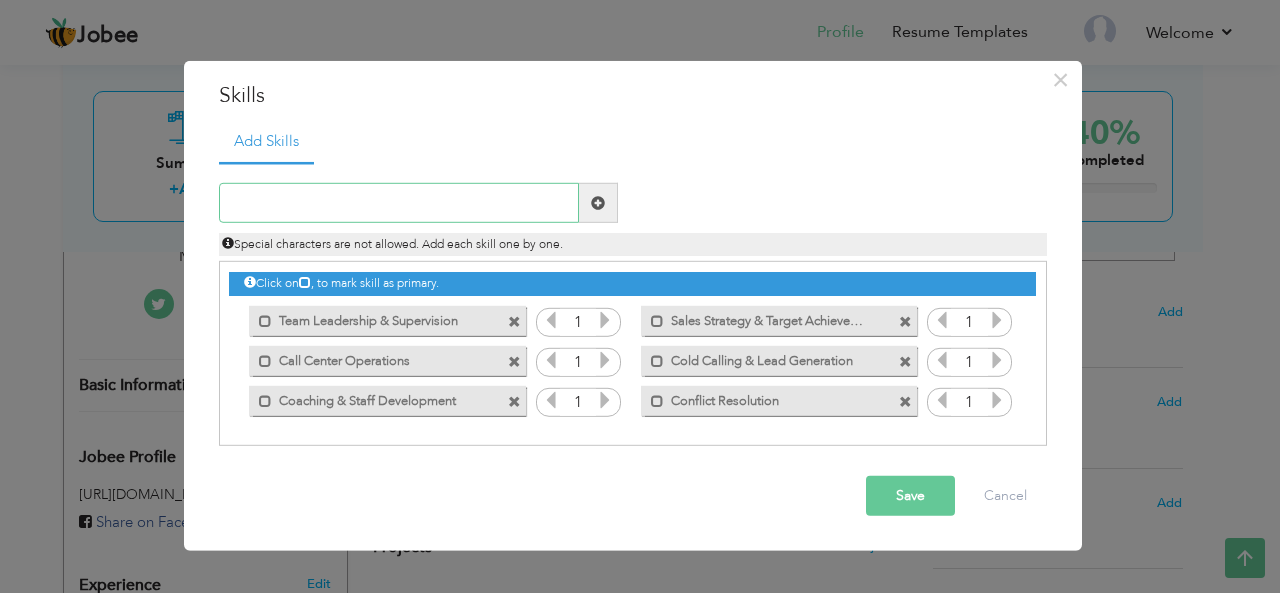 click at bounding box center (399, 203) 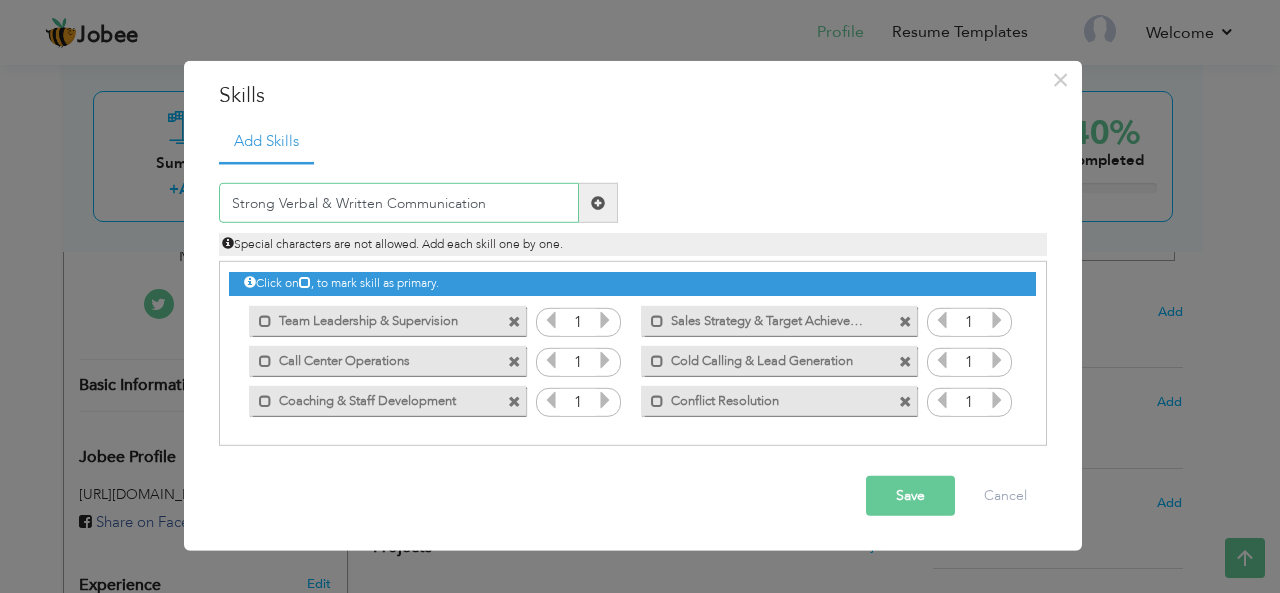 type on "Strong Verbal & Written Communication" 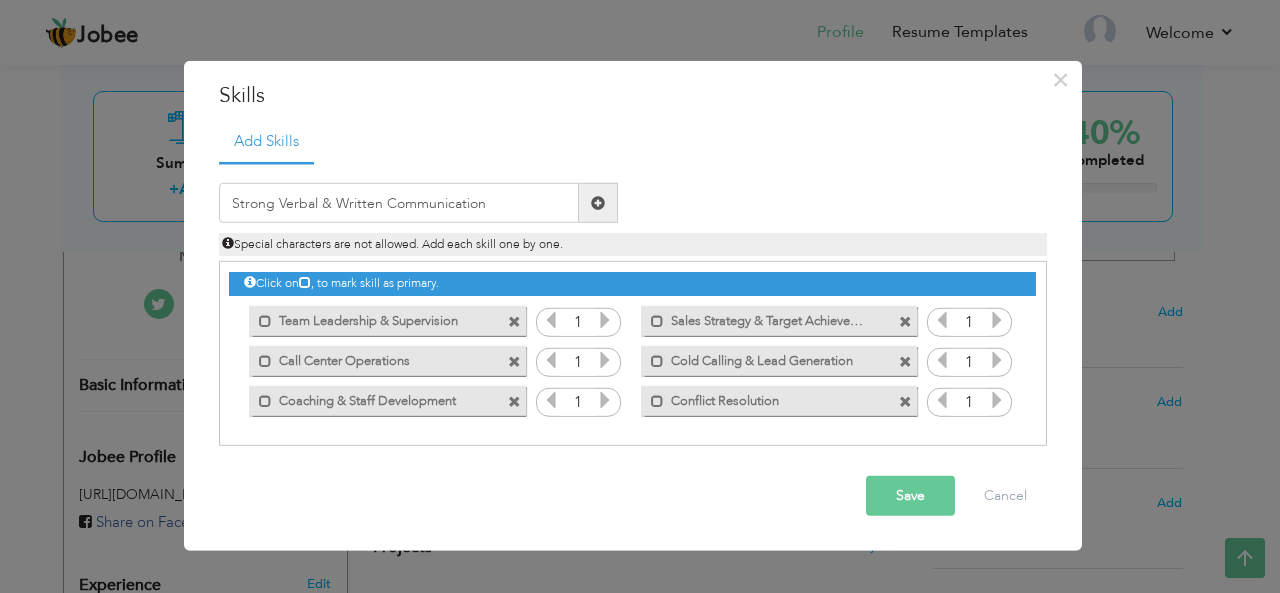 click at bounding box center (598, 203) 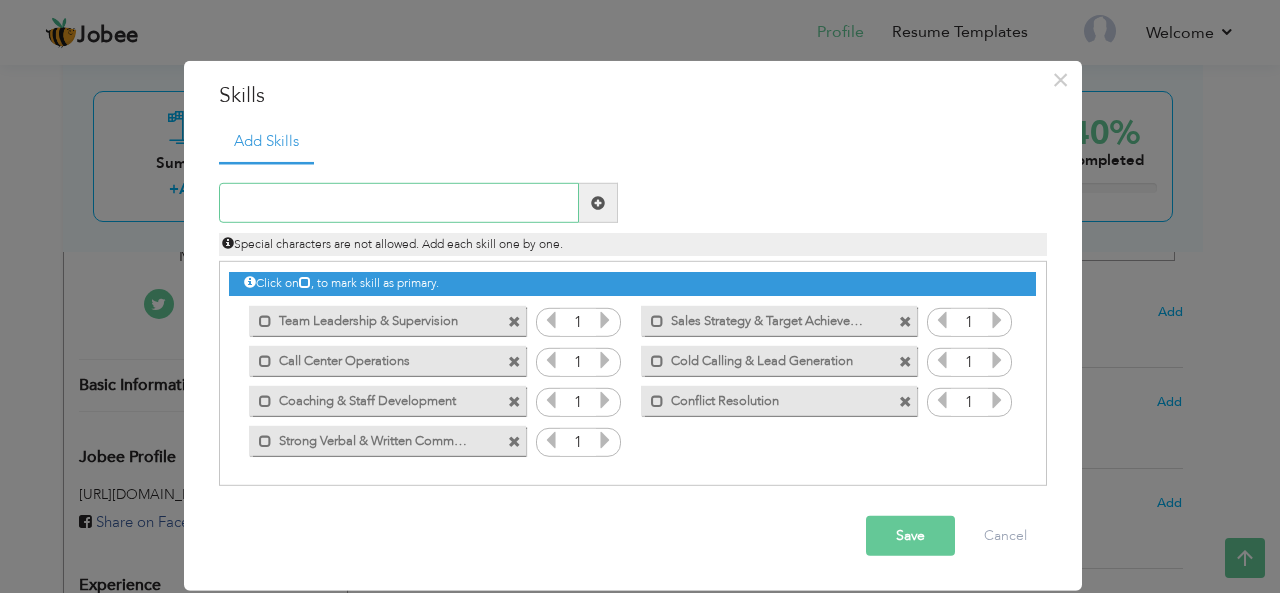 click at bounding box center (399, 203) 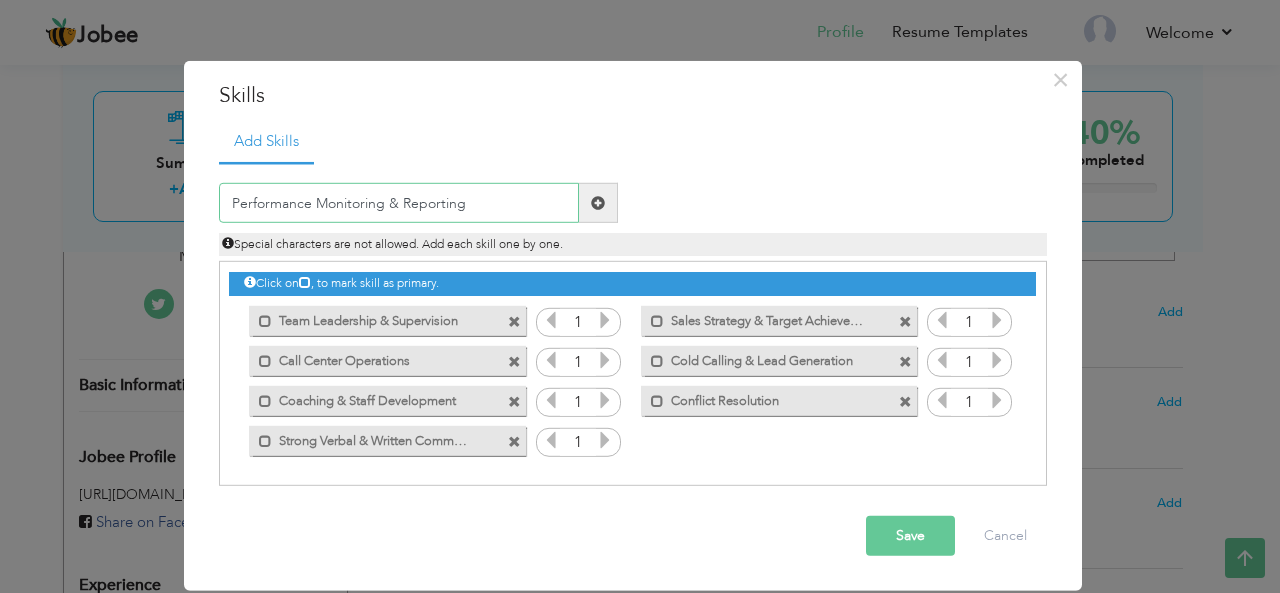 type on "Performance Monitoring & Reporting" 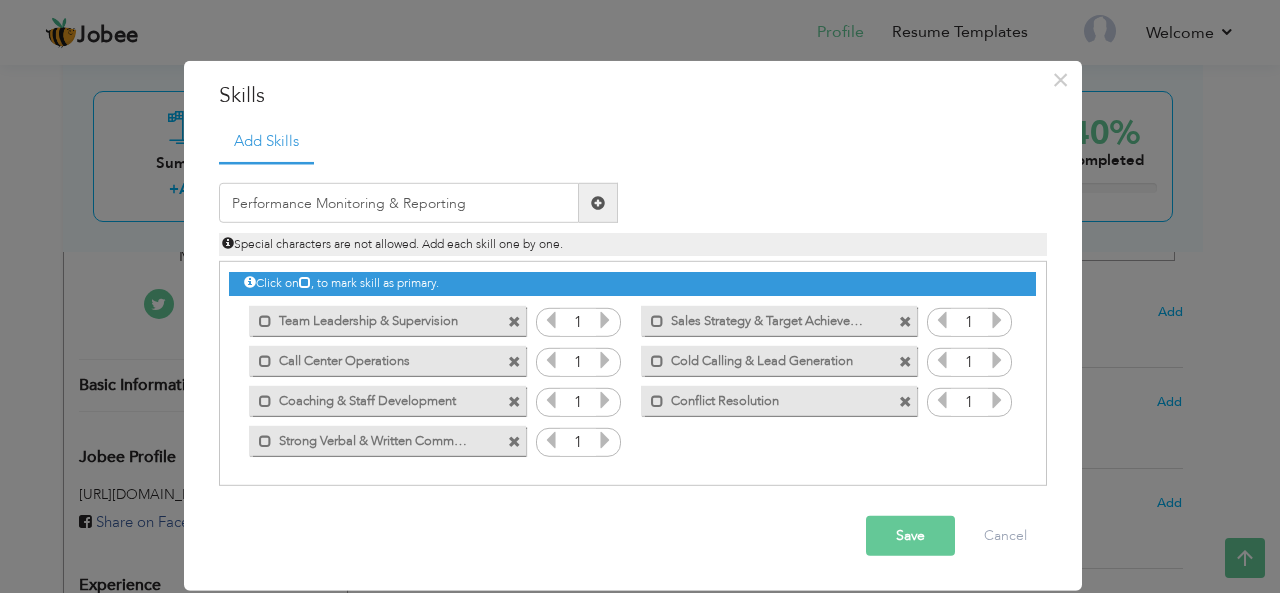 click at bounding box center (598, 203) 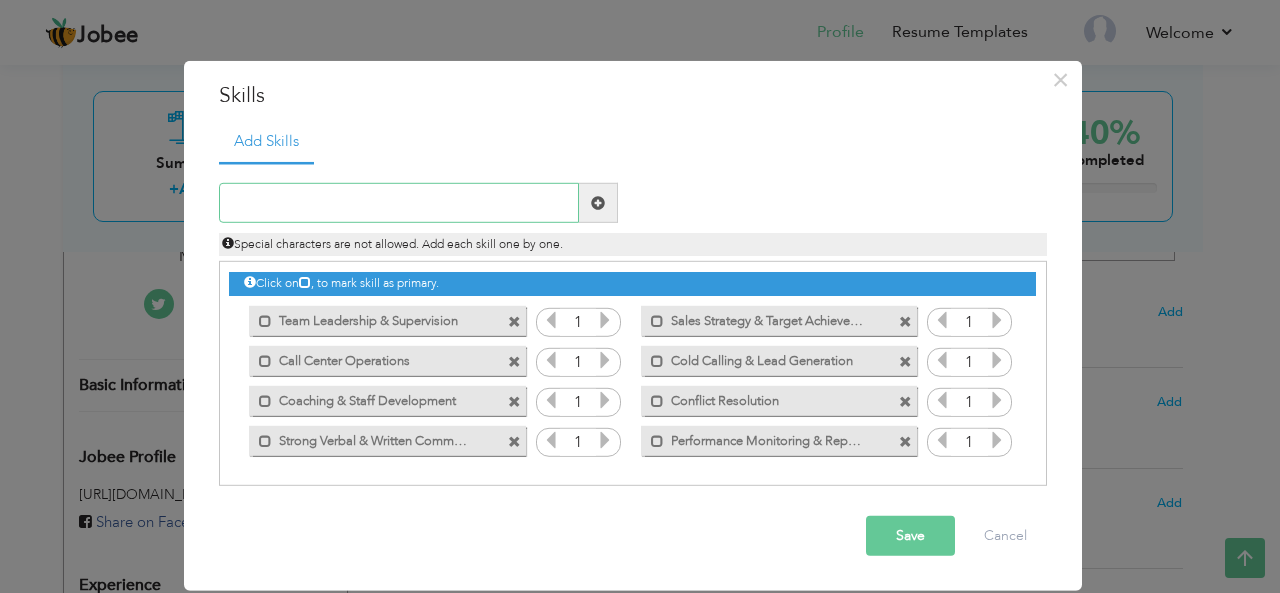 click at bounding box center (399, 203) 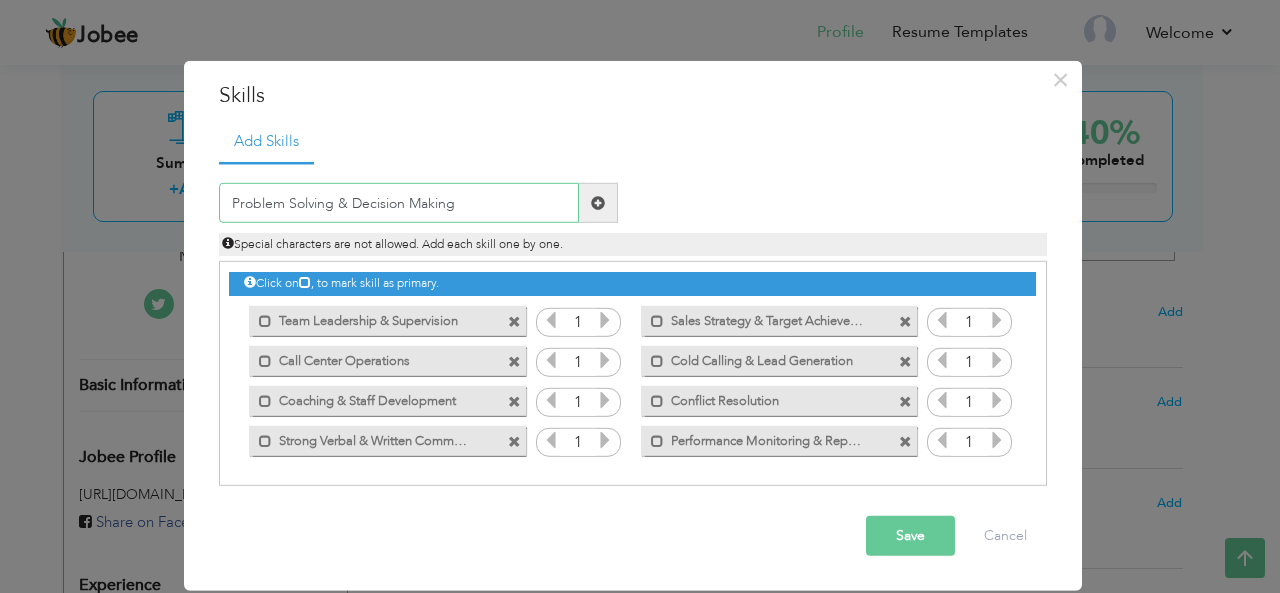 type on "Problem Solving & Decision Making" 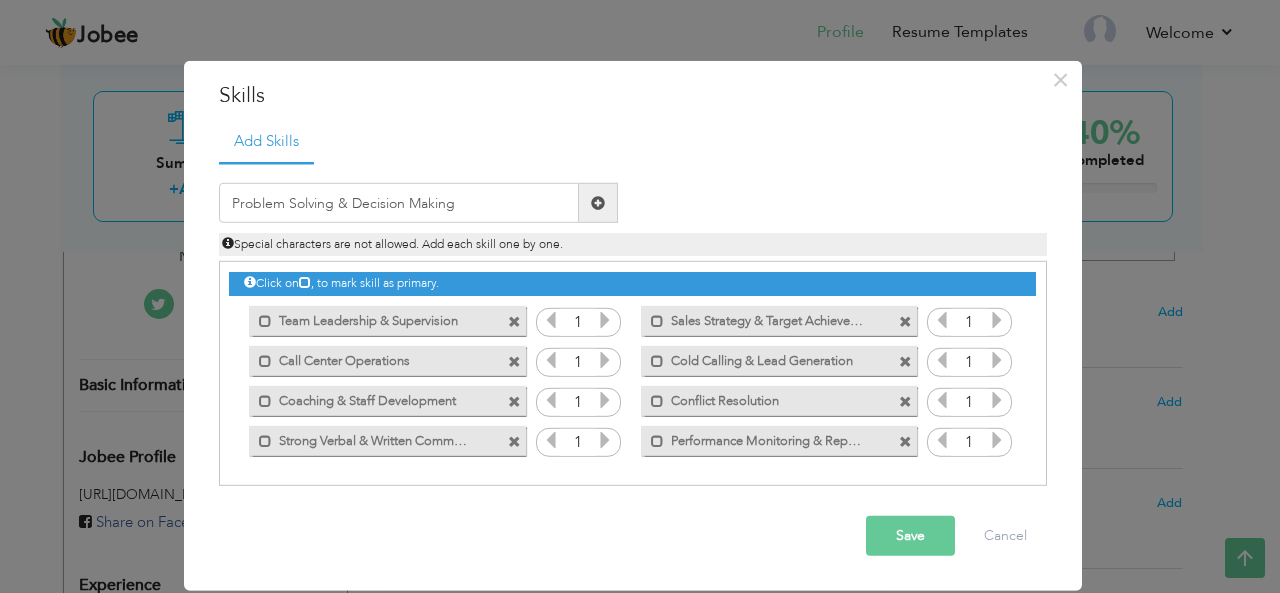 click at bounding box center [598, 203] 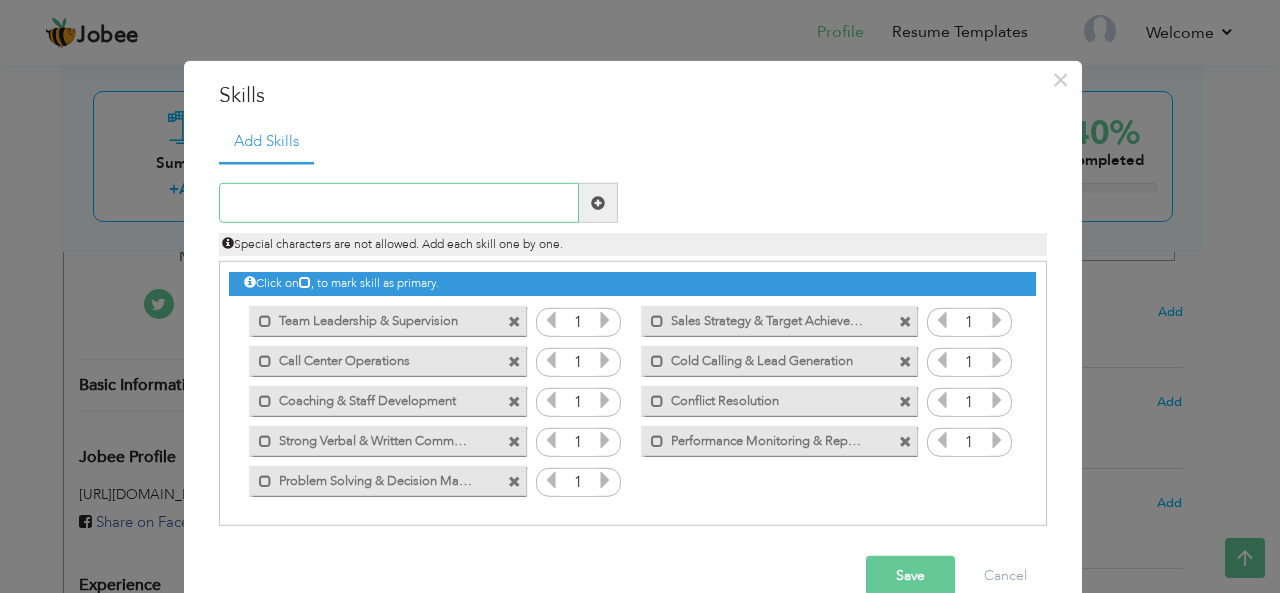 click at bounding box center (399, 203) 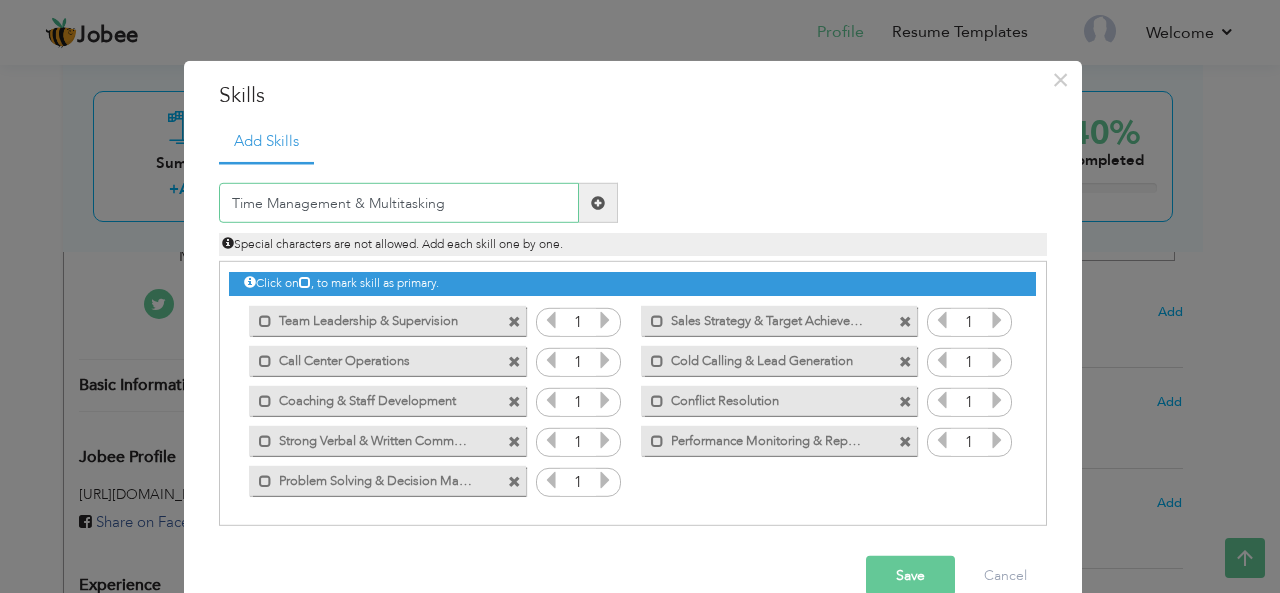 type on "Time Management & Multitasking" 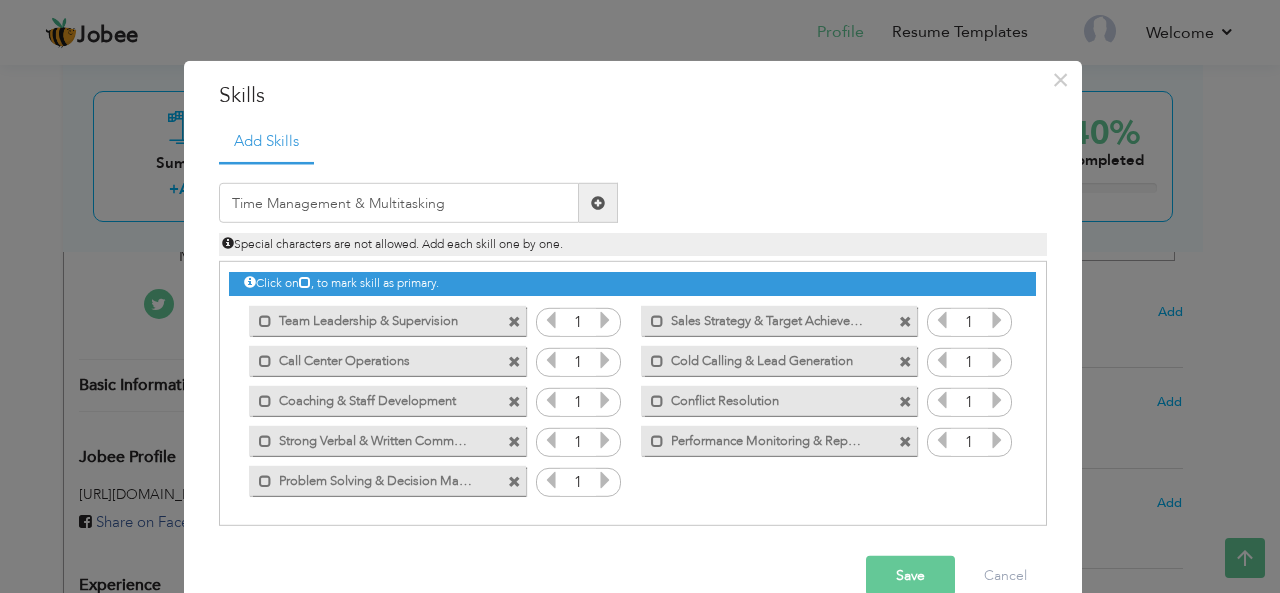 click at bounding box center [598, 203] 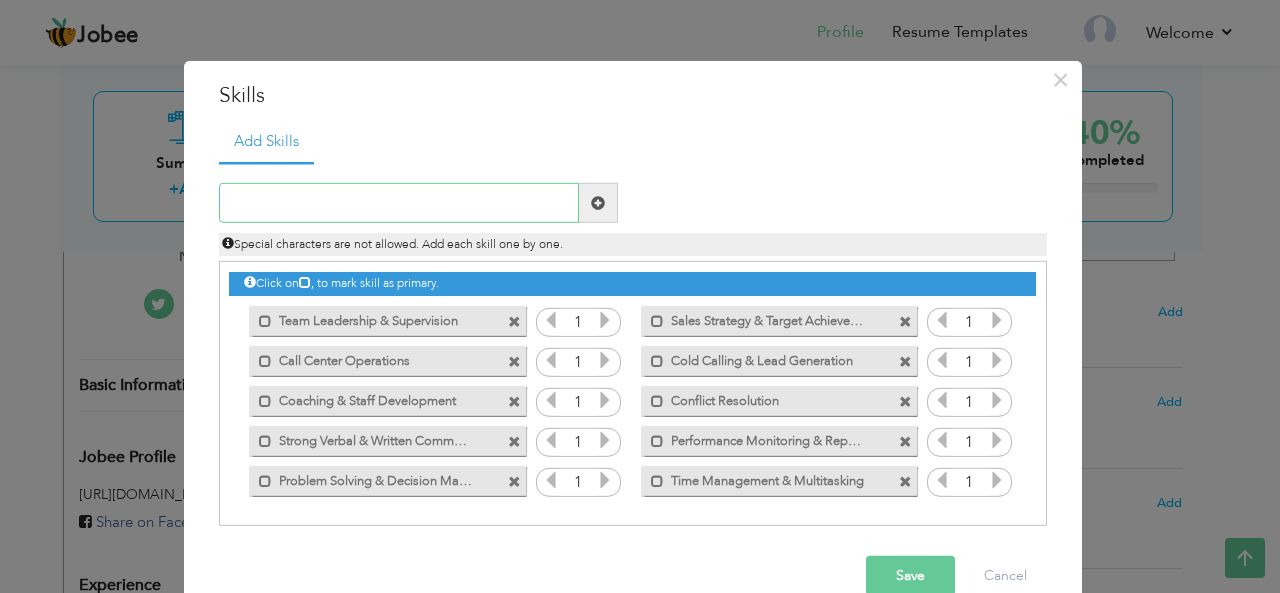 click at bounding box center (399, 203) 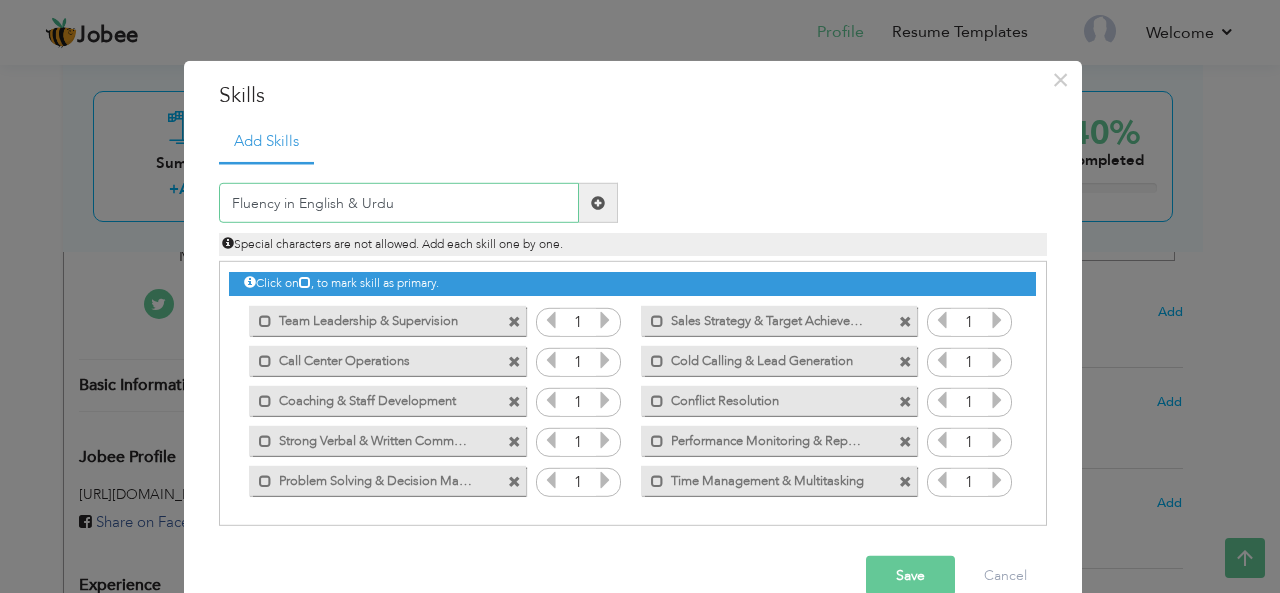 type on "Fluency in English & Urdu" 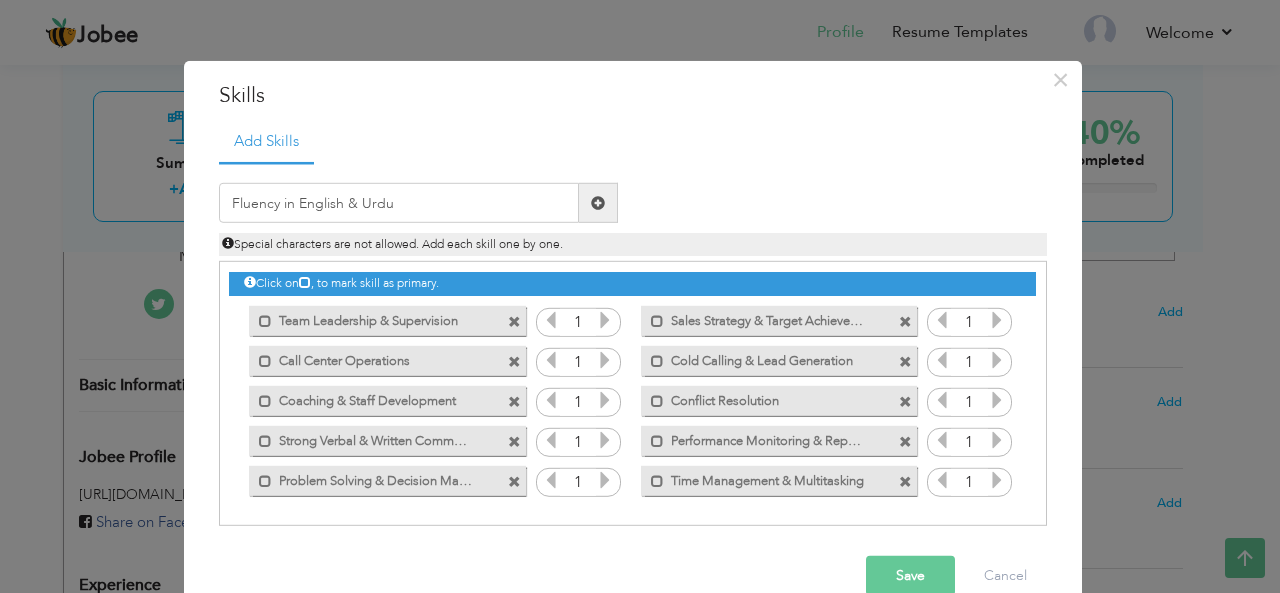 click at bounding box center [598, 203] 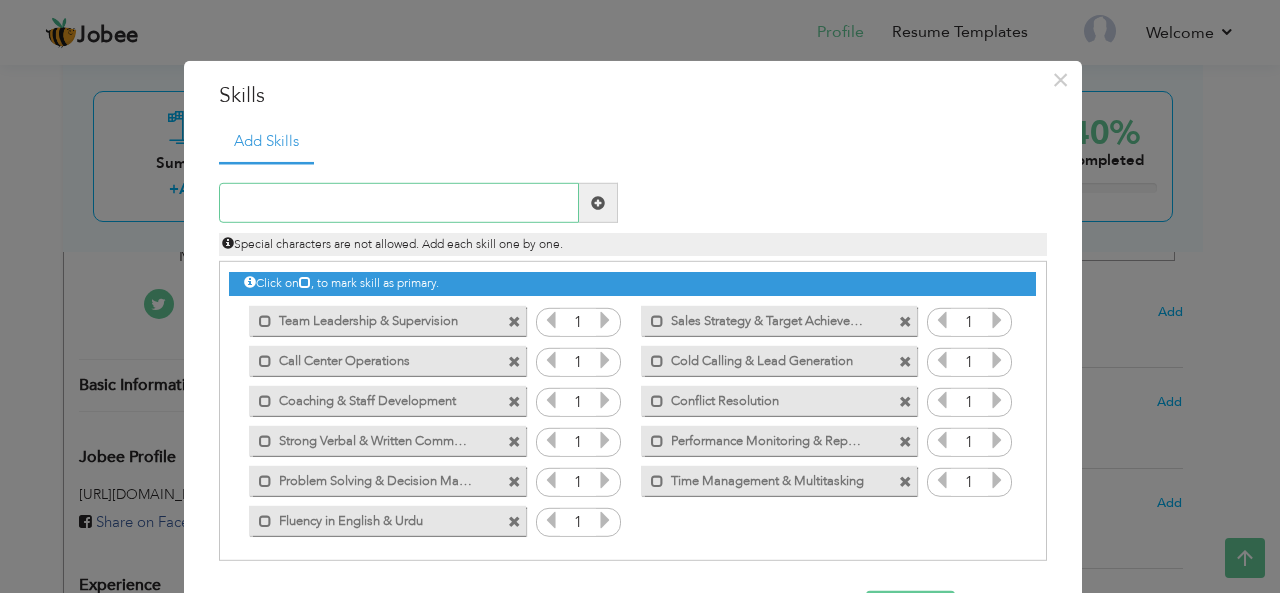 click at bounding box center [399, 203] 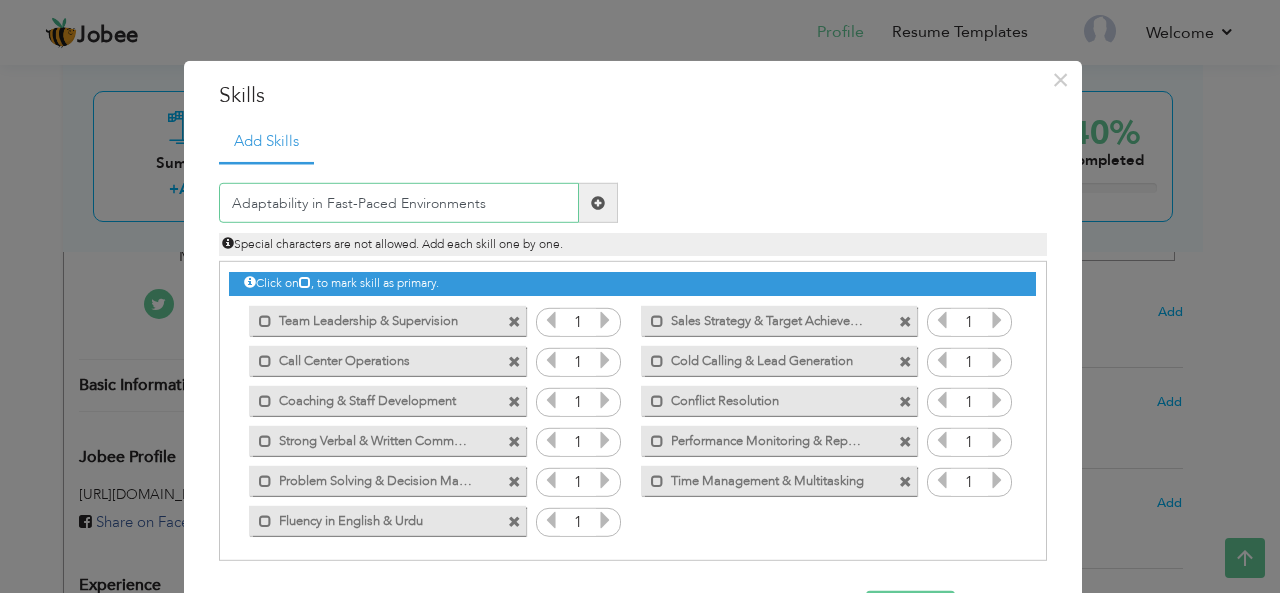 type on "Adaptability in Fast-Paced Environments" 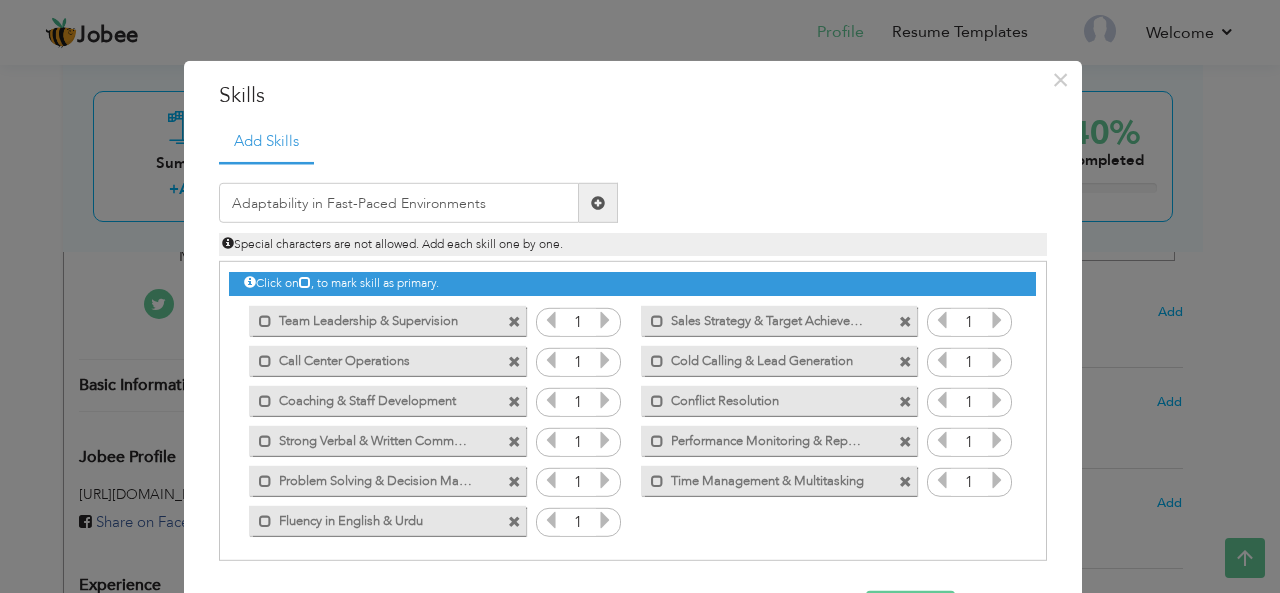 click at bounding box center [598, 203] 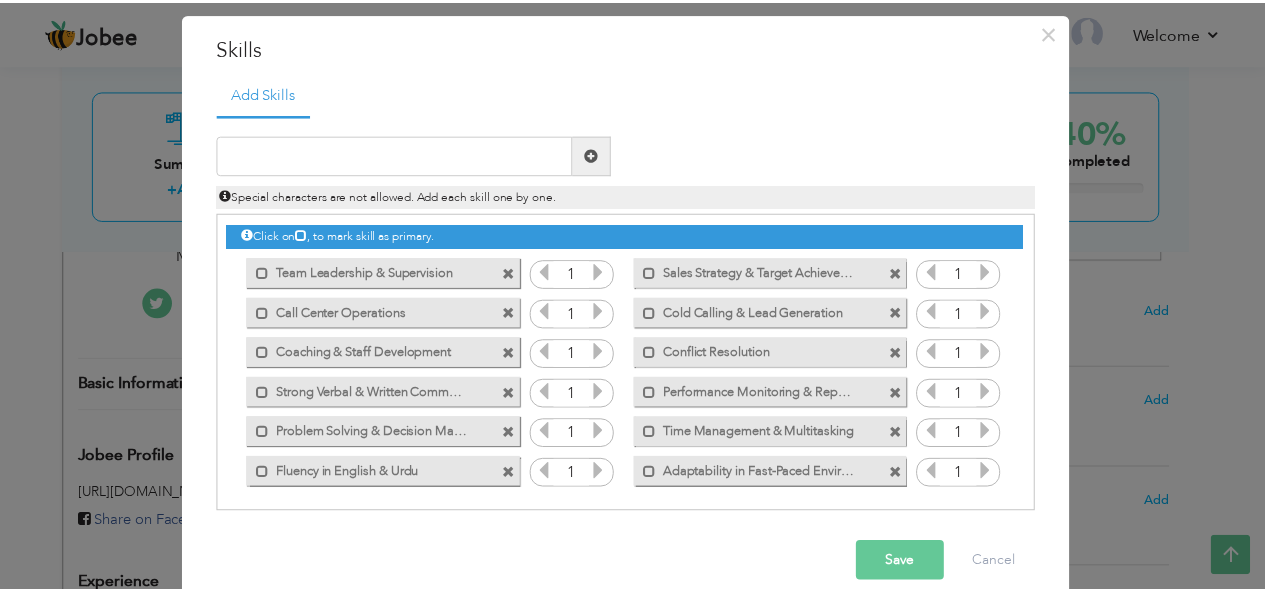 scroll, scrollTop: 72, scrollLeft: 0, axis: vertical 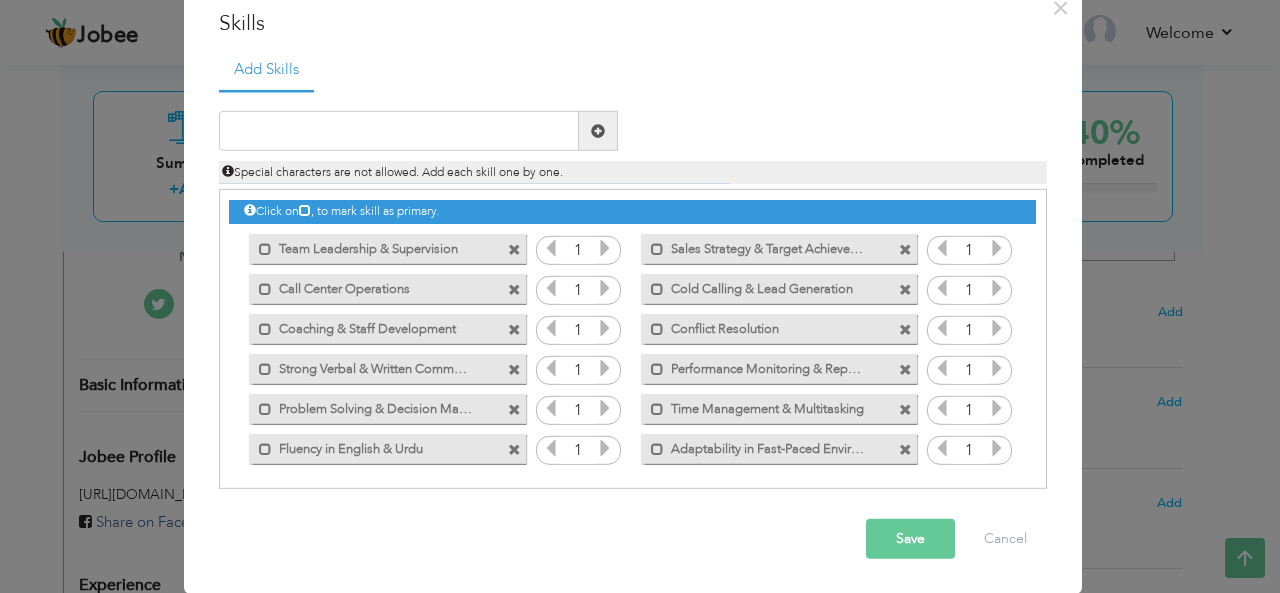 click on "Save" at bounding box center (910, 539) 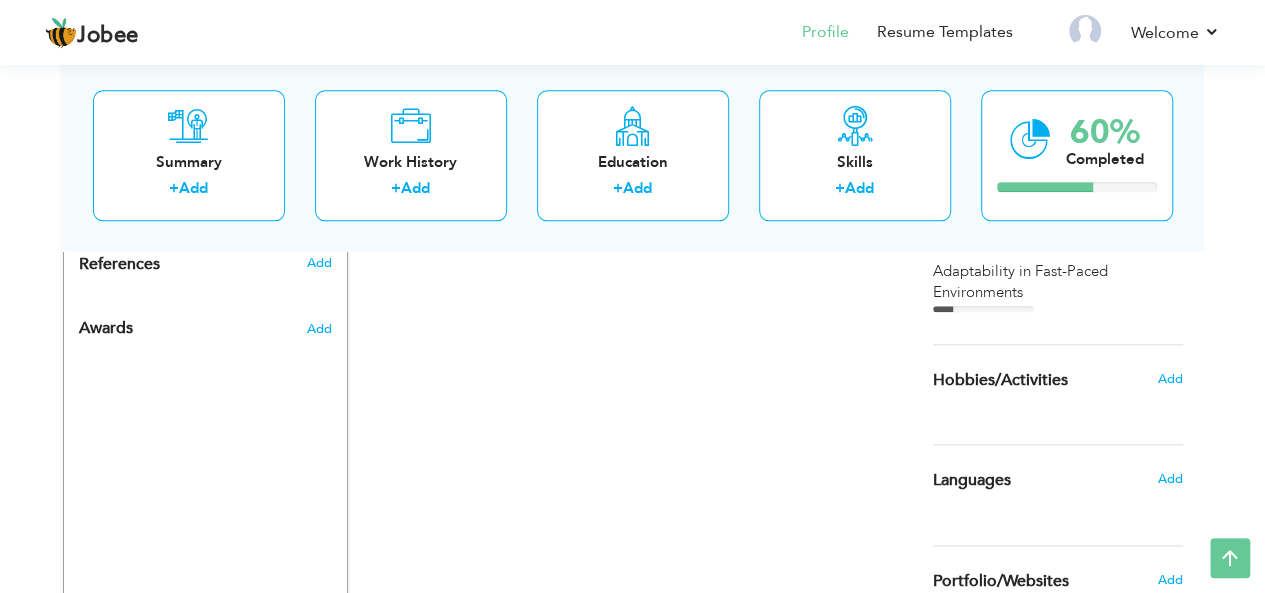 scroll, scrollTop: 1023, scrollLeft: 0, axis: vertical 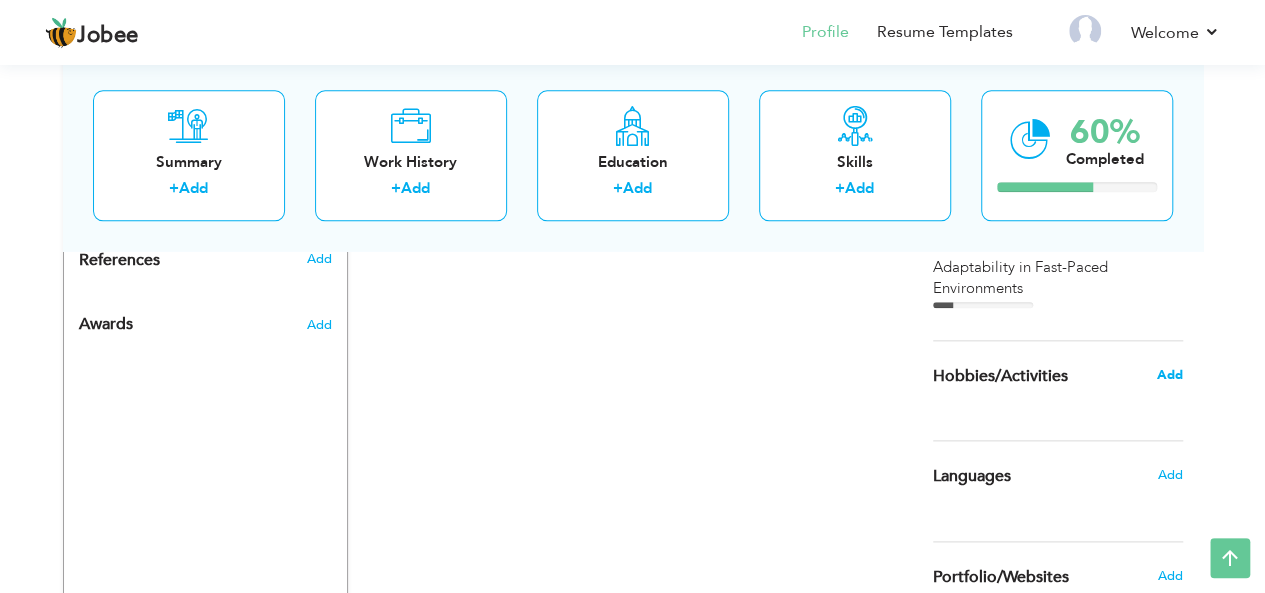 click on "Add" at bounding box center [1169, 375] 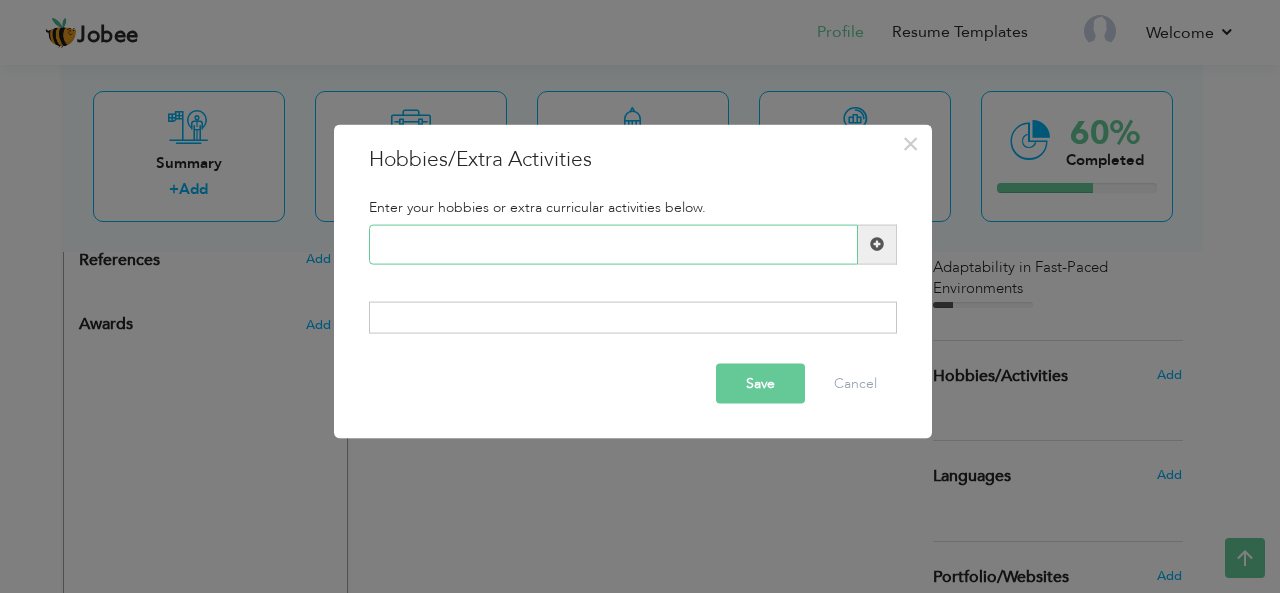 click at bounding box center [613, 244] 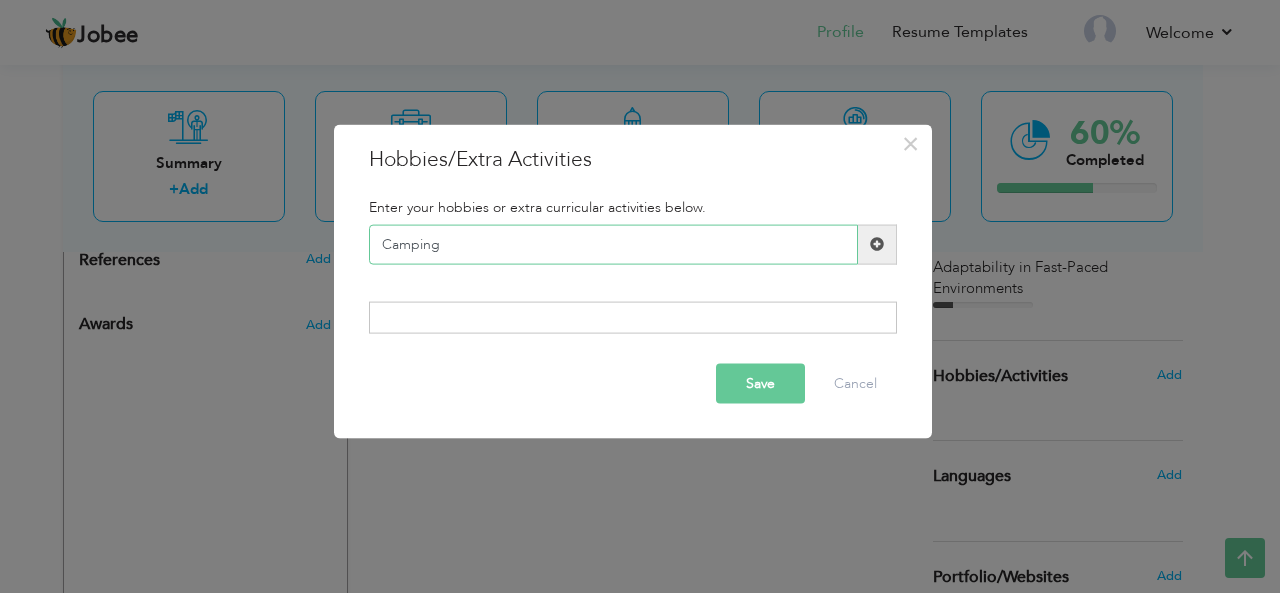 type on "Camping" 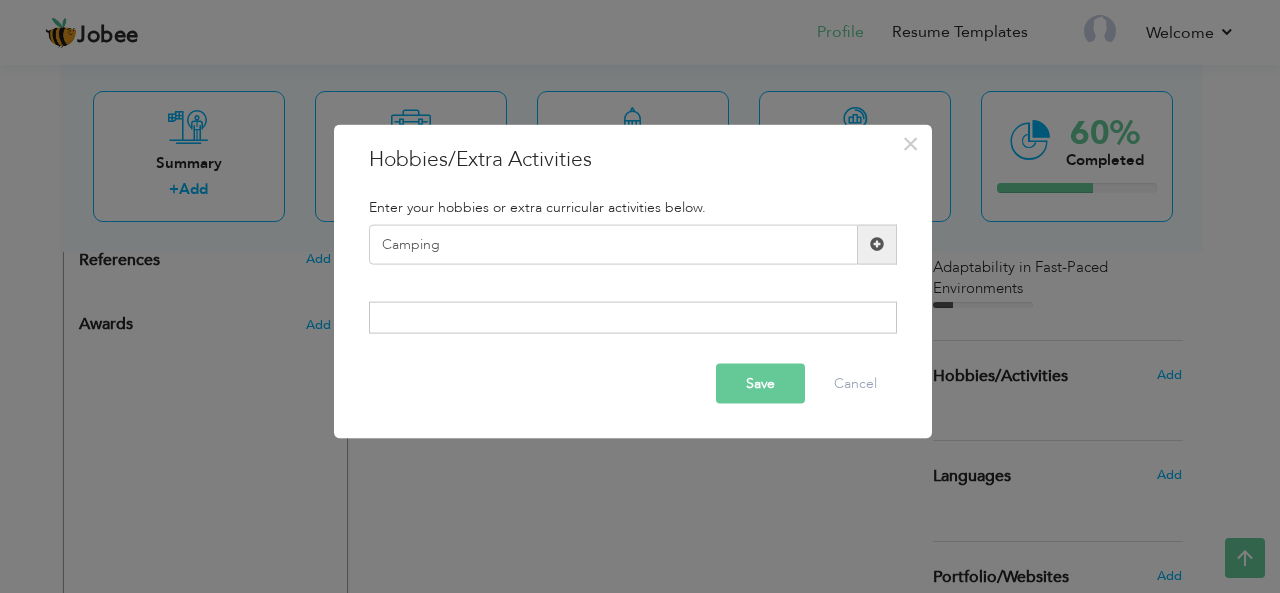 click at bounding box center [877, 244] 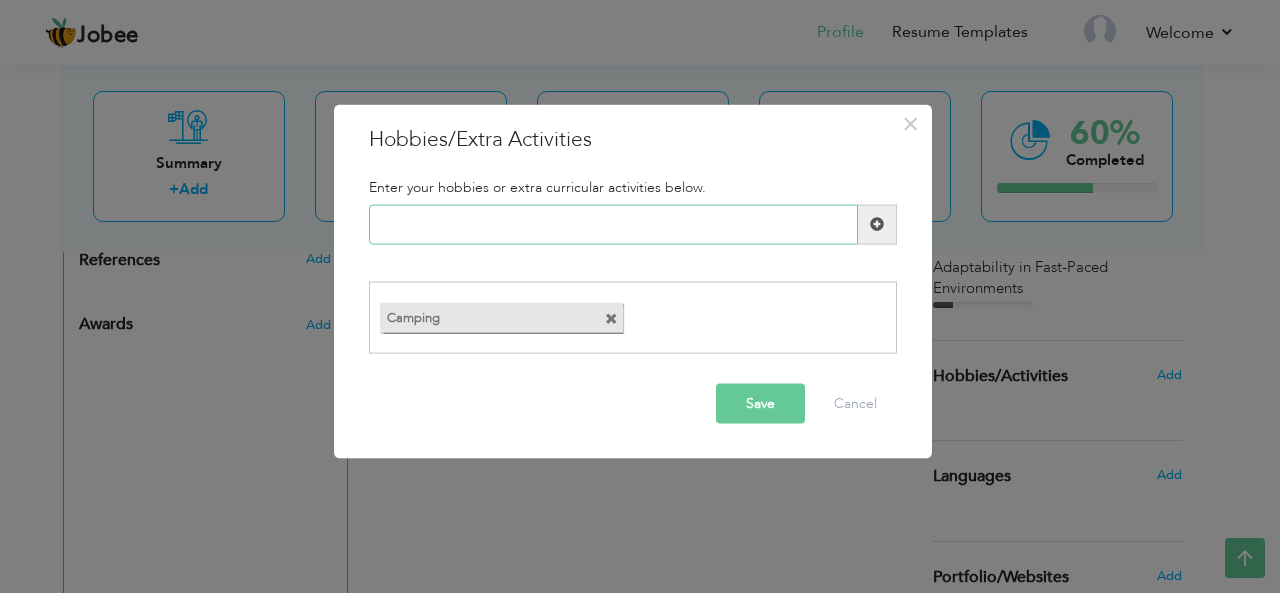click at bounding box center (613, 224) 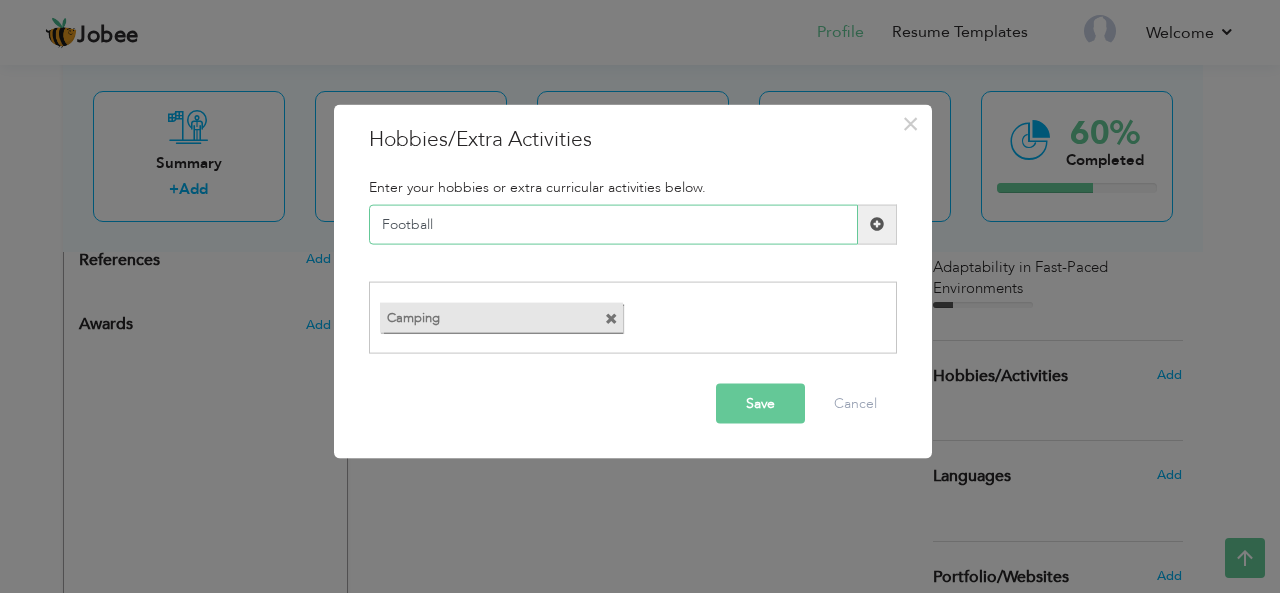 type on "Football" 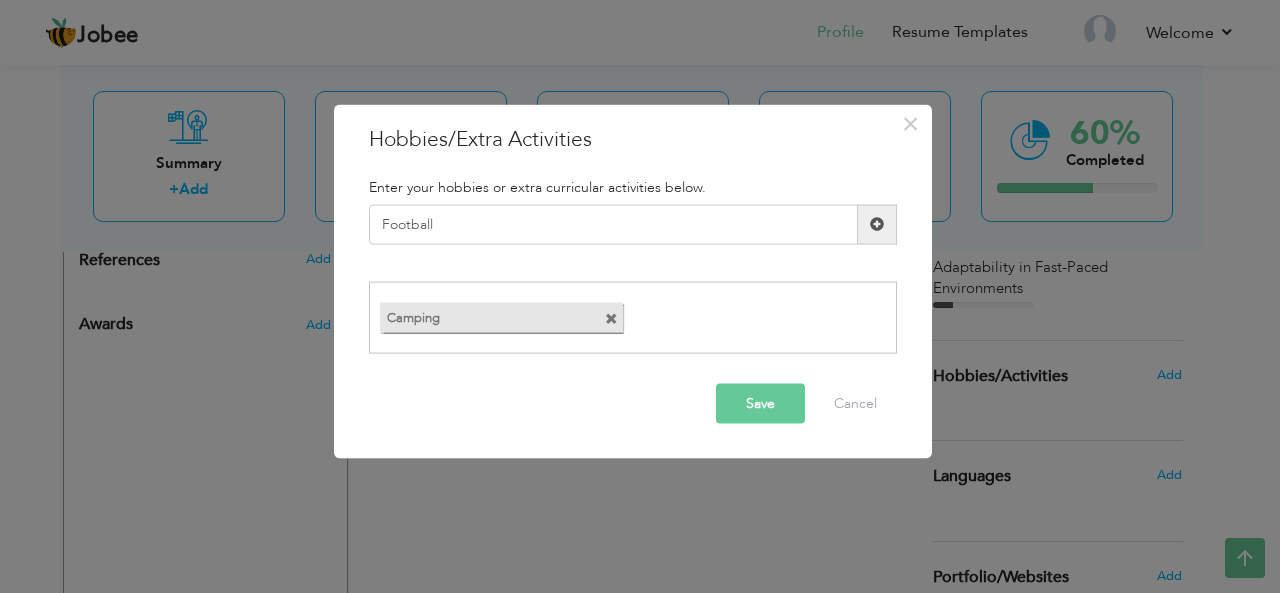 click at bounding box center (877, 224) 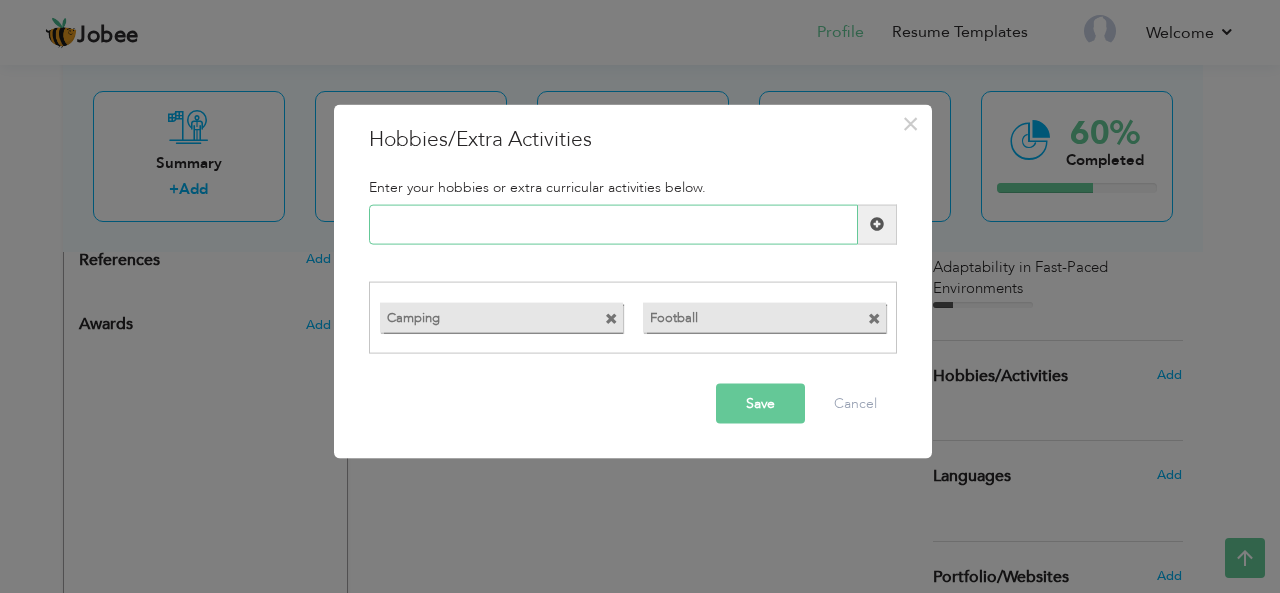 click at bounding box center [613, 224] 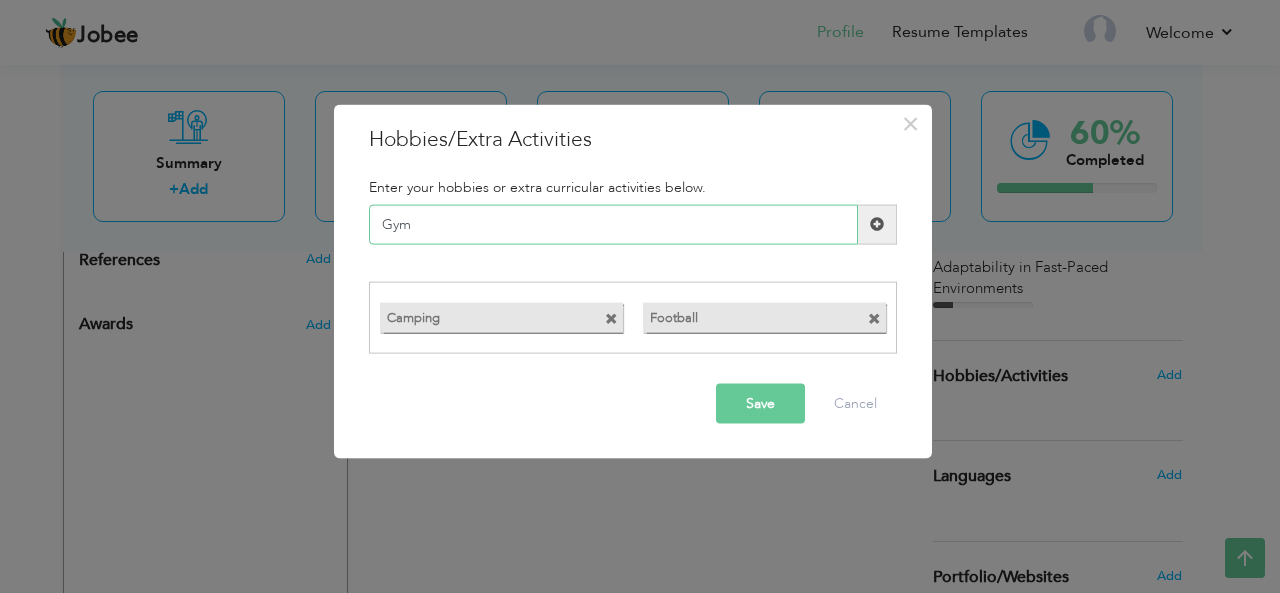 type on "Gym" 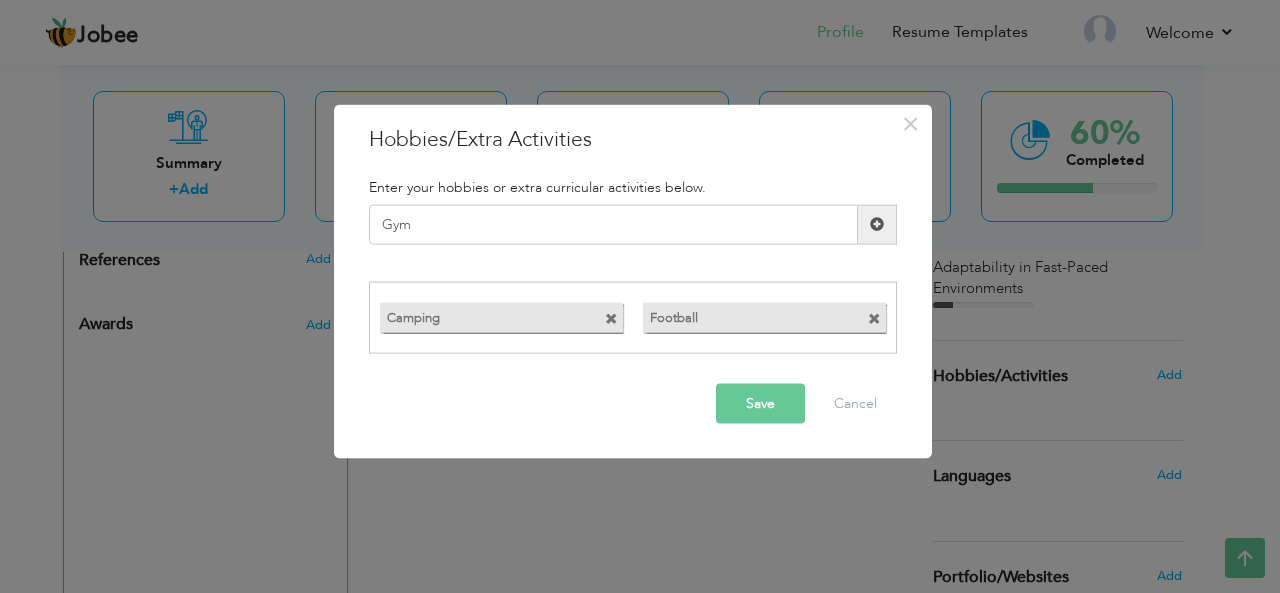 click at bounding box center (877, 224) 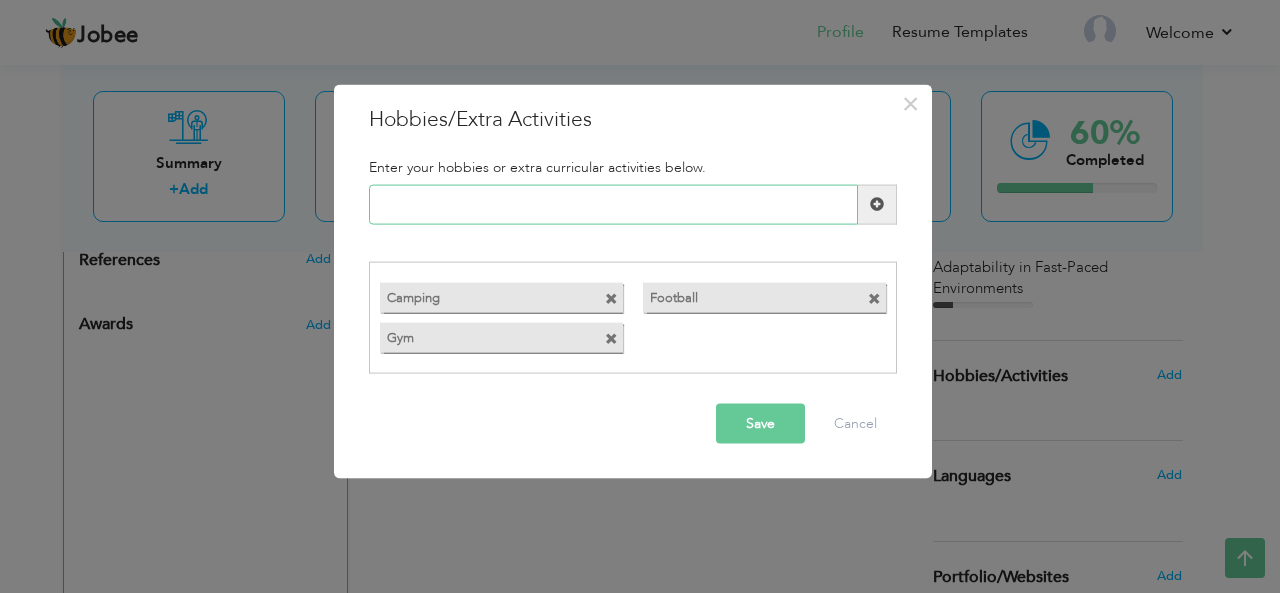 click at bounding box center [613, 204] 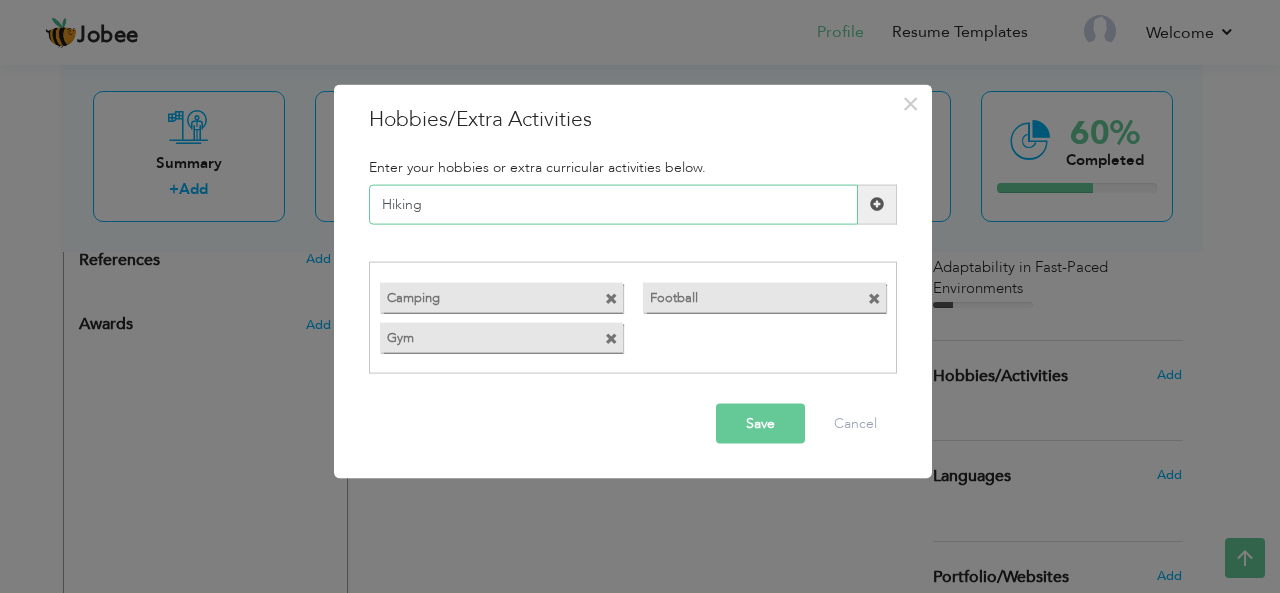type on "Hiking" 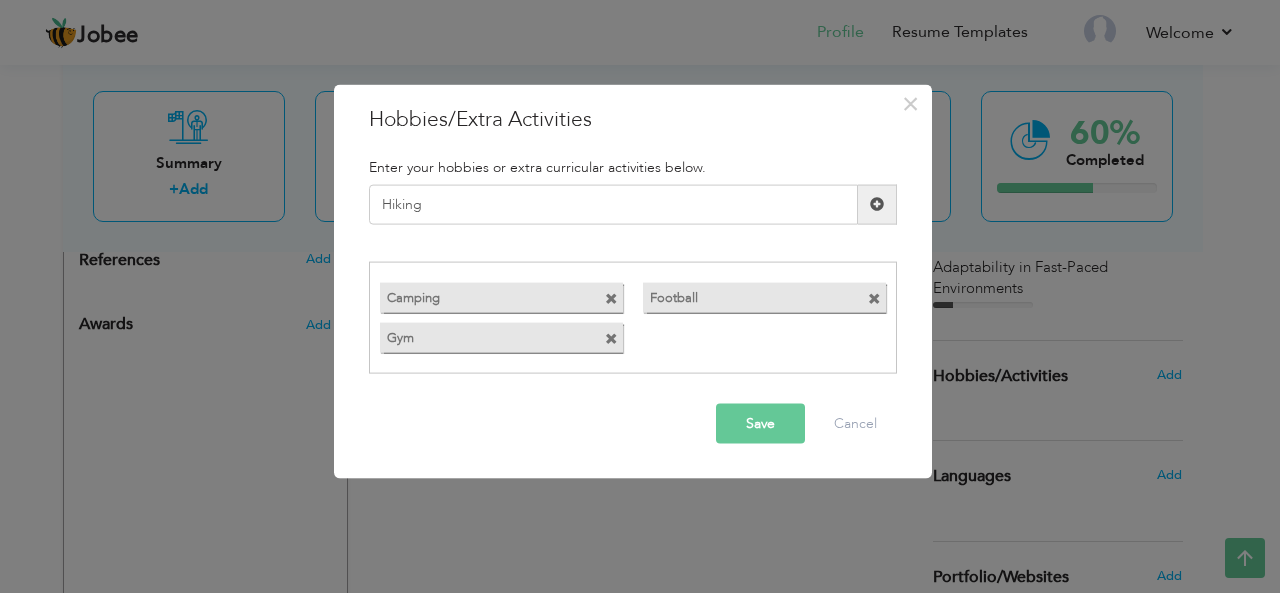 click at bounding box center (877, 204) 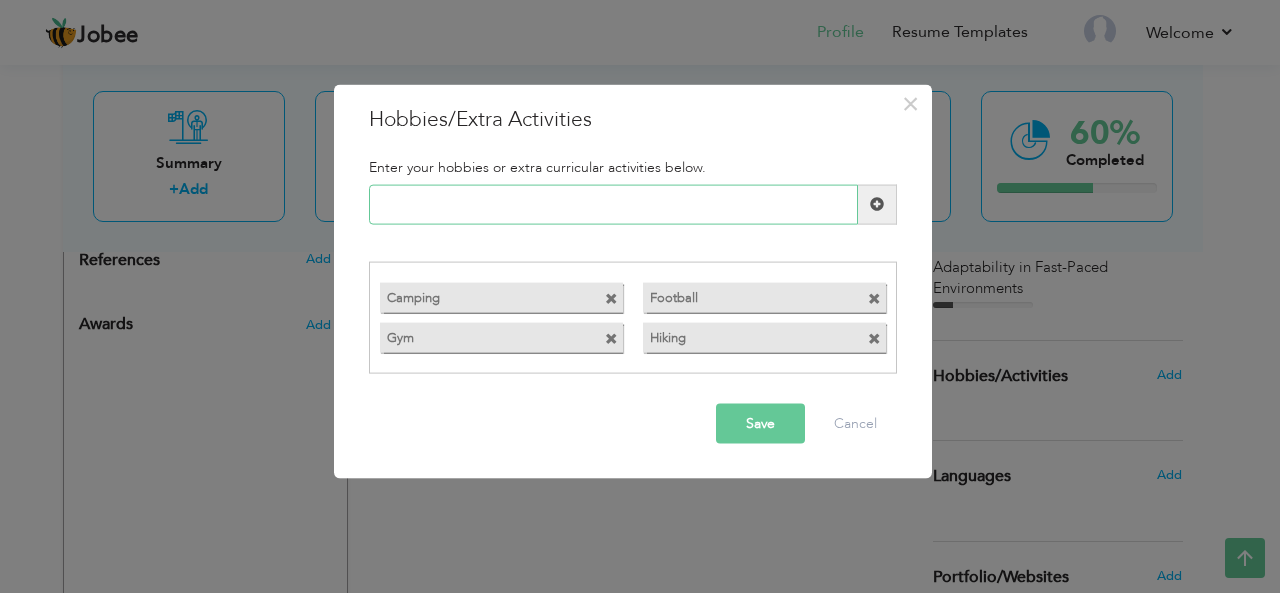 click at bounding box center [613, 204] 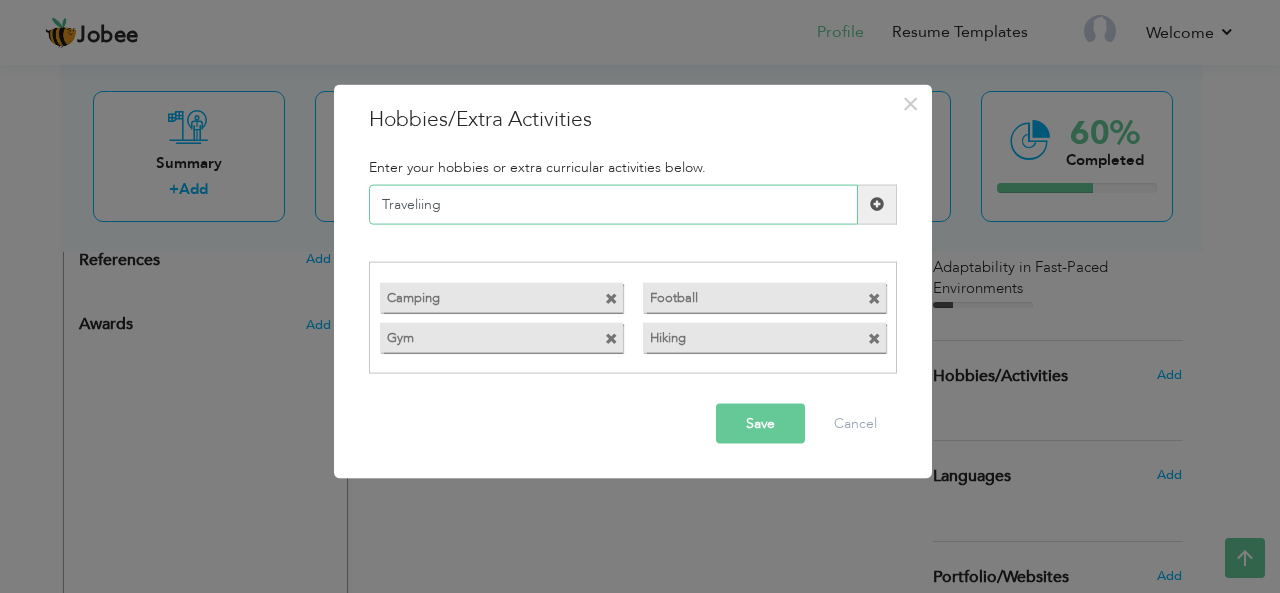 click on "Traveliing" at bounding box center [613, 204] 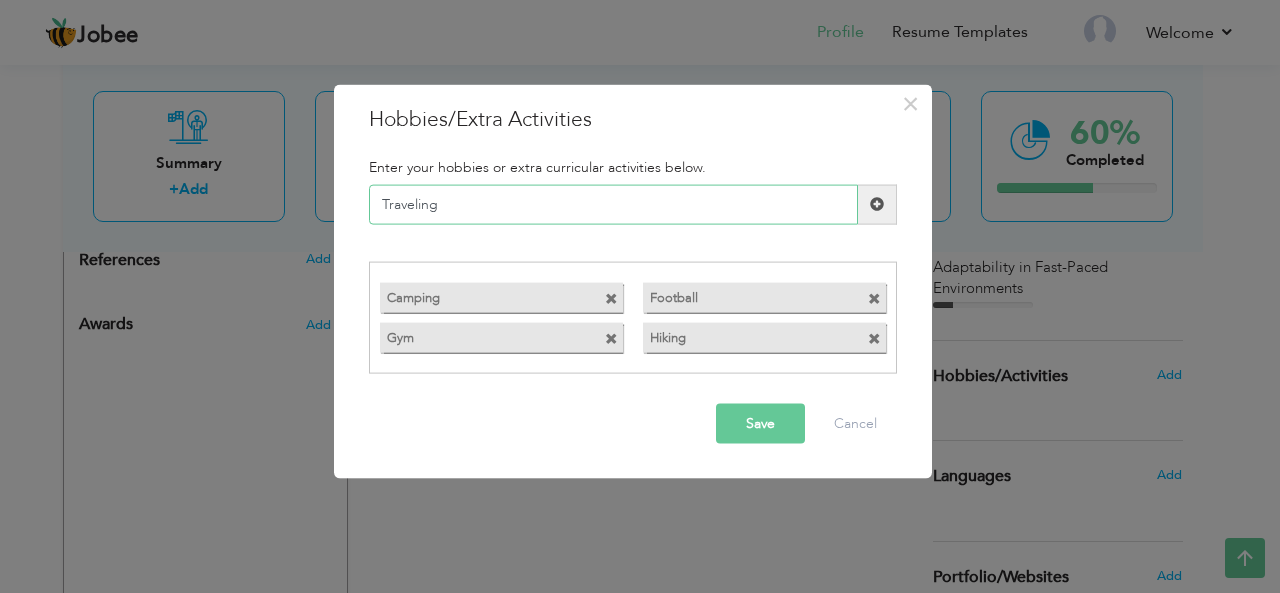 type on "Traveling" 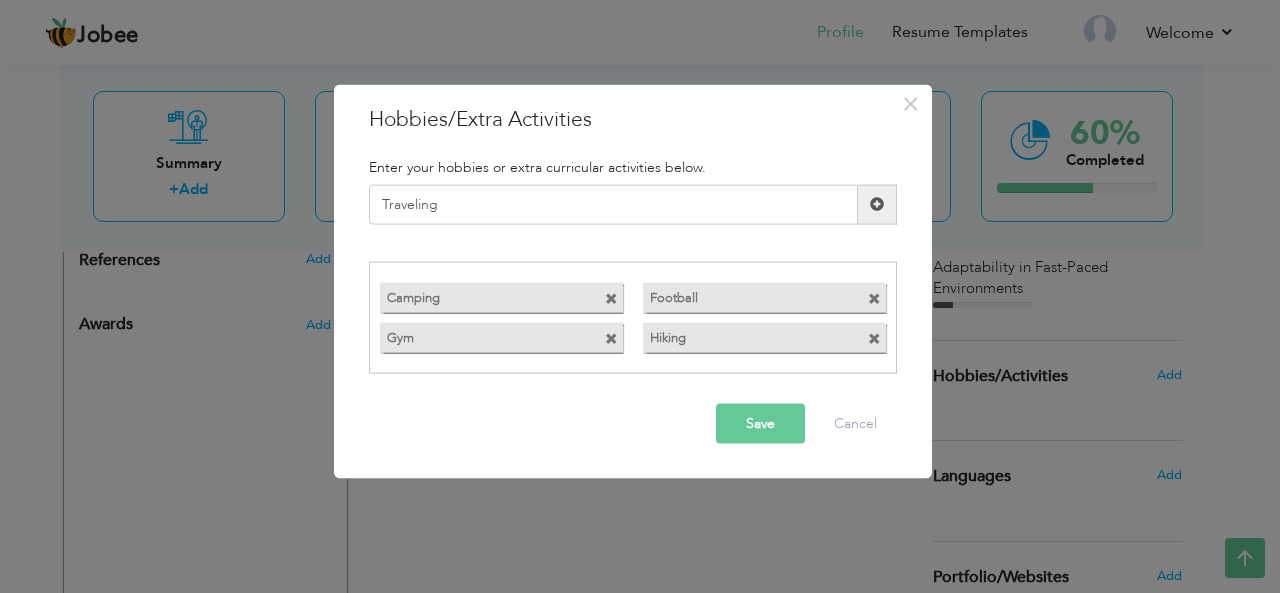 click at bounding box center [877, 204] 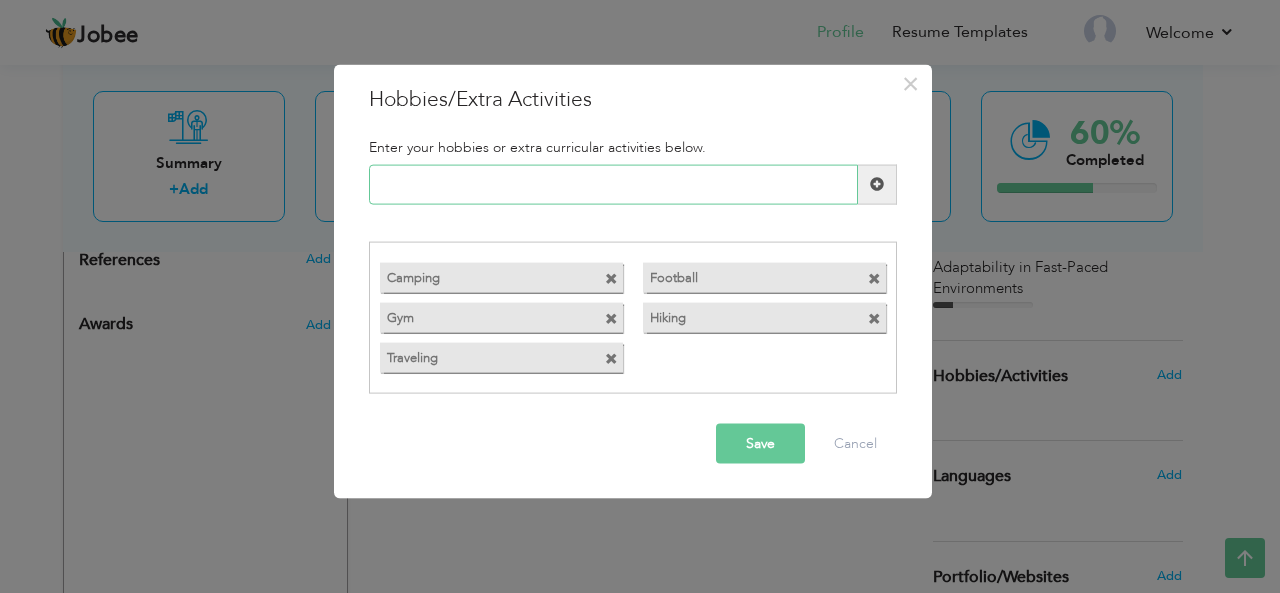 click at bounding box center (613, 184) 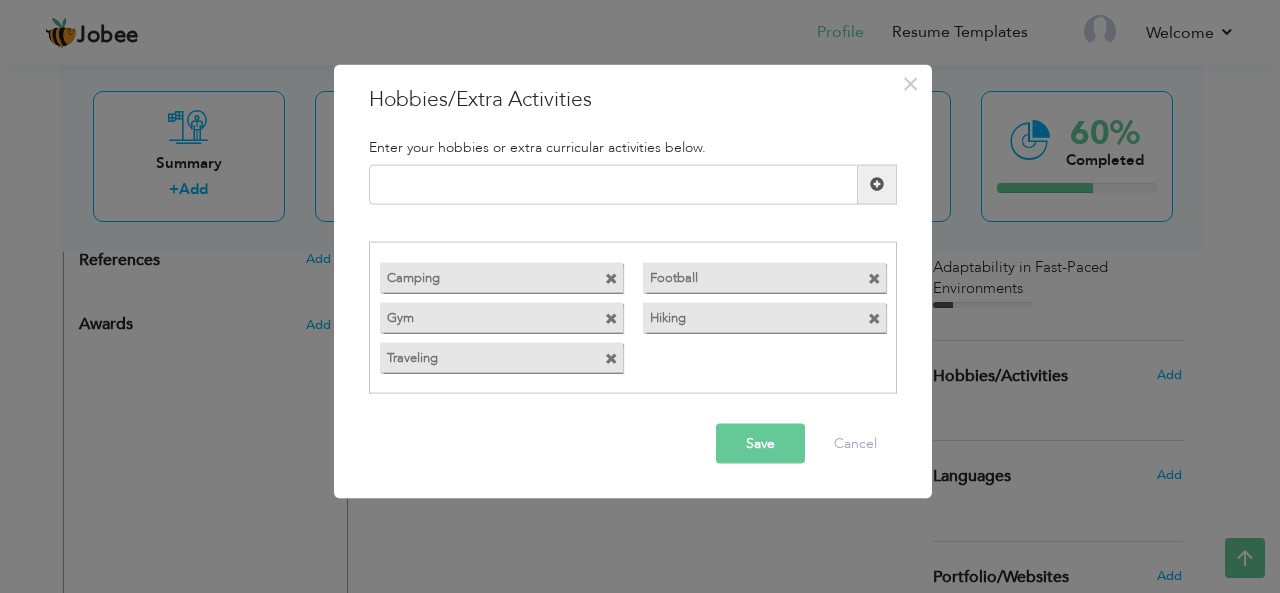 click on "Save" at bounding box center [760, 444] 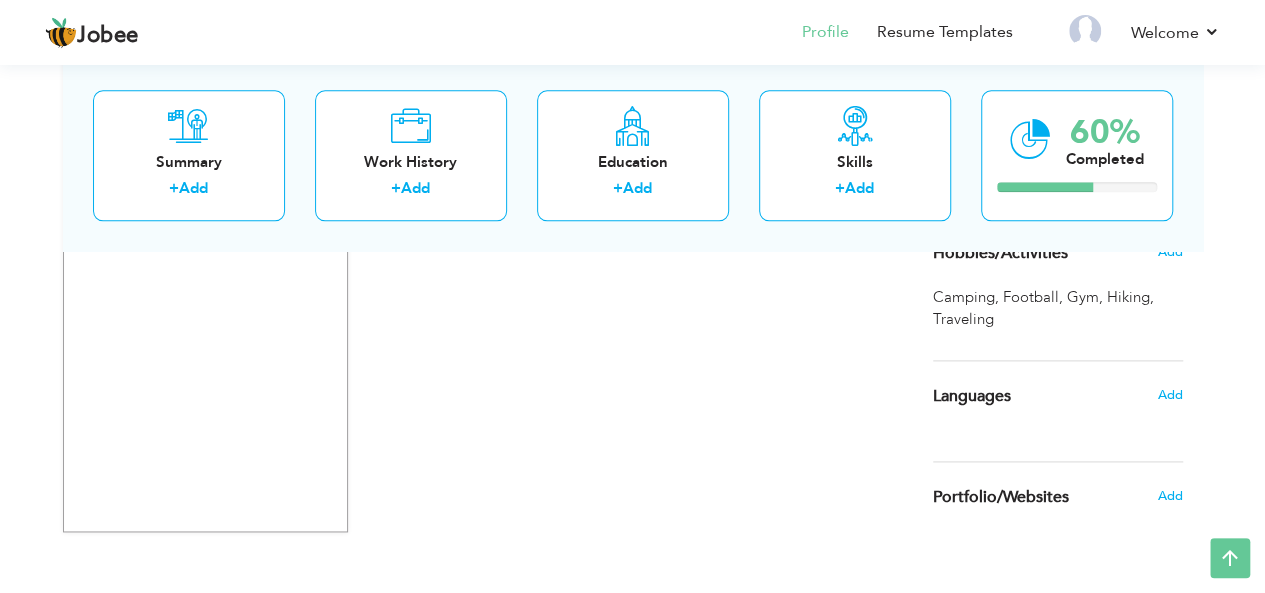 scroll, scrollTop: 1168, scrollLeft: 0, axis: vertical 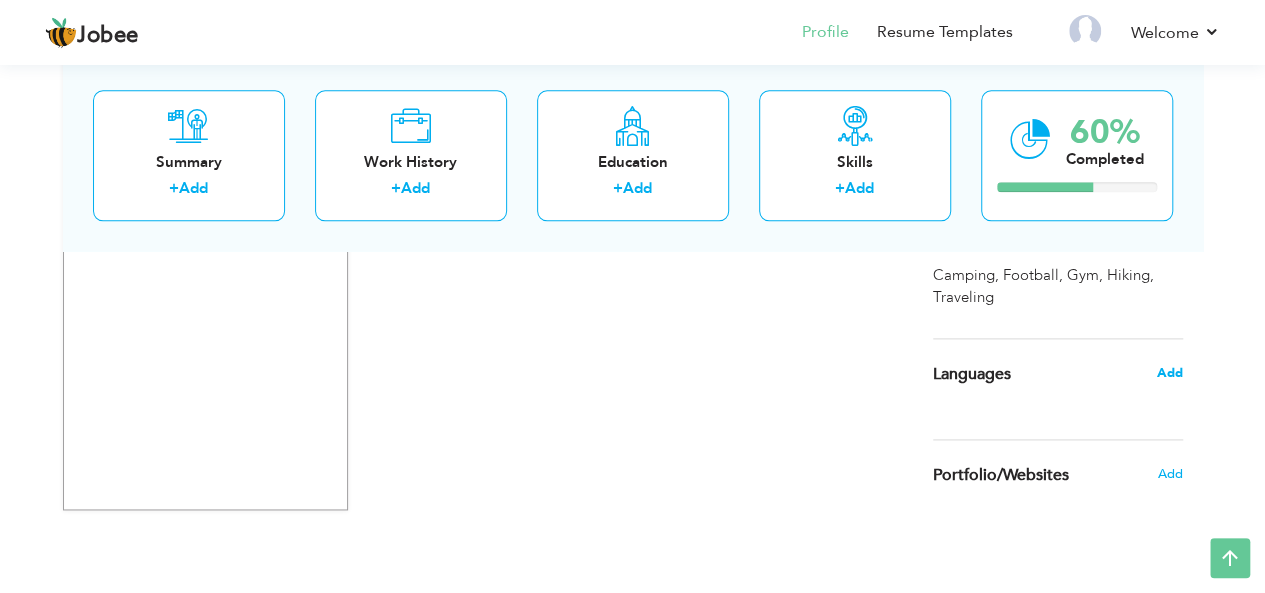 click on "Add" at bounding box center [1169, 373] 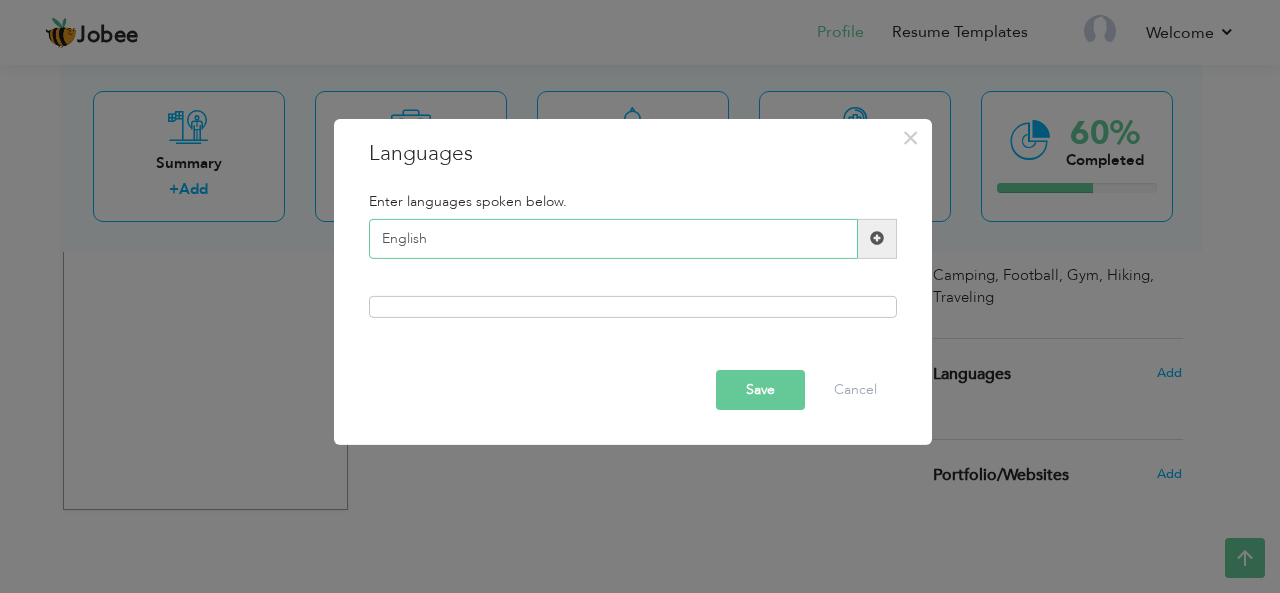 type on "English" 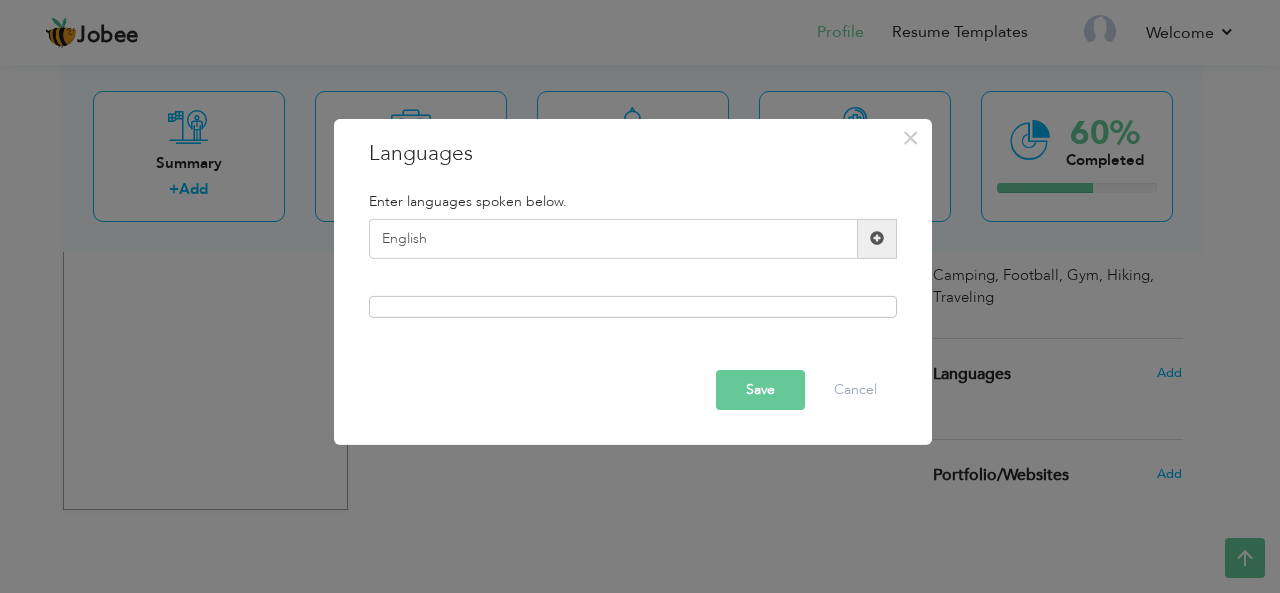 click at bounding box center [877, 238] 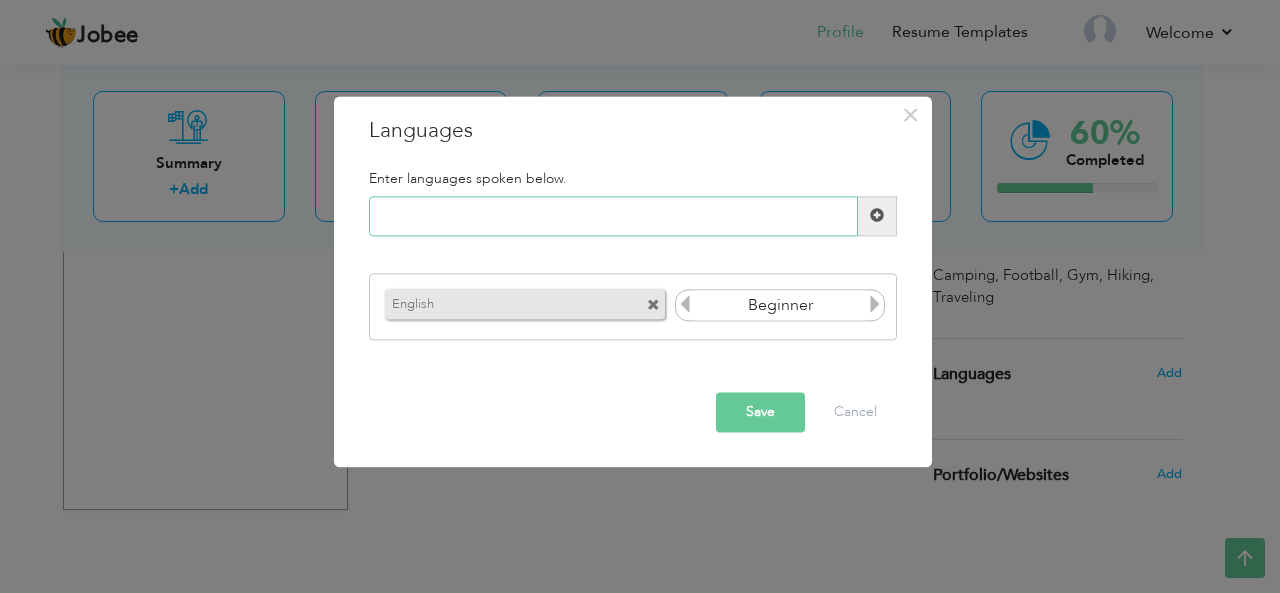 click at bounding box center [613, 216] 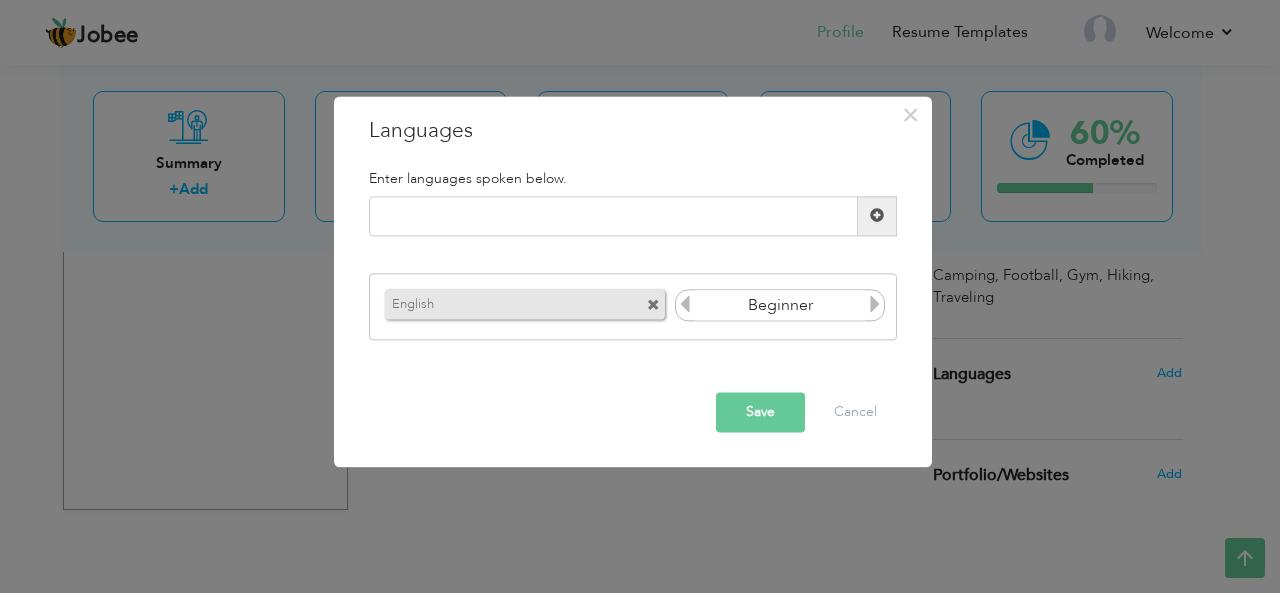 click at bounding box center (875, 305) 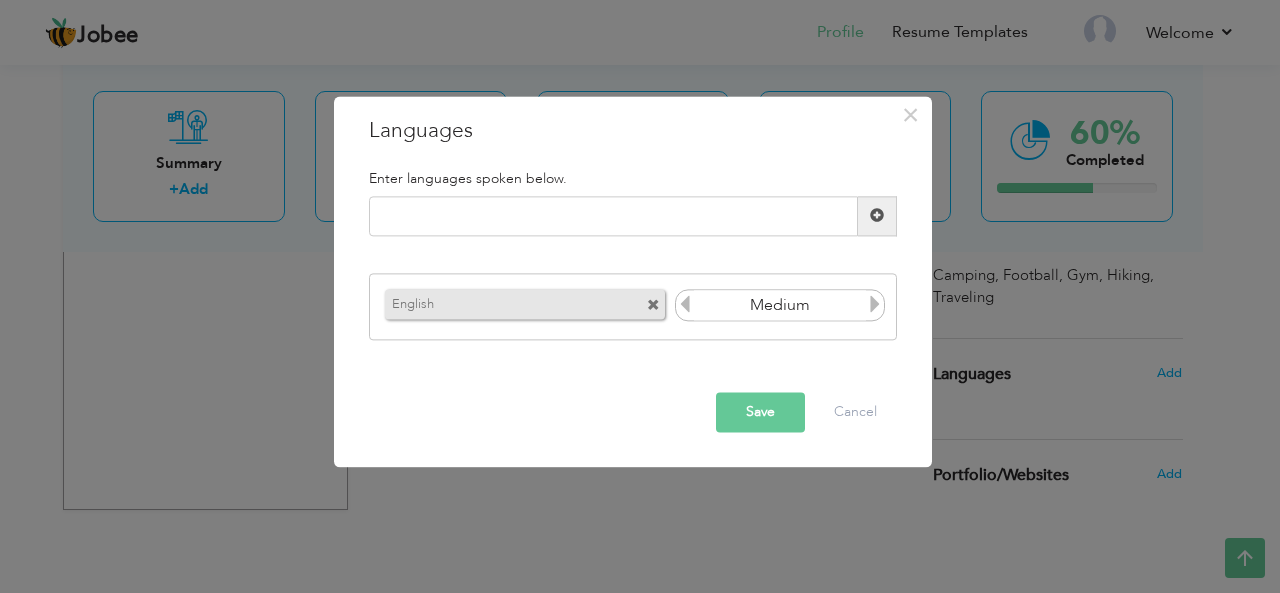click at bounding box center (875, 305) 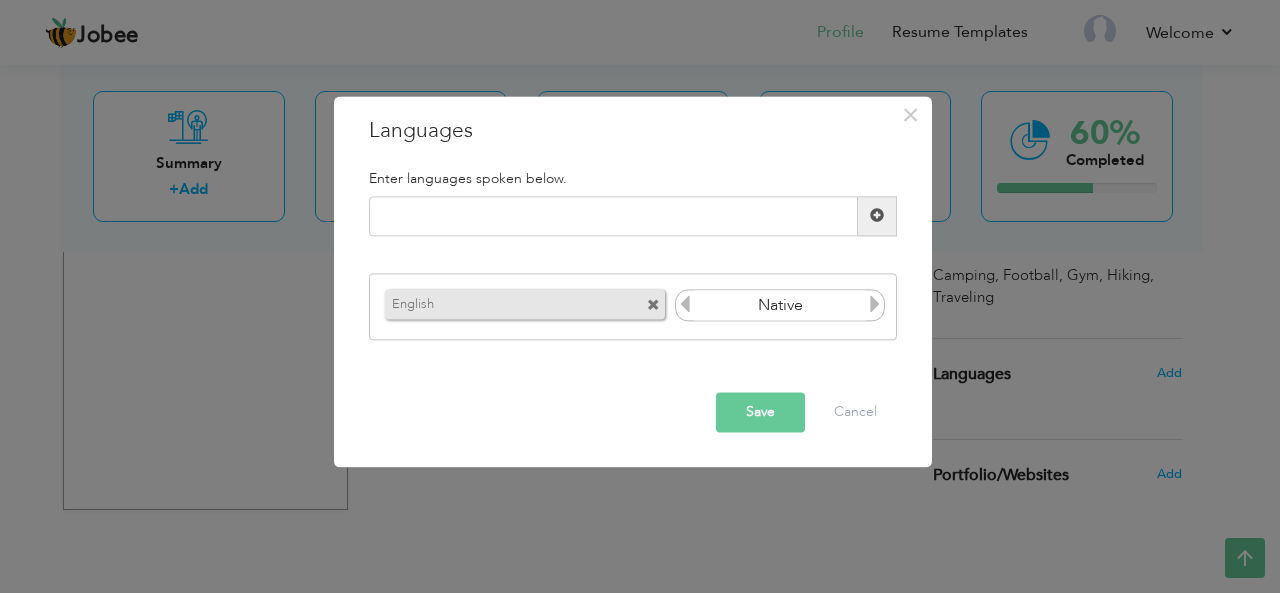 click at bounding box center (875, 305) 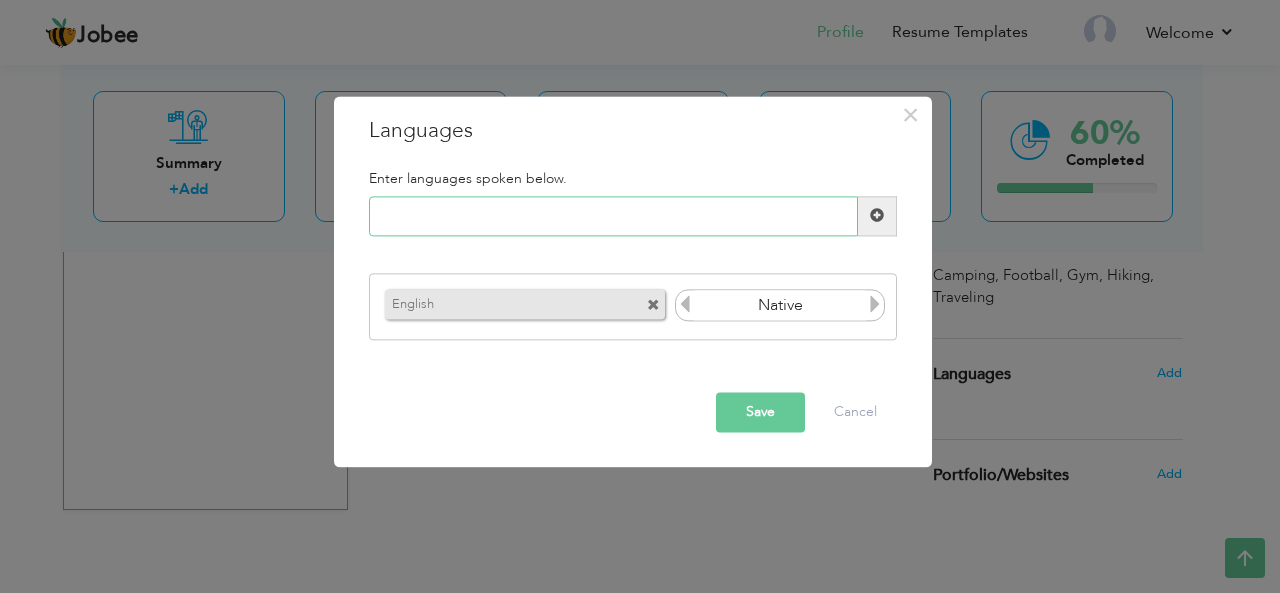 click at bounding box center [613, 216] 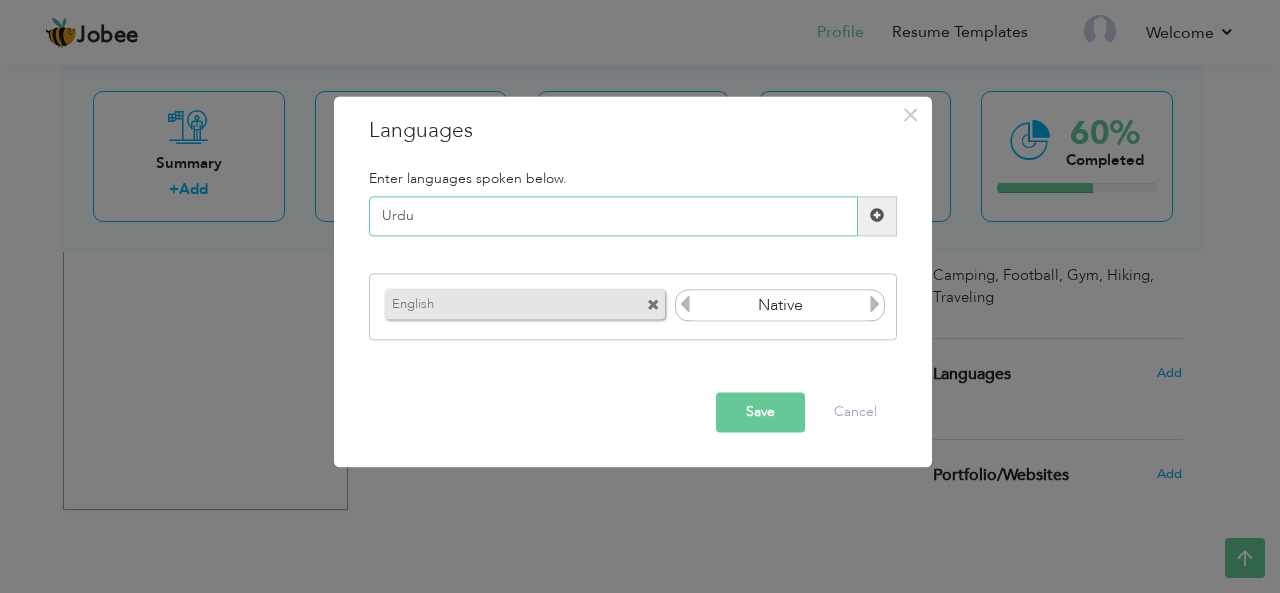 type on "Urdu" 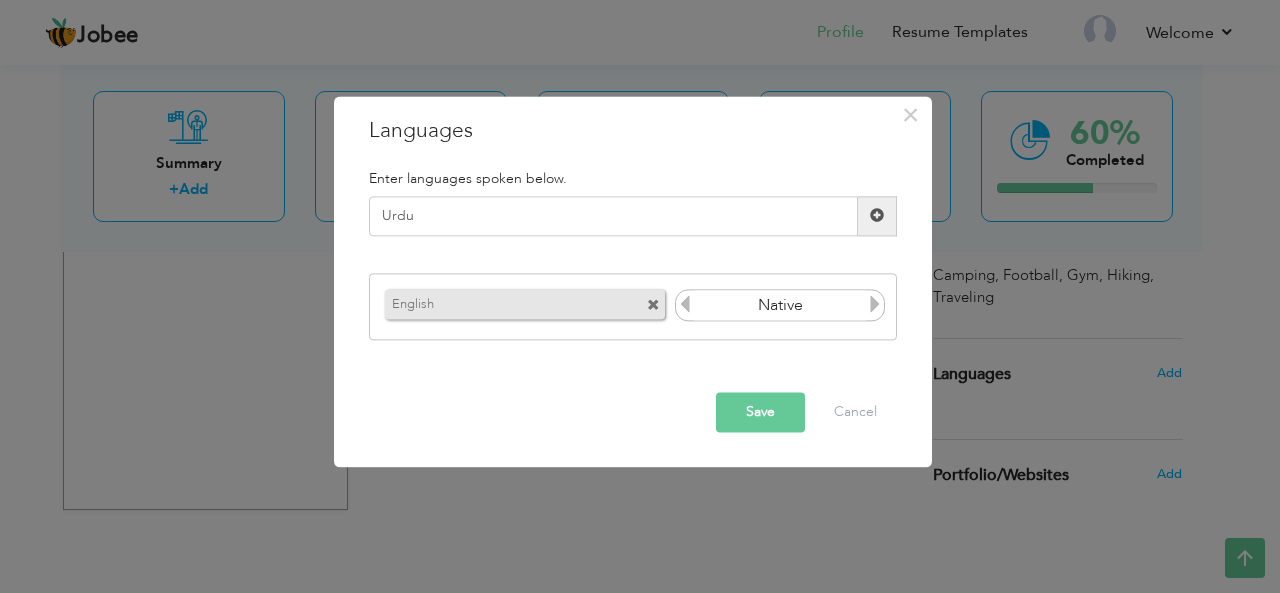click at bounding box center [877, 216] 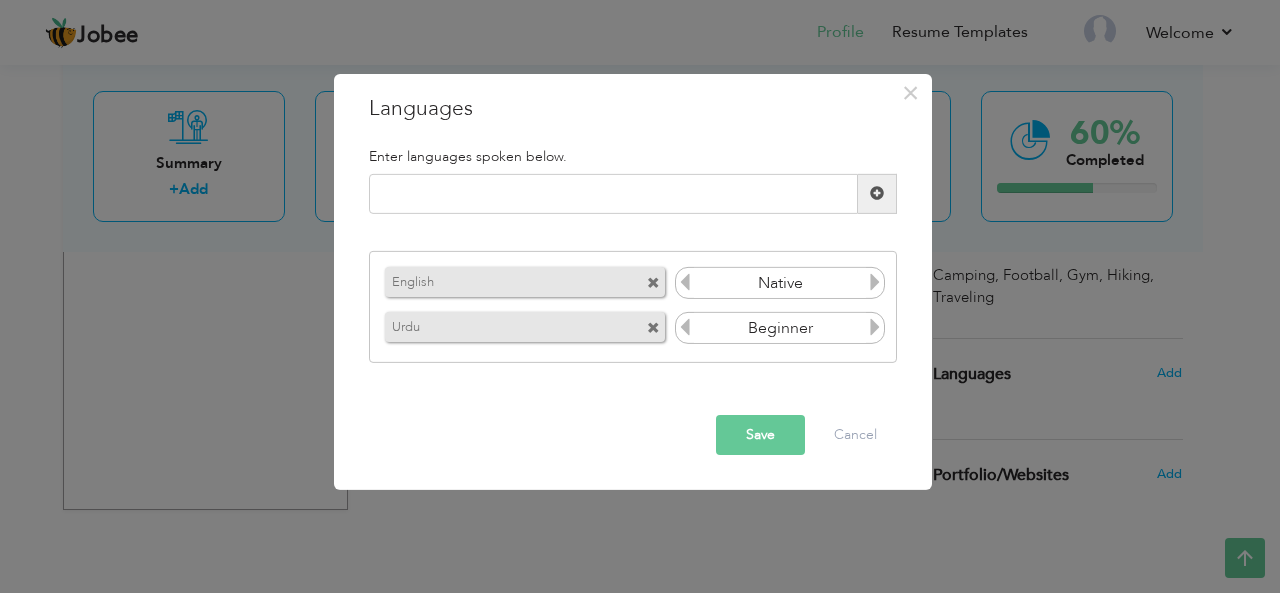 click at bounding box center [875, 327] 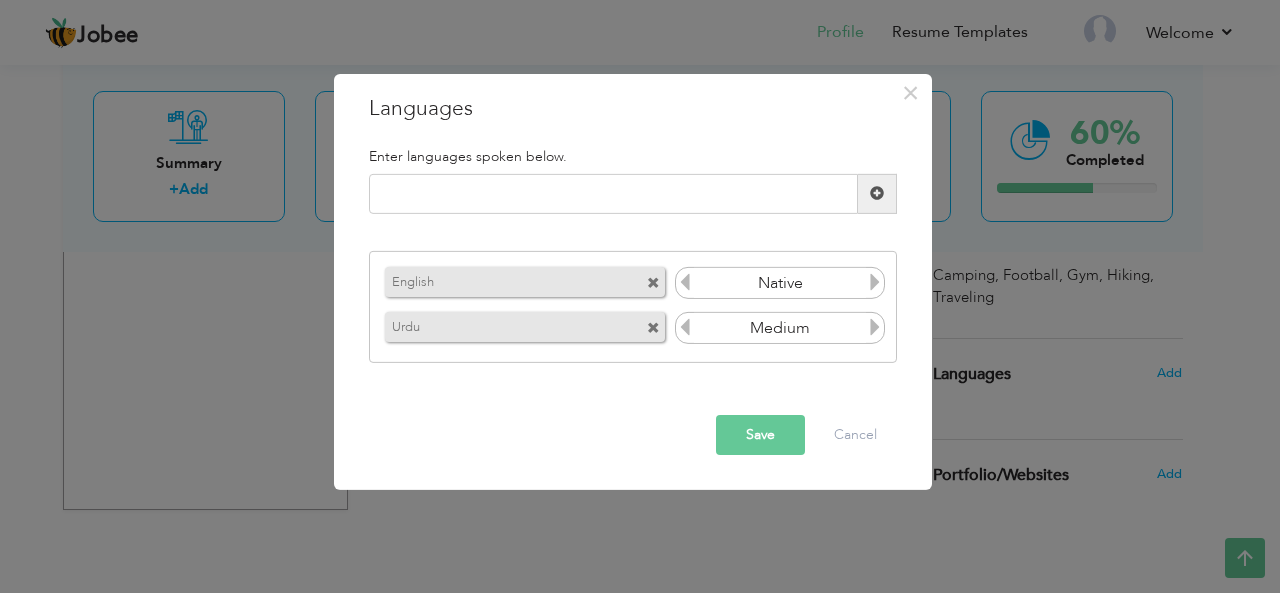 click at bounding box center (875, 327) 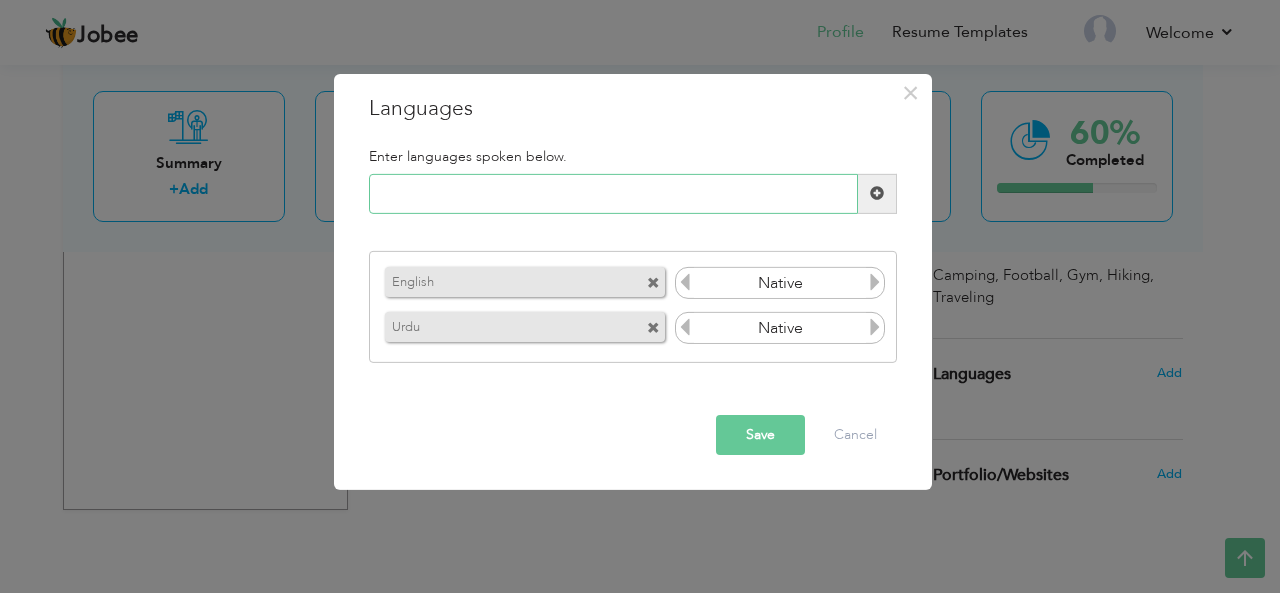 click at bounding box center [613, 194] 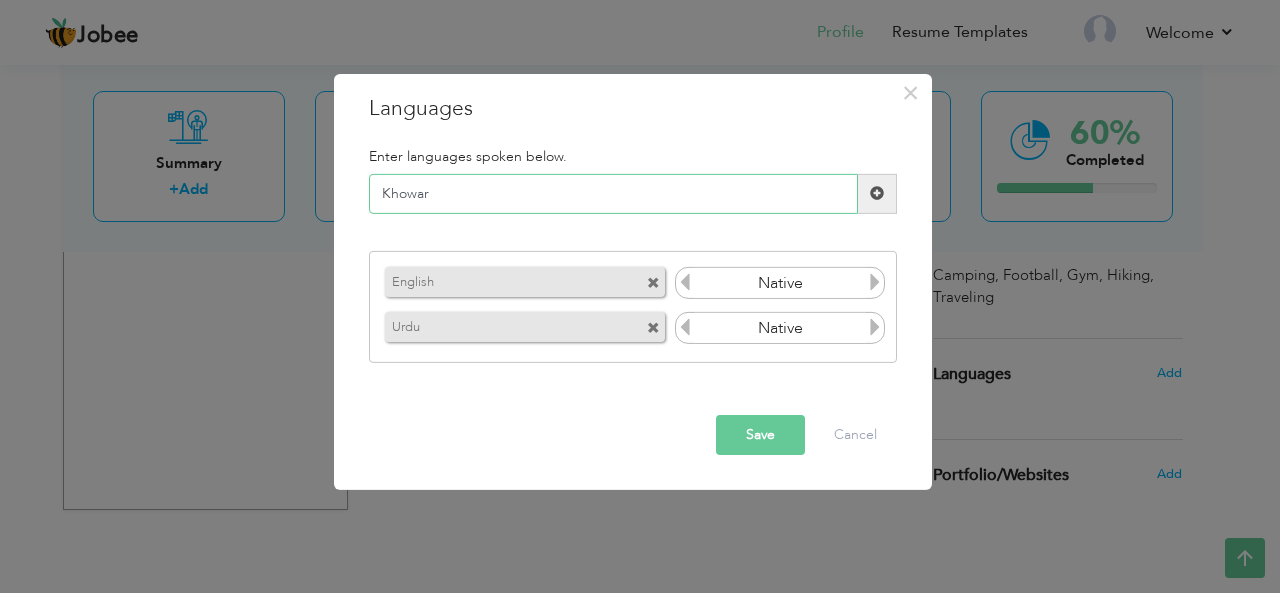 type on "Khowar" 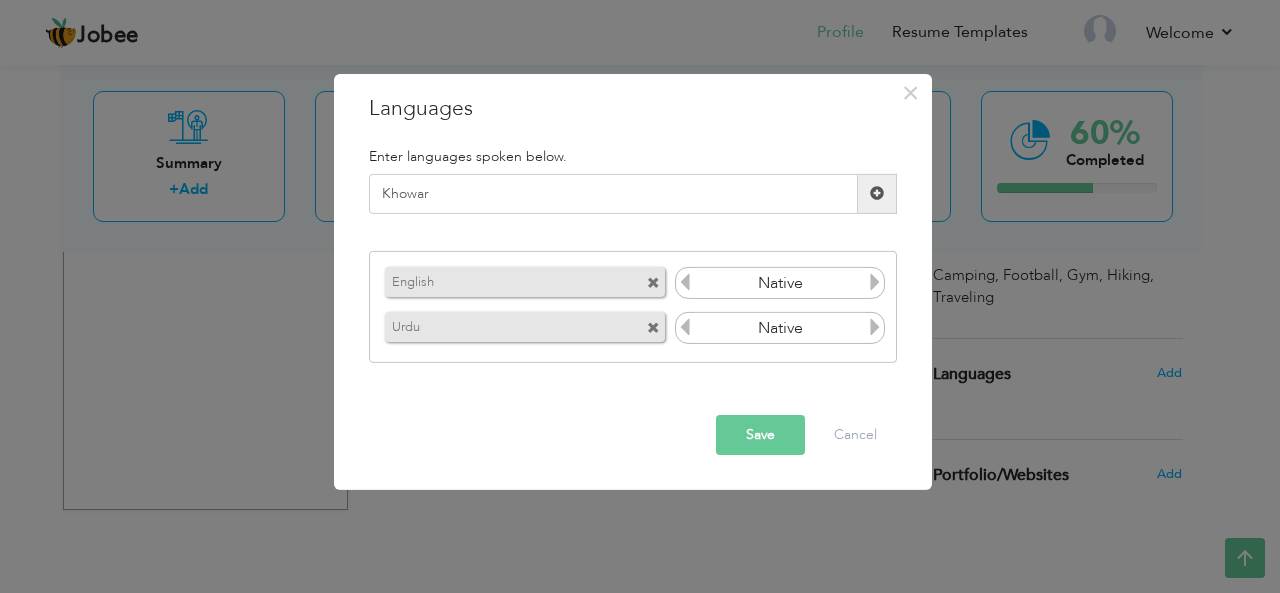 click on "Save" at bounding box center [760, 435] 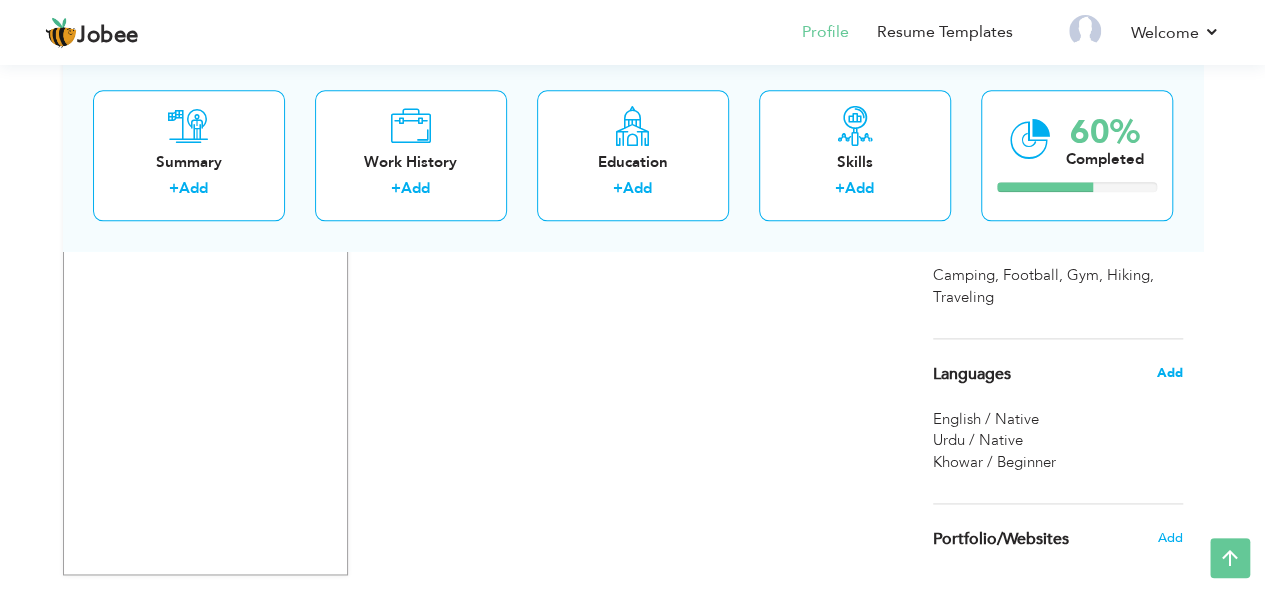 click on "Add" at bounding box center [1169, 373] 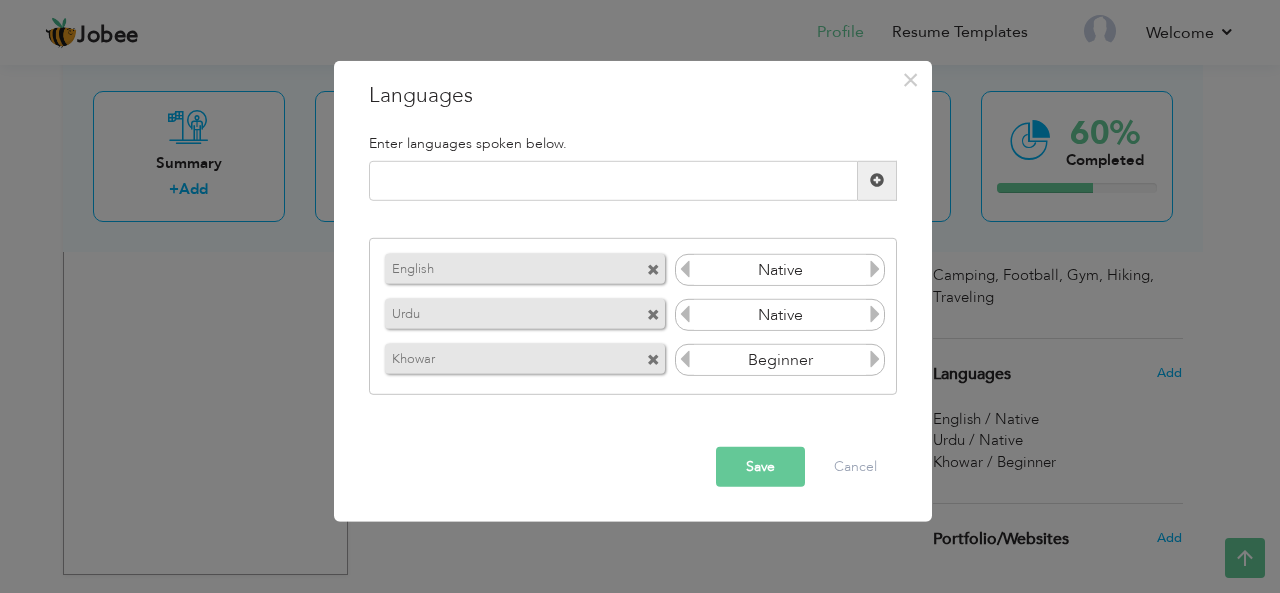 click at bounding box center (875, 359) 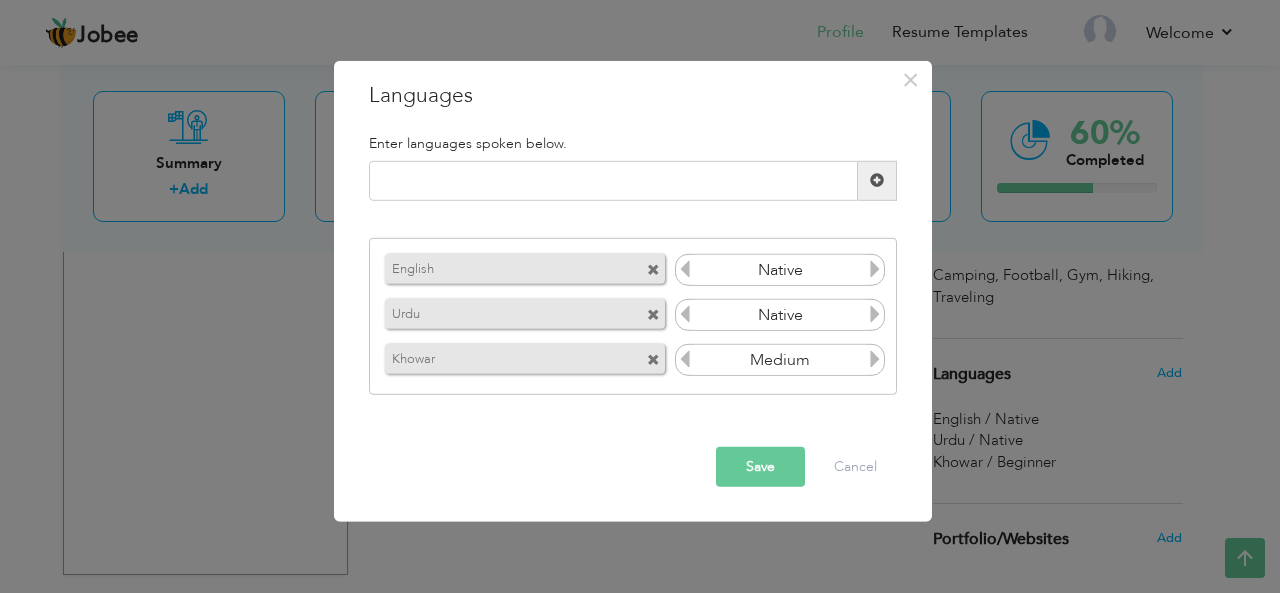 click at bounding box center [875, 359] 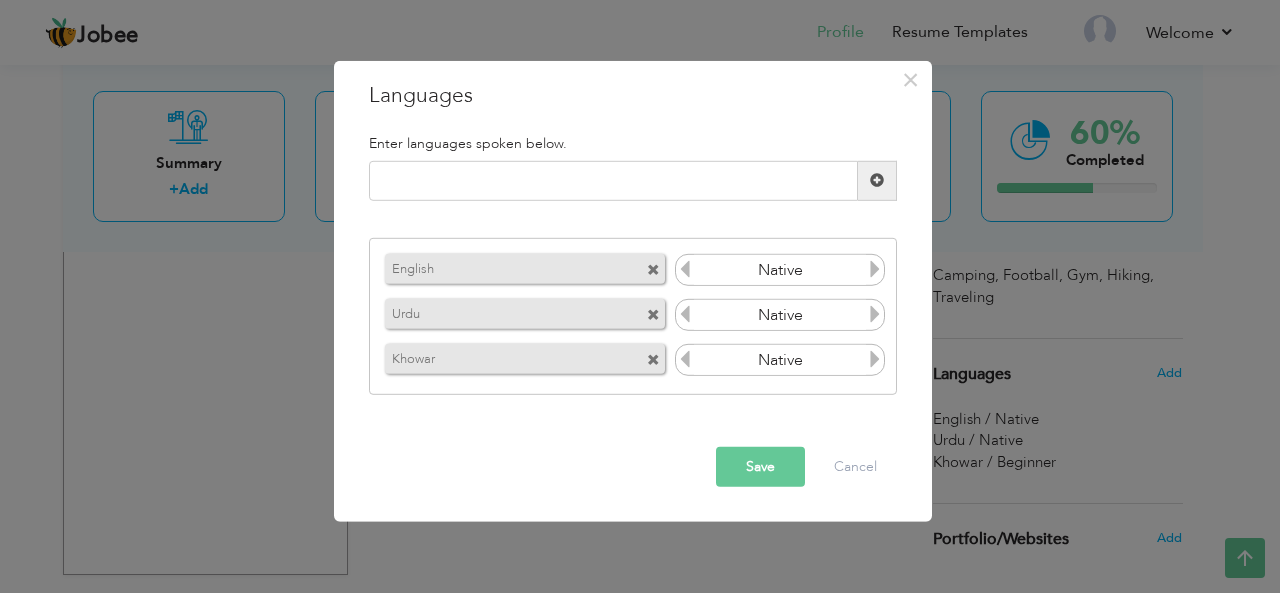 click on "Save" at bounding box center (760, 467) 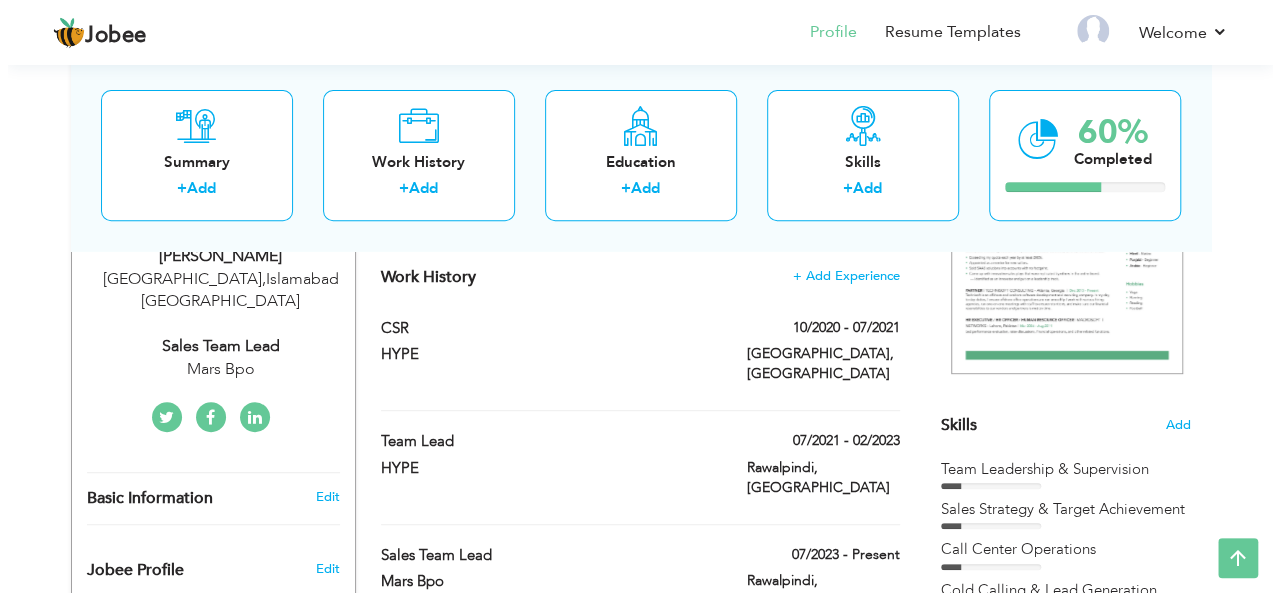 scroll, scrollTop: 344, scrollLeft: 0, axis: vertical 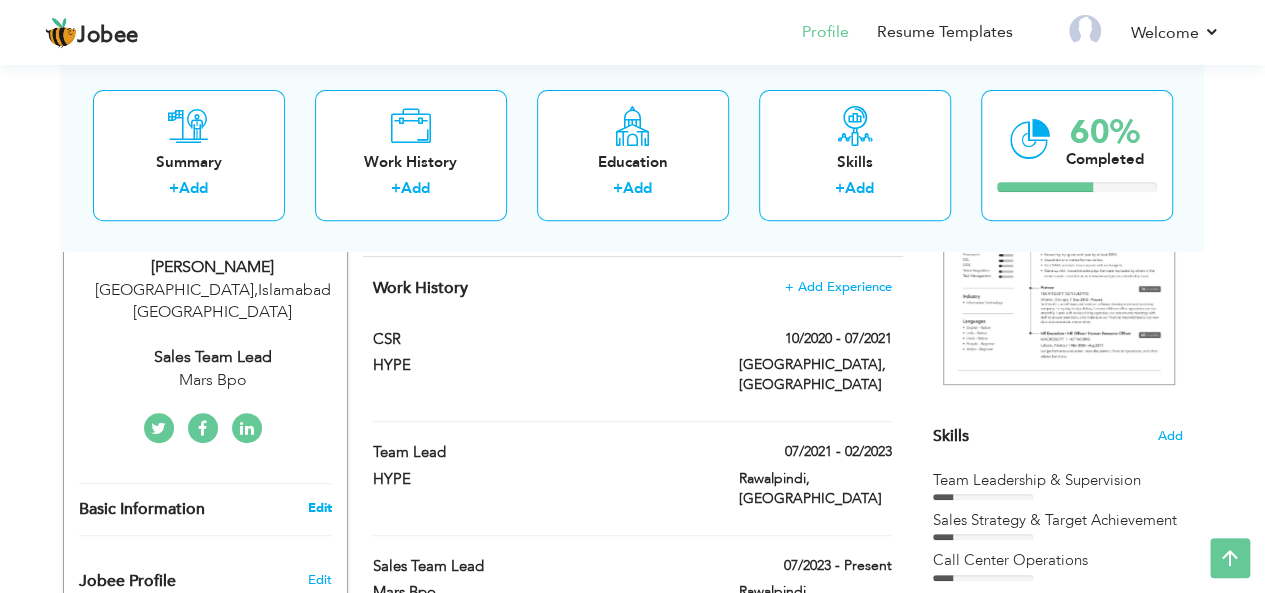 click on "Edit" at bounding box center [319, 508] 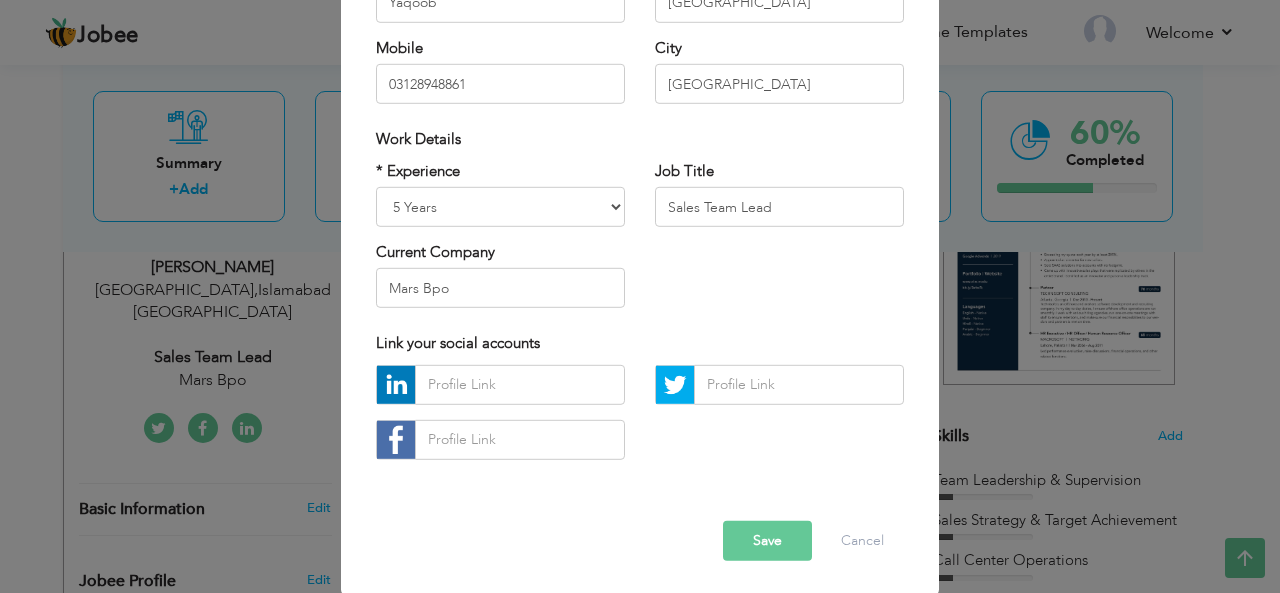 scroll, scrollTop: 304, scrollLeft: 0, axis: vertical 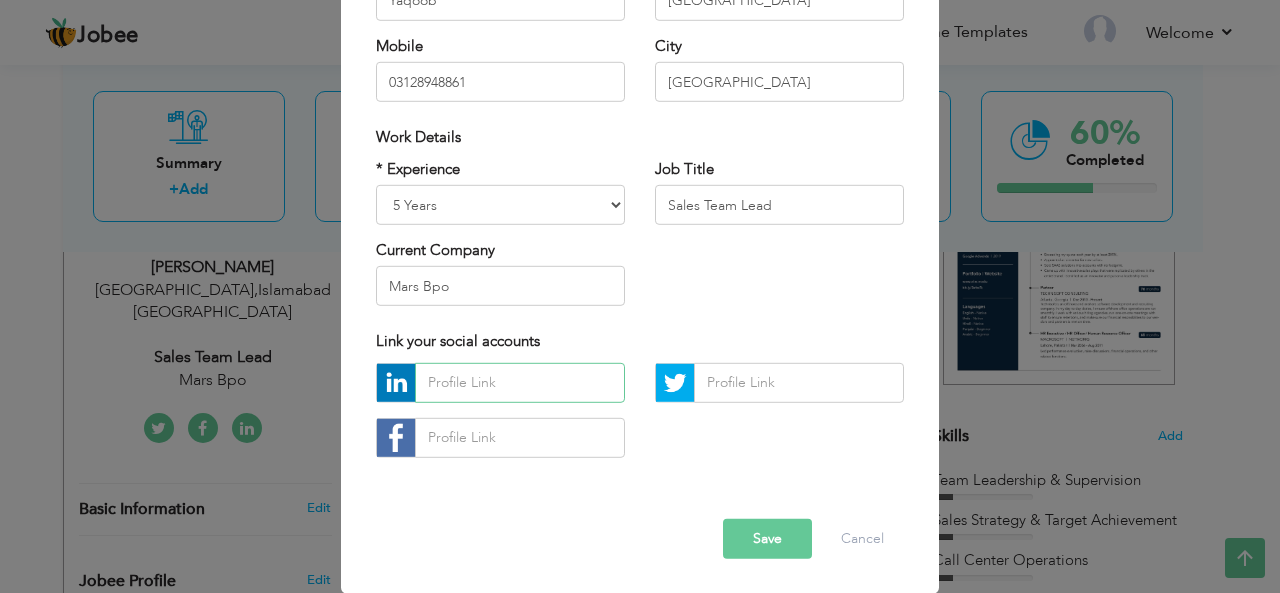 click at bounding box center [520, 383] 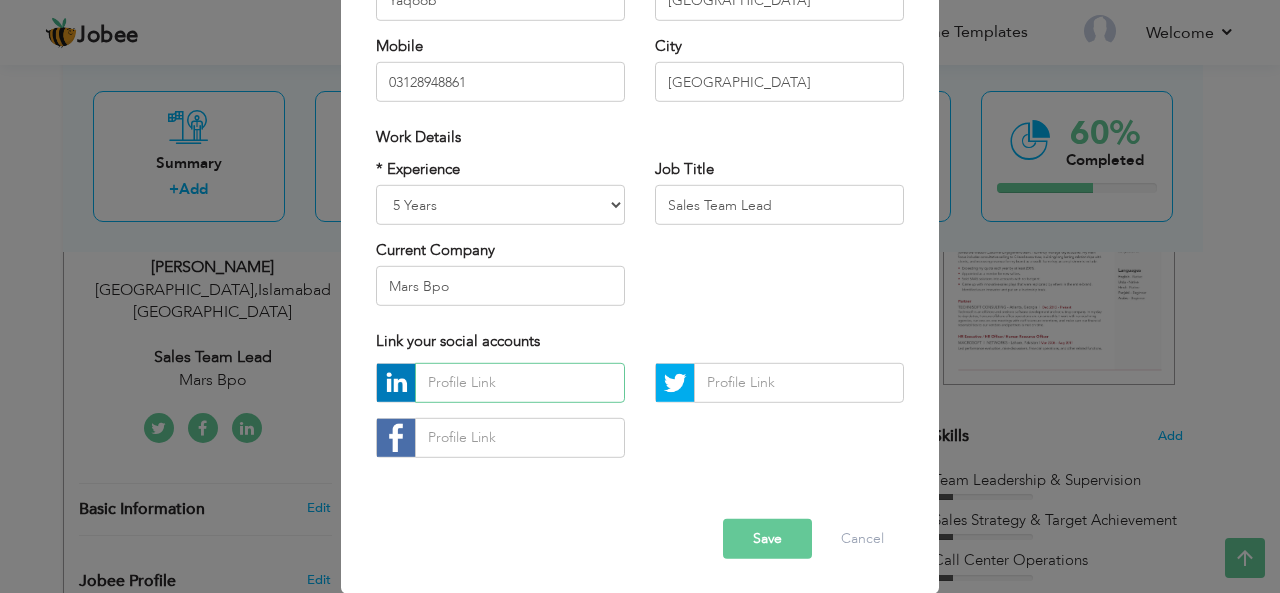 paste on "www.linkedin.com/in/junaid-khan-" 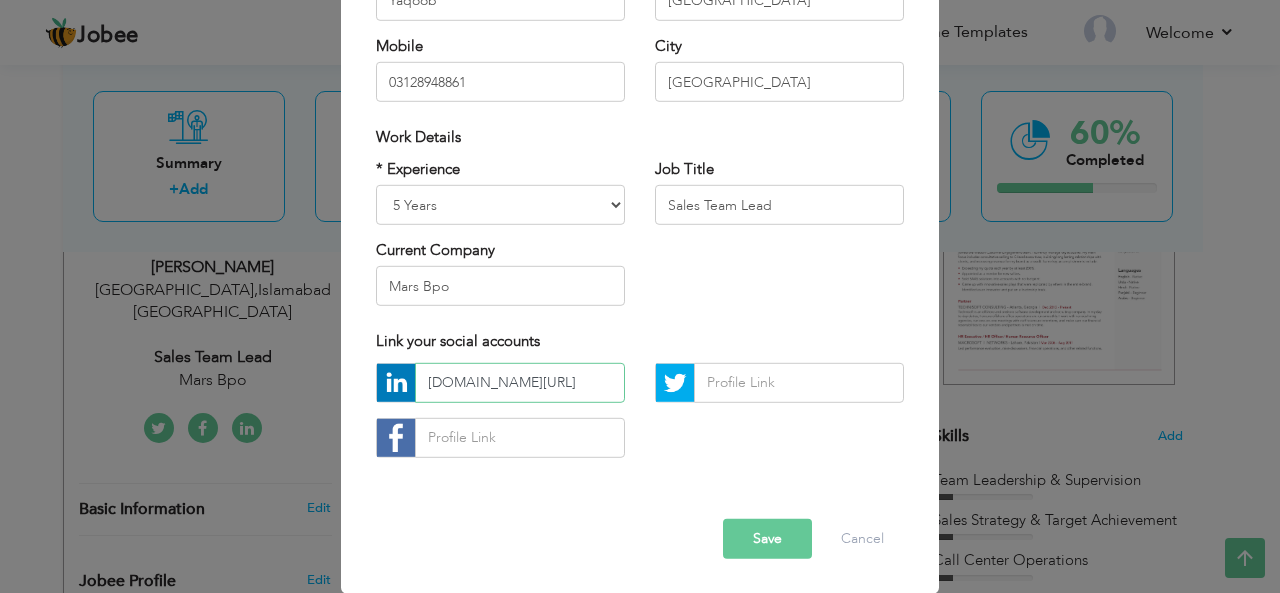 scroll, scrollTop: 0, scrollLeft: 24, axis: horizontal 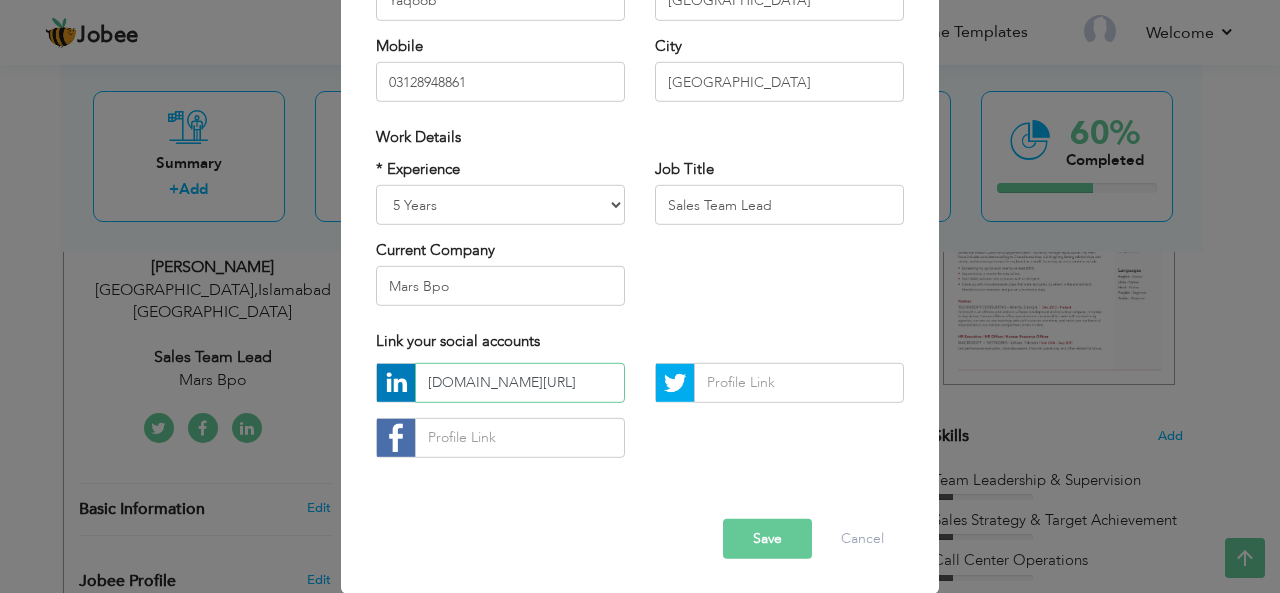 type on "www.linkedin.com/in/junaid-khan-" 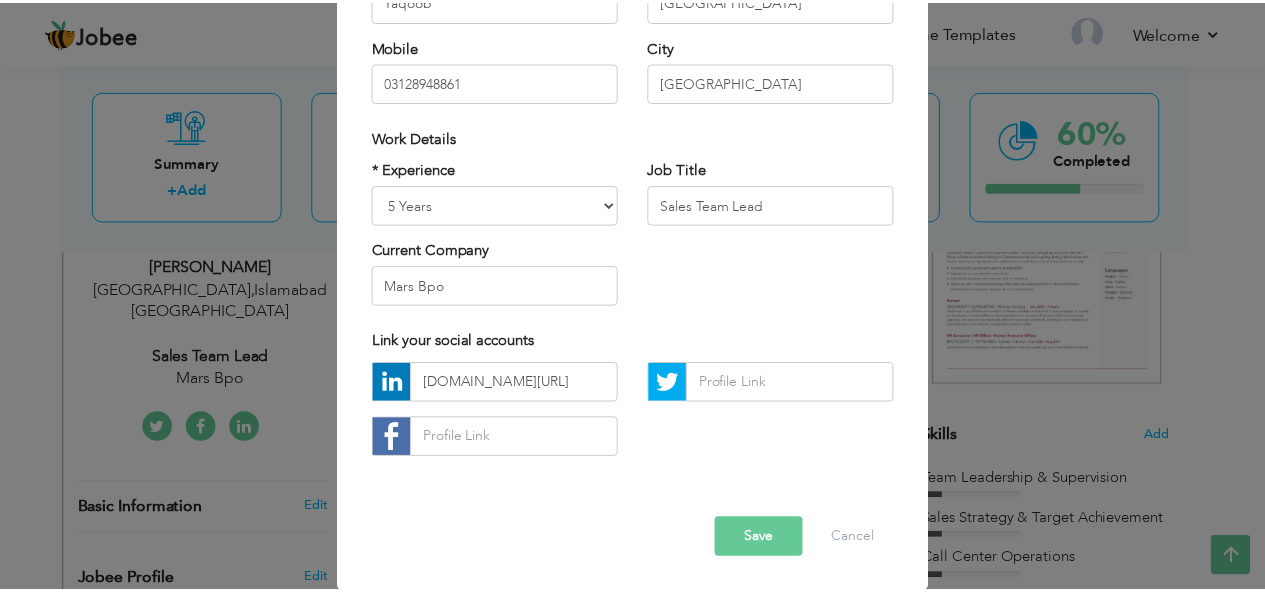 scroll, scrollTop: 0, scrollLeft: 0, axis: both 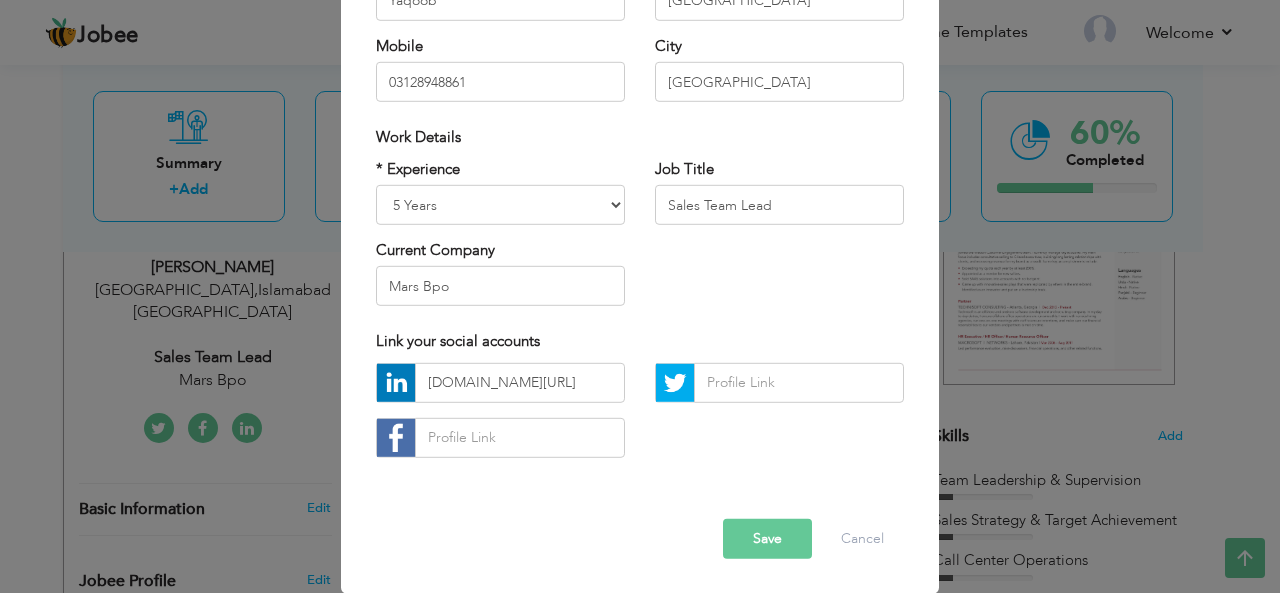click on "www.linkedin.com/in/junaid-khan-" at bounding box center [640, 418] 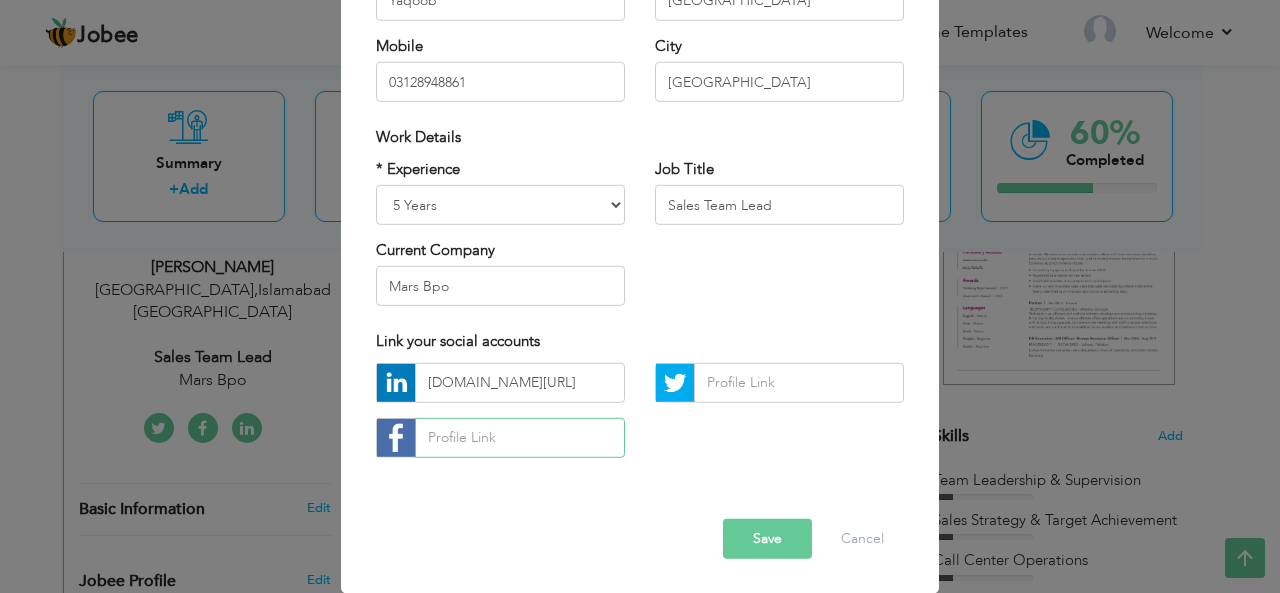 click at bounding box center [520, 438] 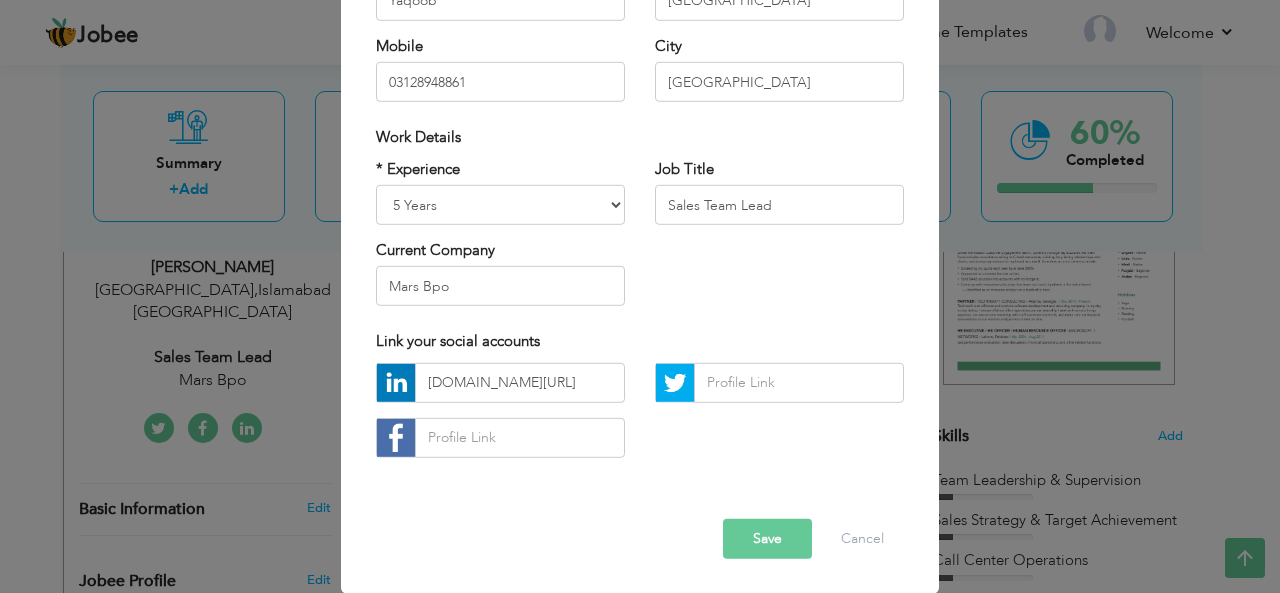click on "Save" at bounding box center (767, 539) 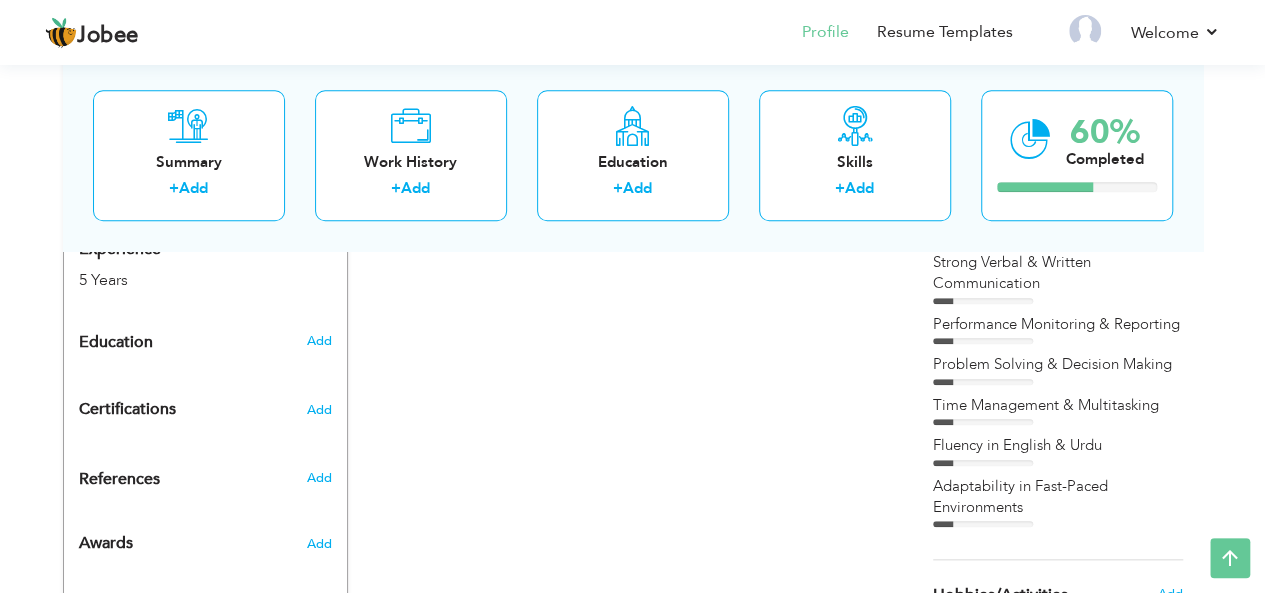 scroll, scrollTop: 815, scrollLeft: 0, axis: vertical 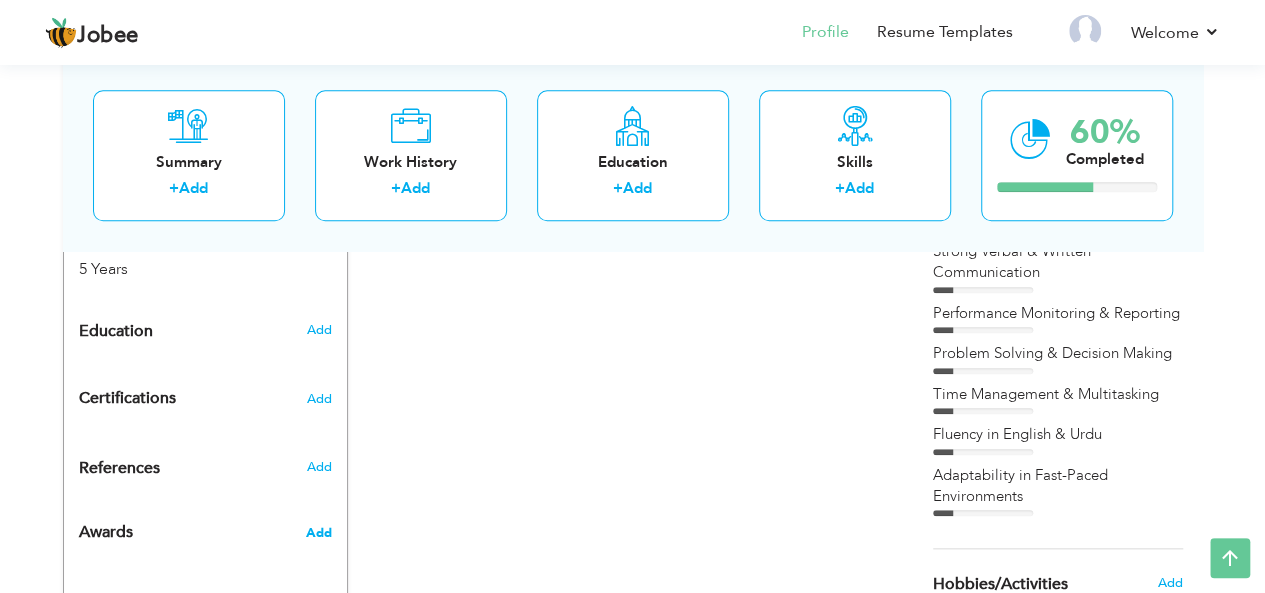 click on "Add" at bounding box center [318, 533] 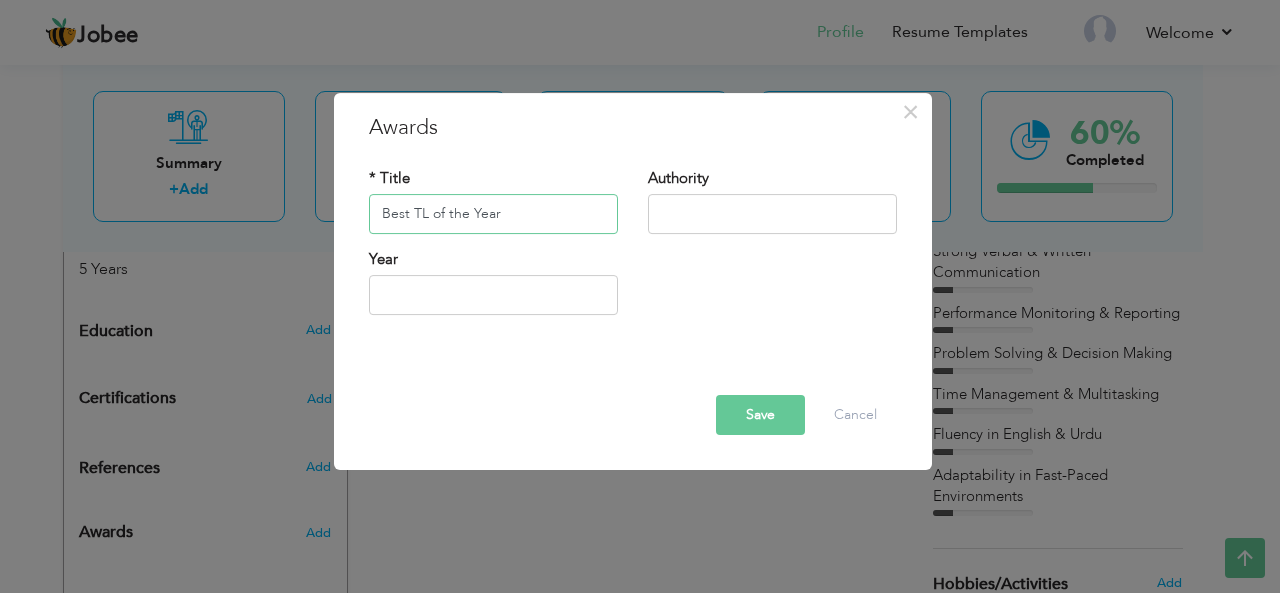 type on "Best TL of the Year" 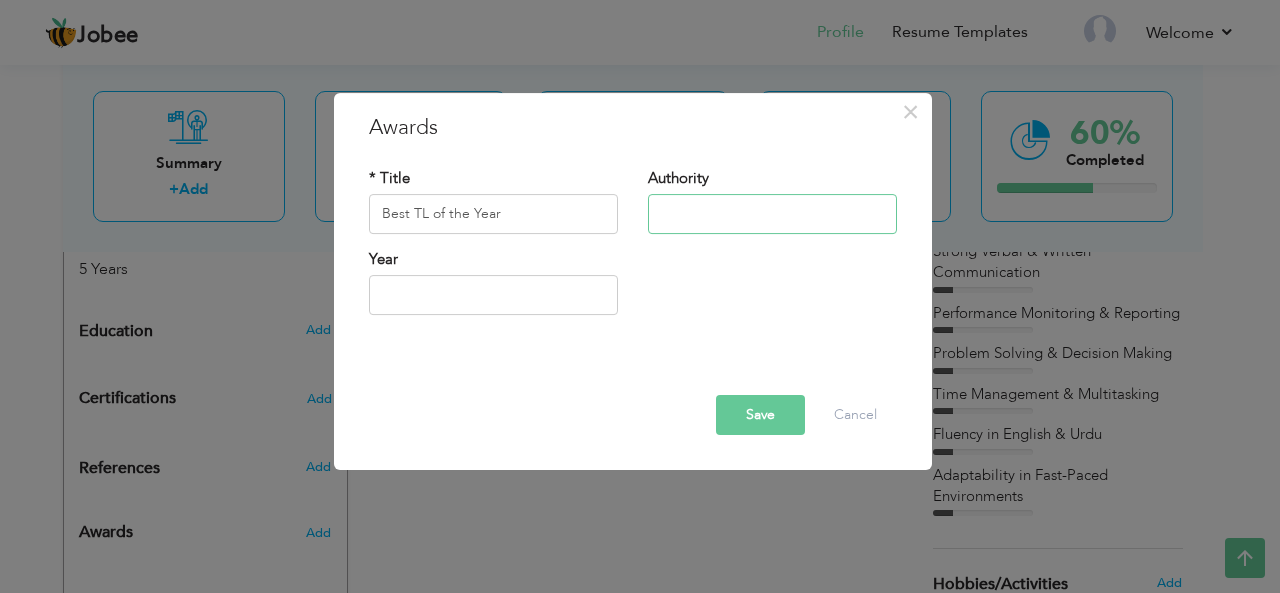click at bounding box center [772, 214] 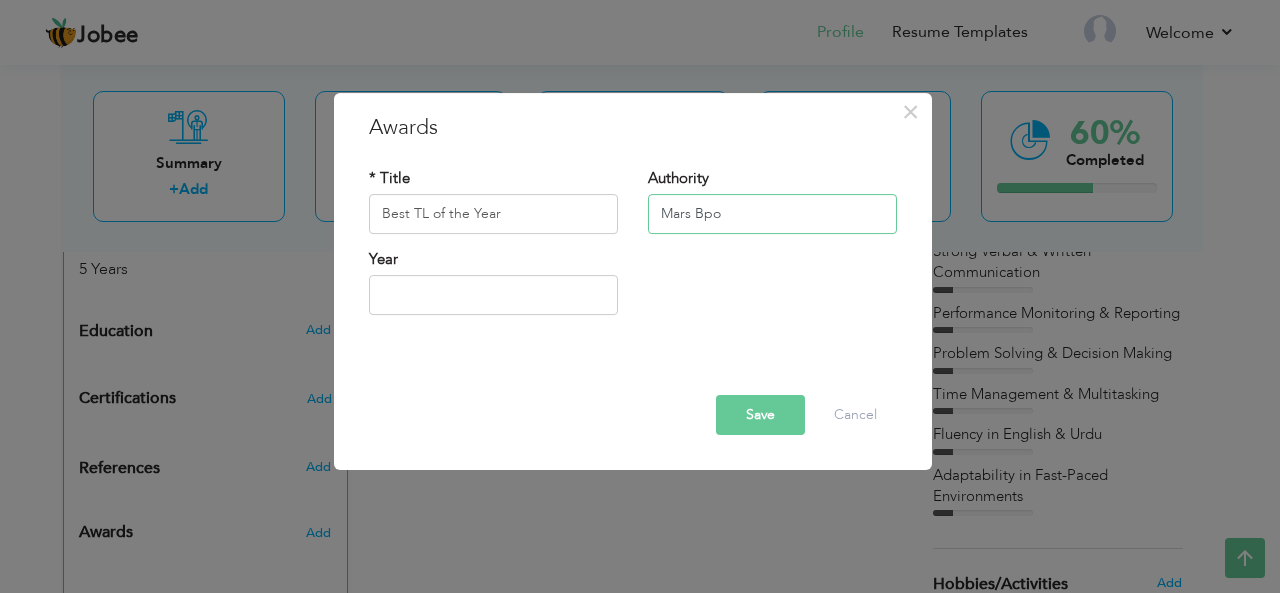 type on "Mars Bpo" 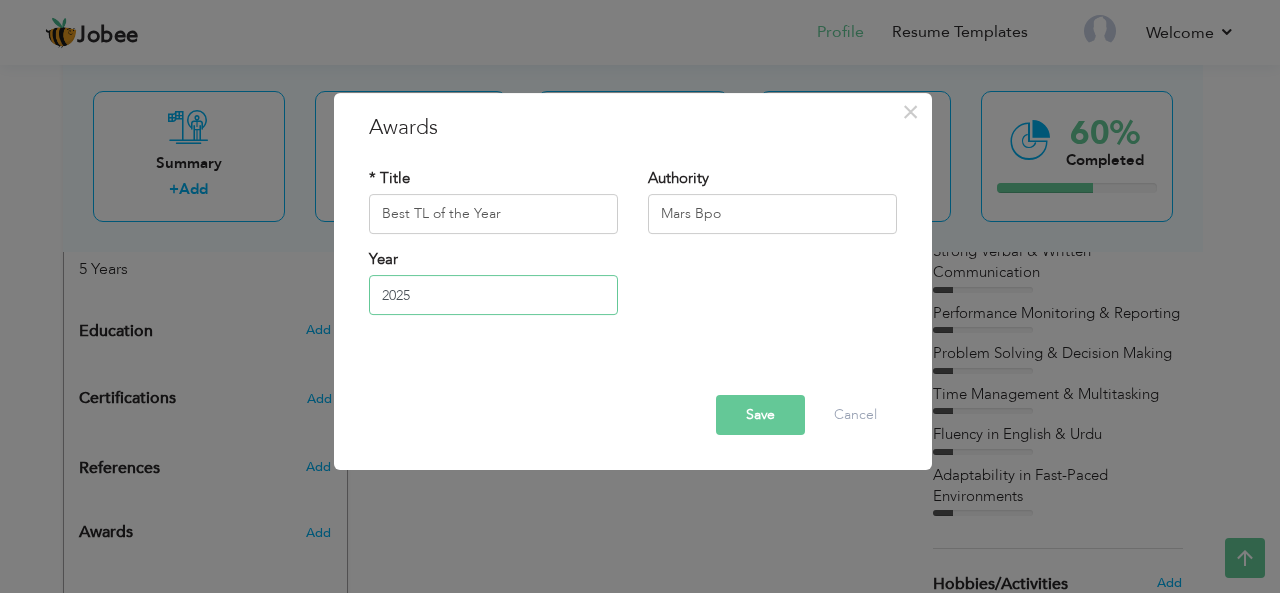 click on "2025" at bounding box center [493, 295] 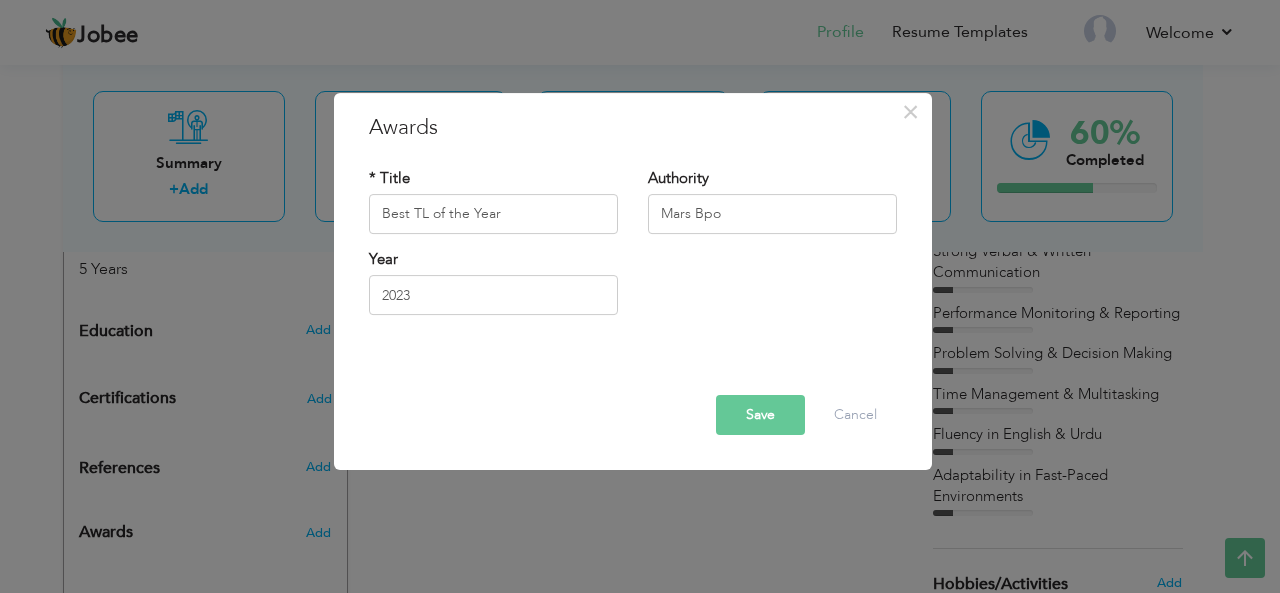 click on "Save" at bounding box center (760, 415) 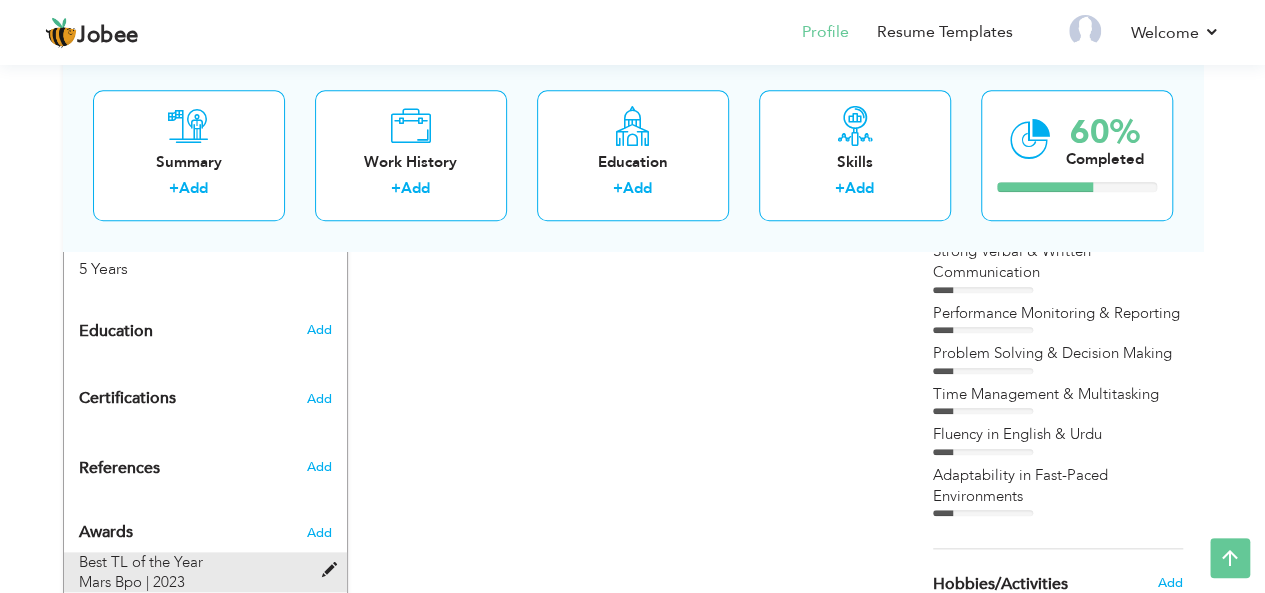 click at bounding box center (333, 570) 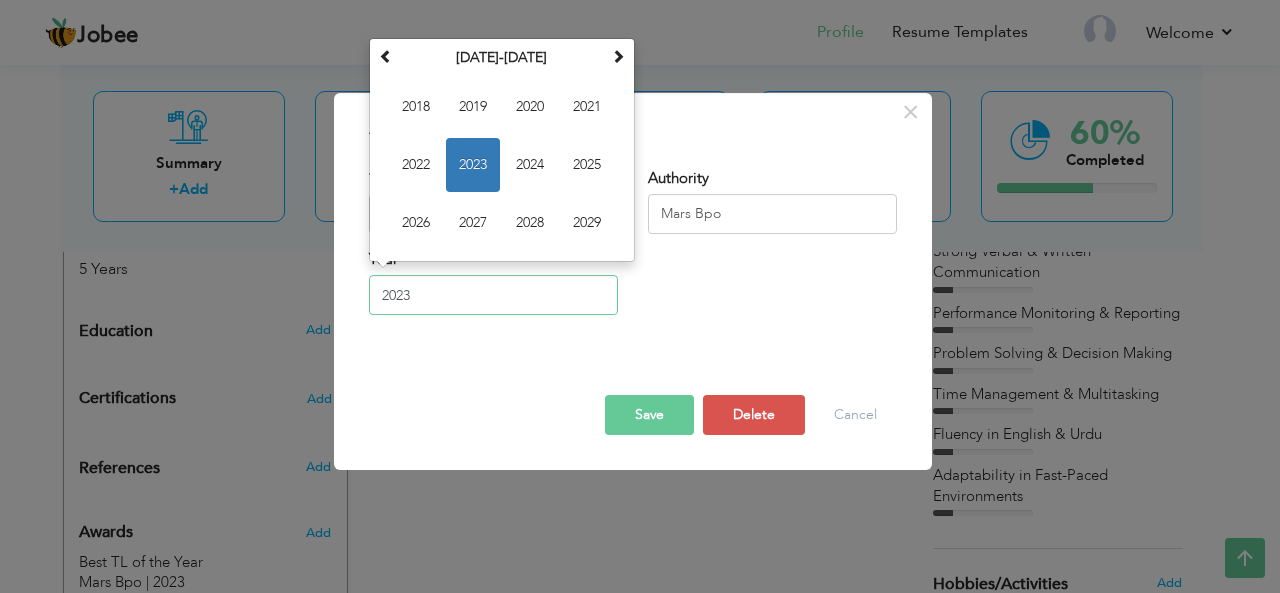 click on "2023" at bounding box center (493, 295) 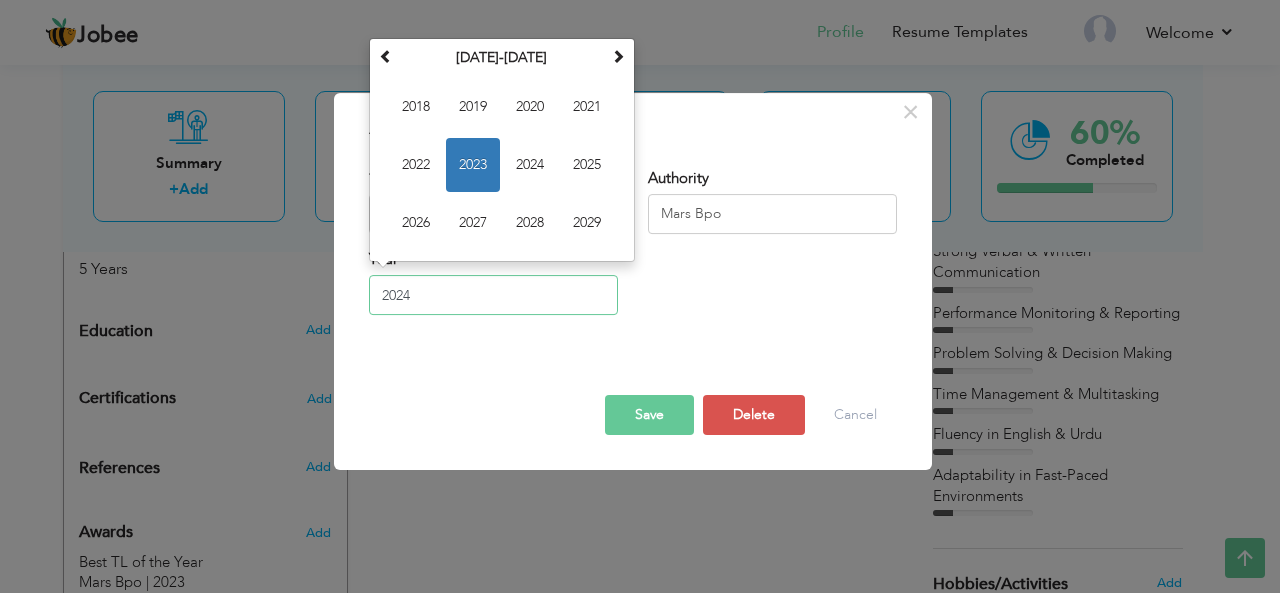 type on "2024" 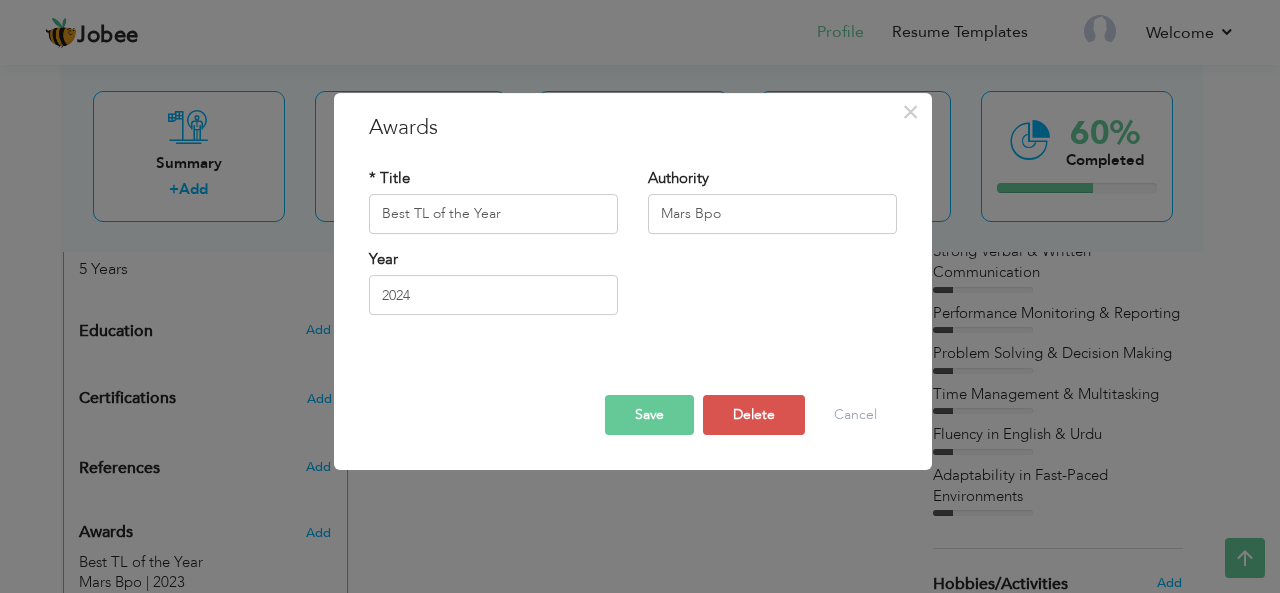 click on "Save" at bounding box center (649, 415) 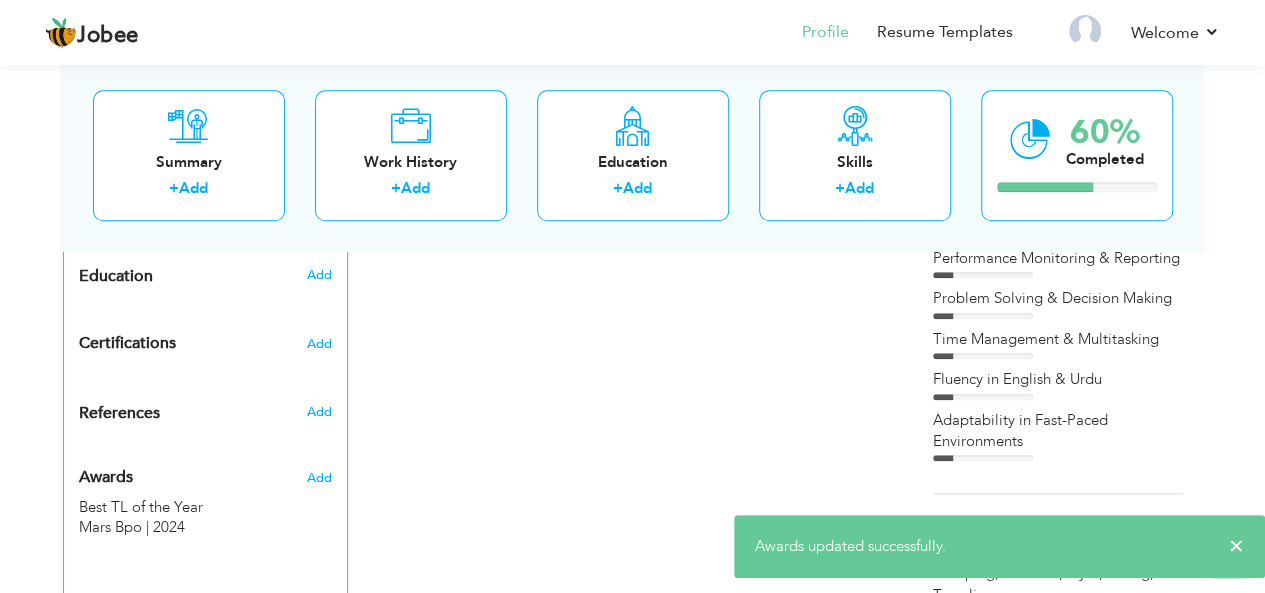 scroll, scrollTop: 877, scrollLeft: 0, axis: vertical 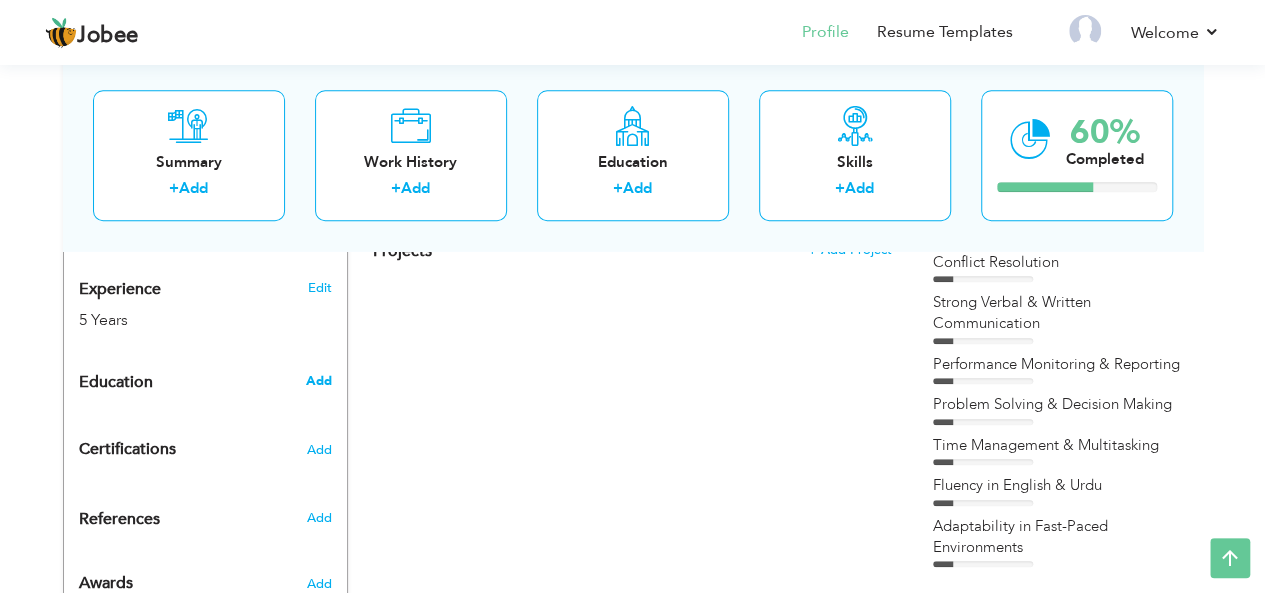 click on "Add" at bounding box center [318, 381] 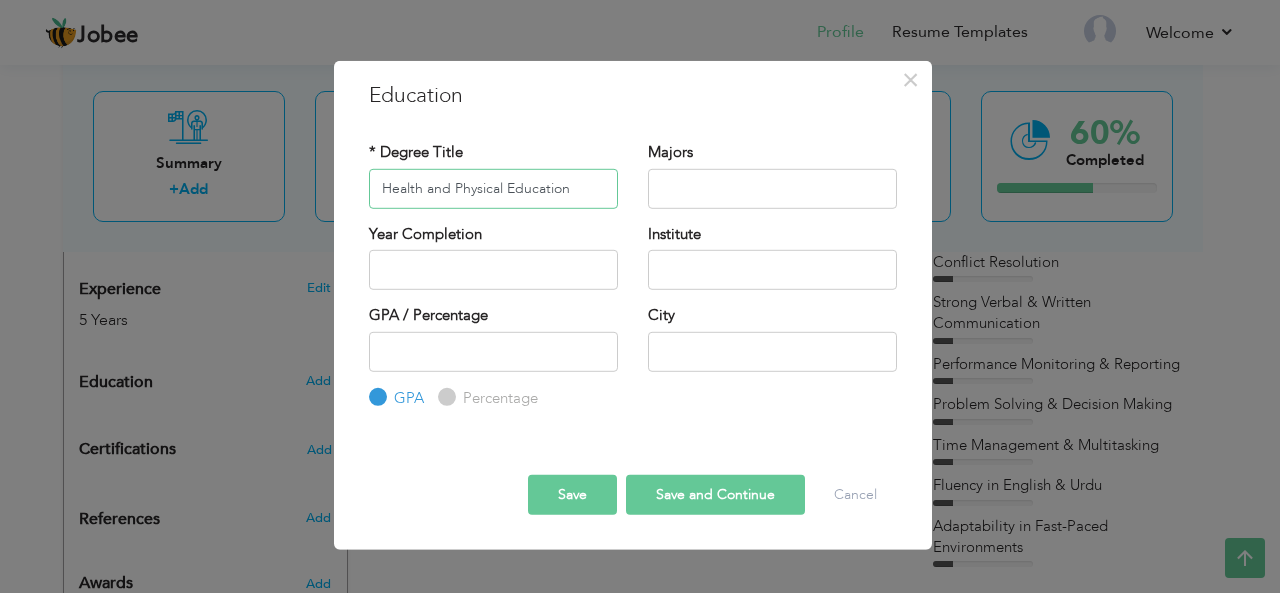 type on "Health and Physical Education" 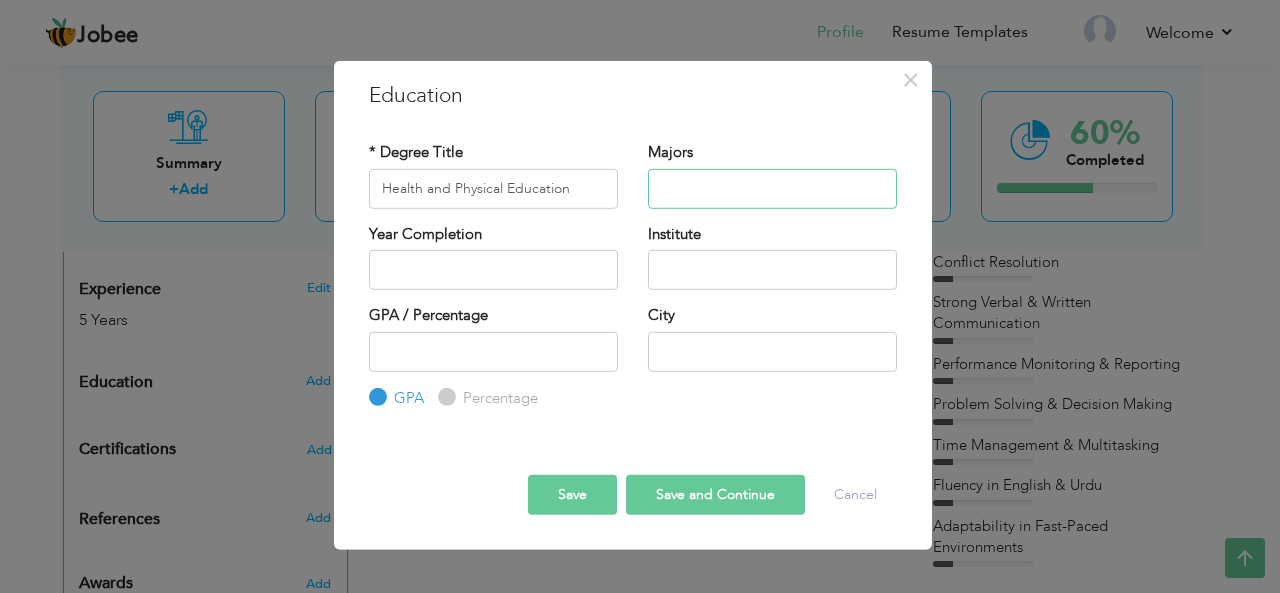 click at bounding box center [772, 188] 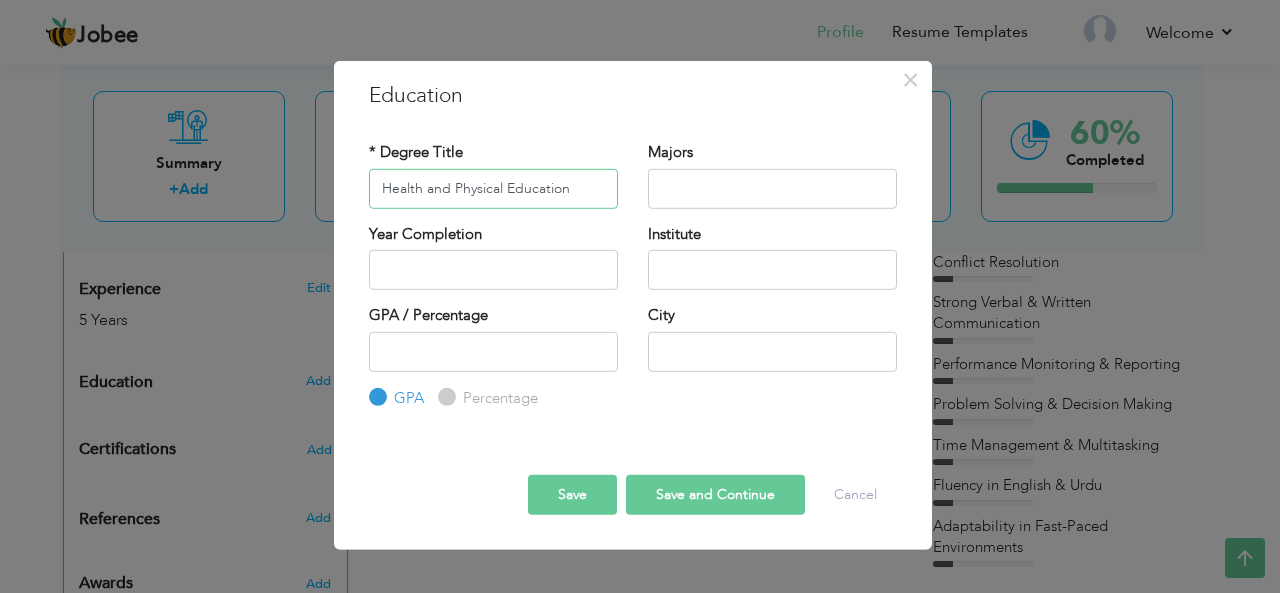 drag, startPoint x: 569, startPoint y: 189, endPoint x: 350, endPoint y: 203, distance: 219.44704 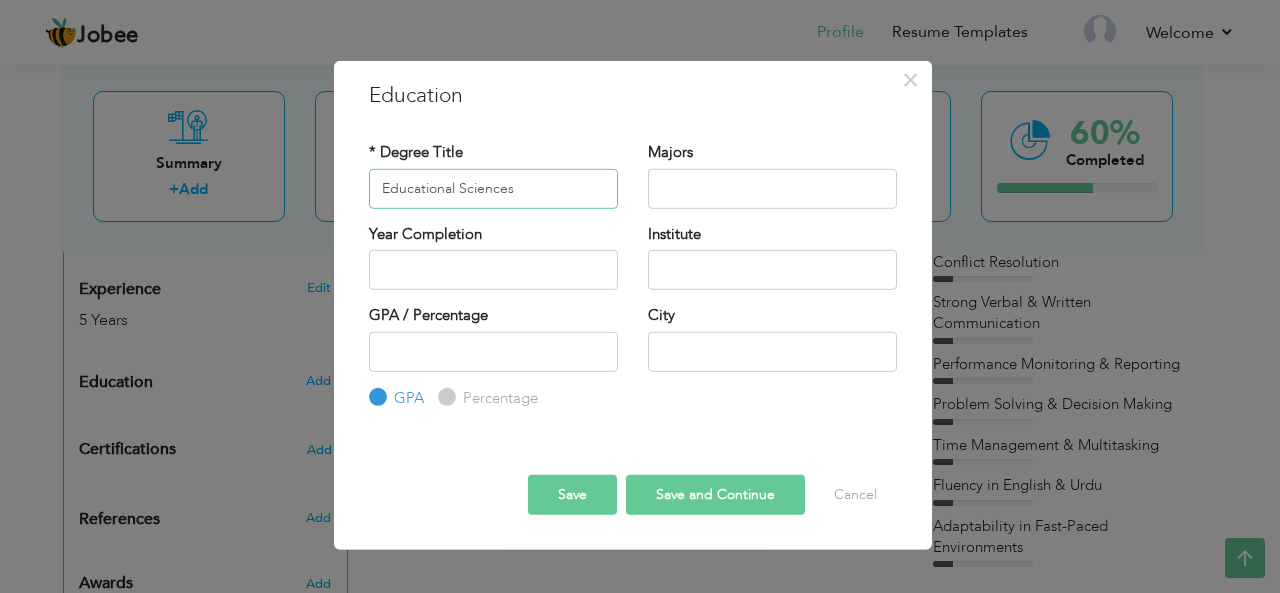 type on "Educational Sciences" 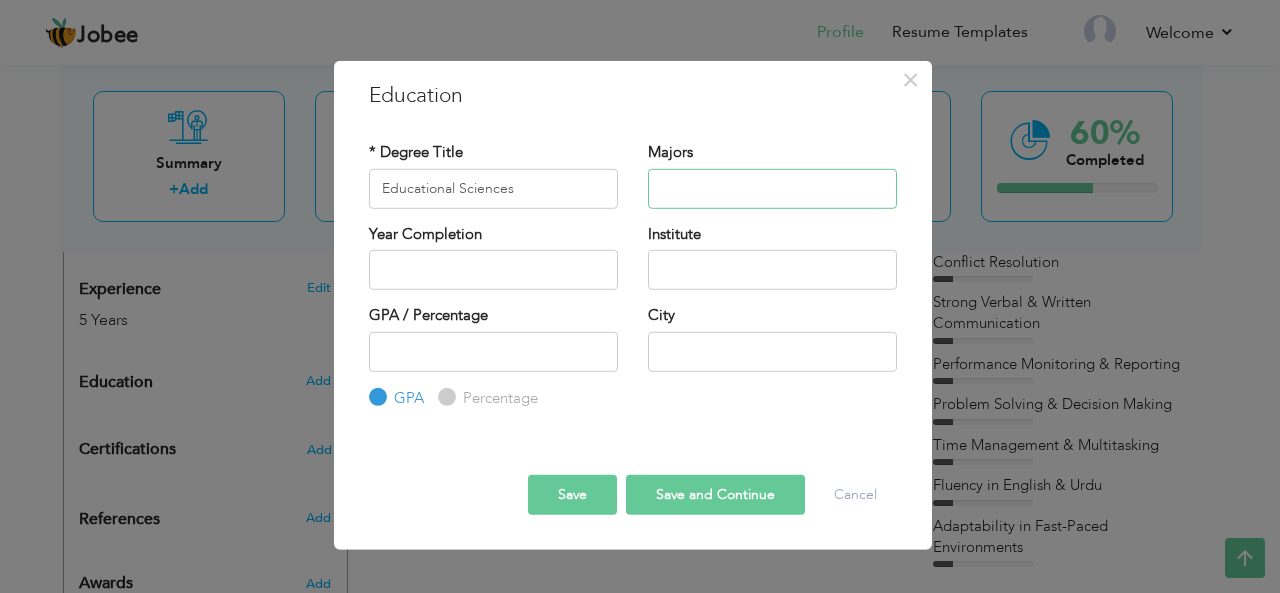 click at bounding box center (772, 188) 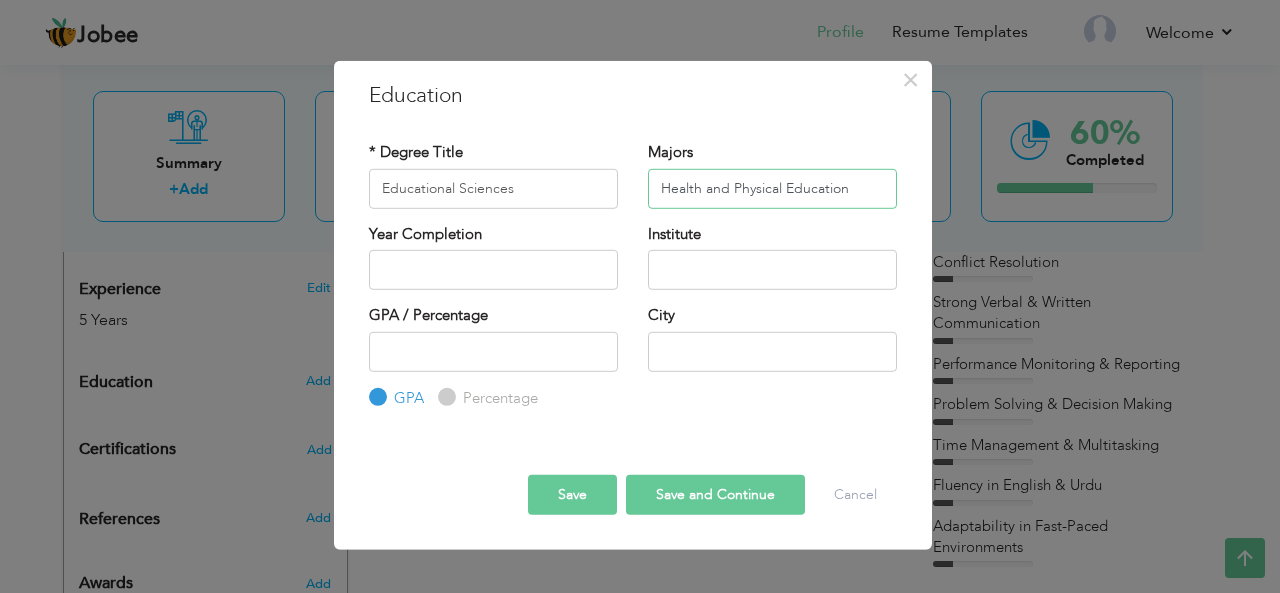 type on "Health and Physical Education" 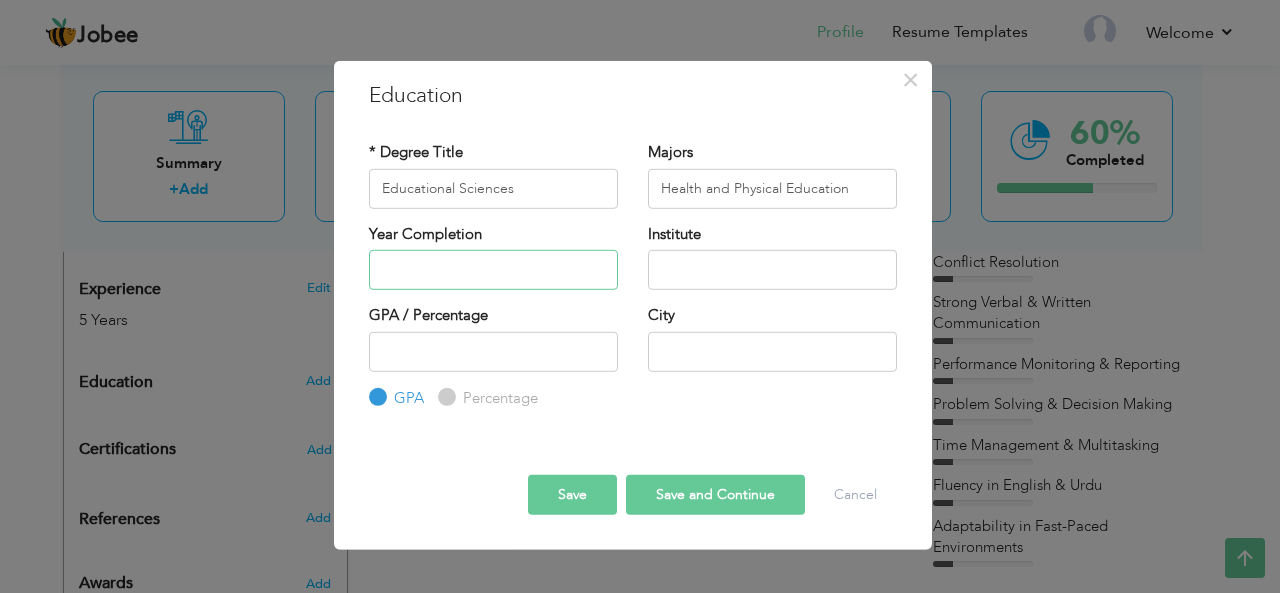 type on "2025" 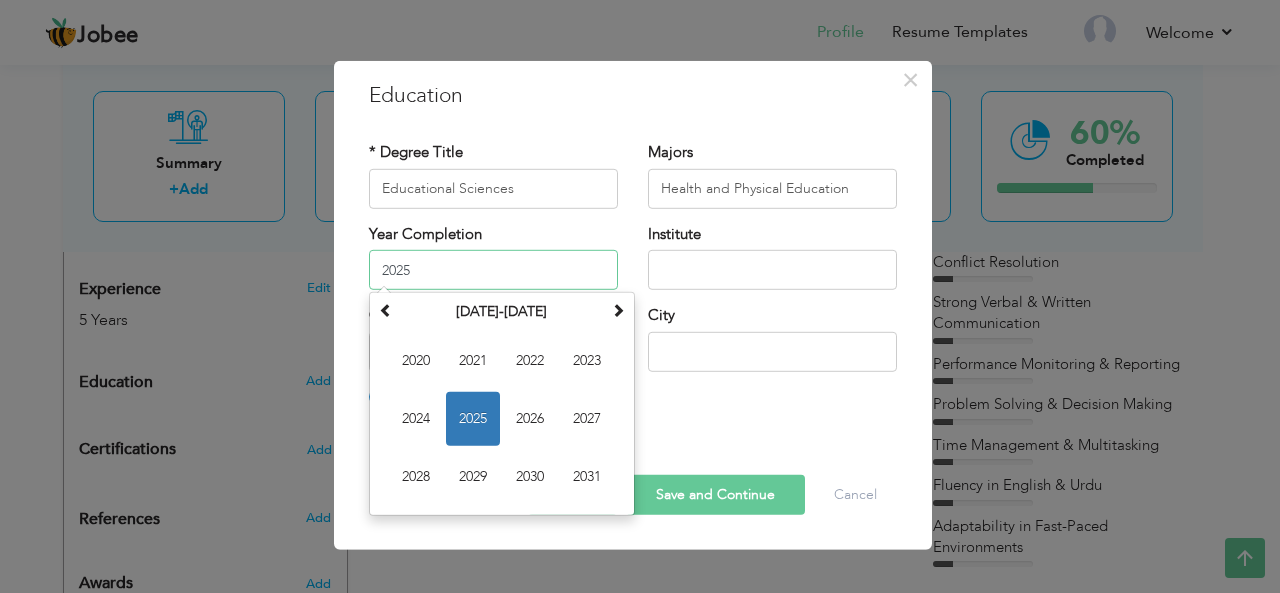 click on "2025" at bounding box center [493, 270] 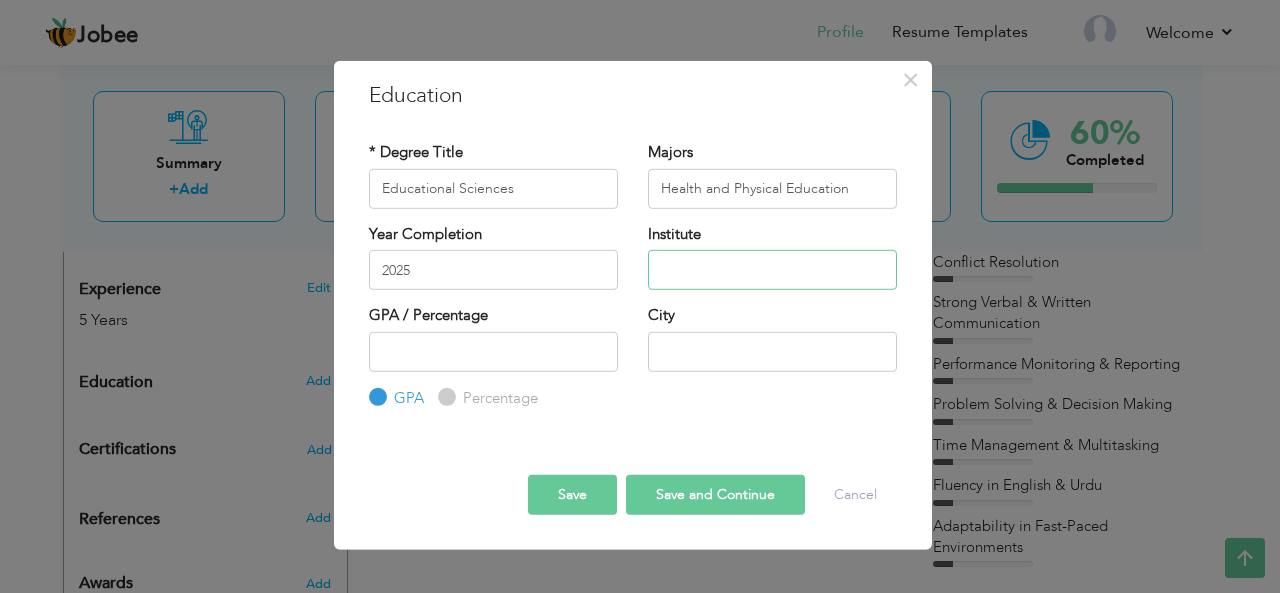 click at bounding box center (772, 270) 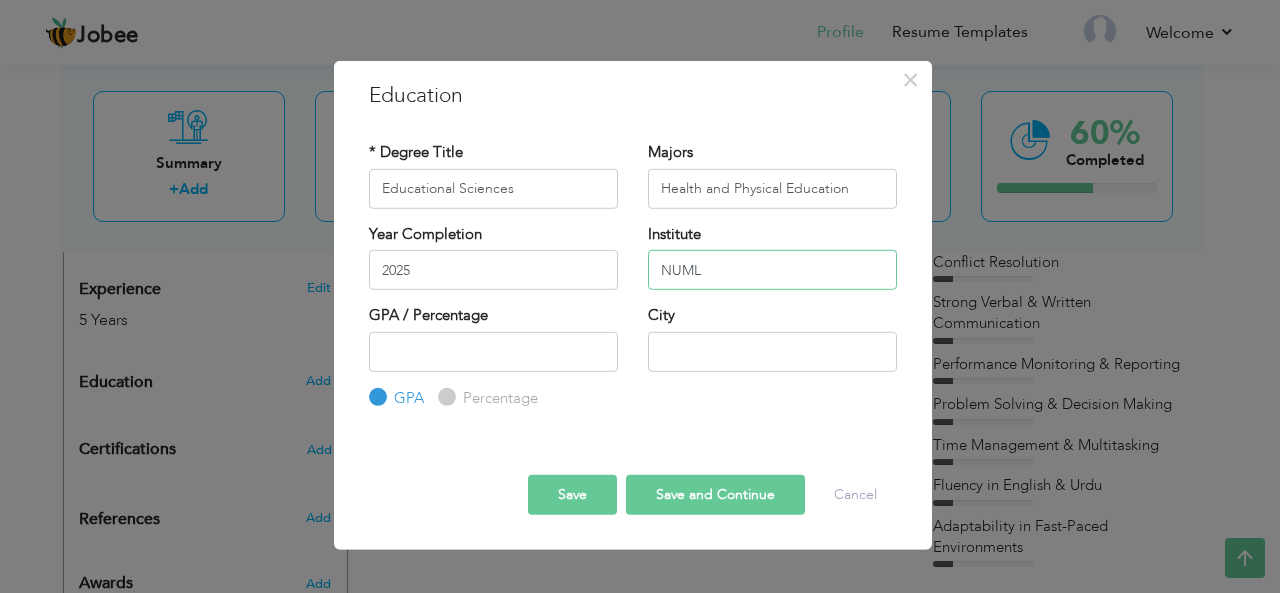 type on "NUML" 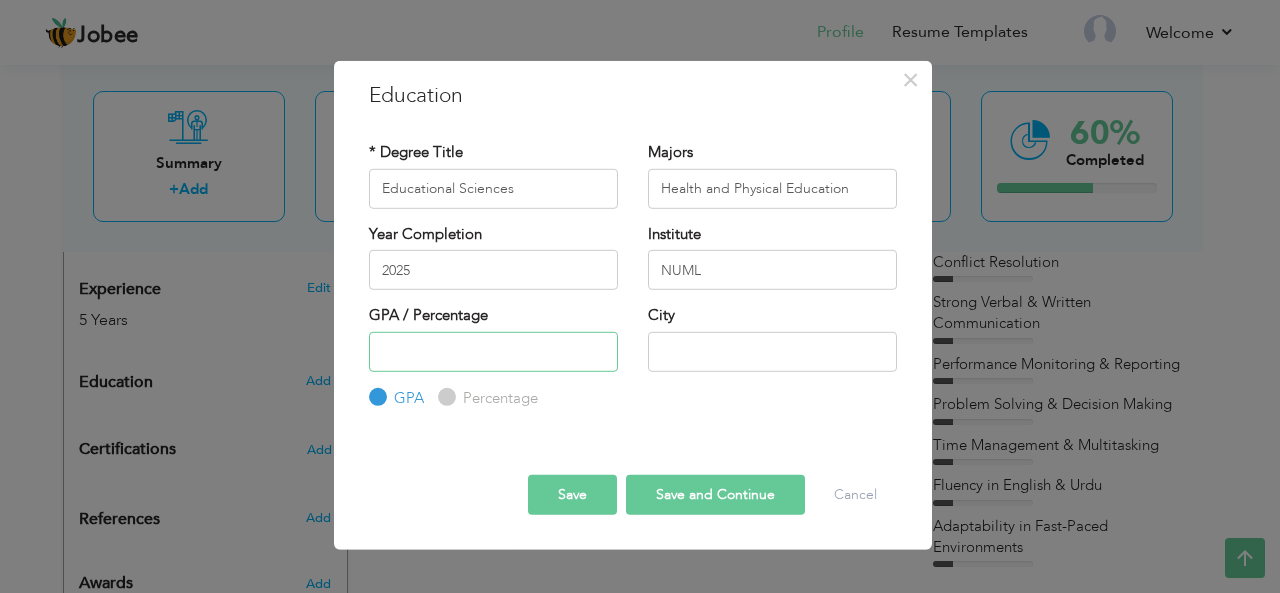 click at bounding box center (493, 351) 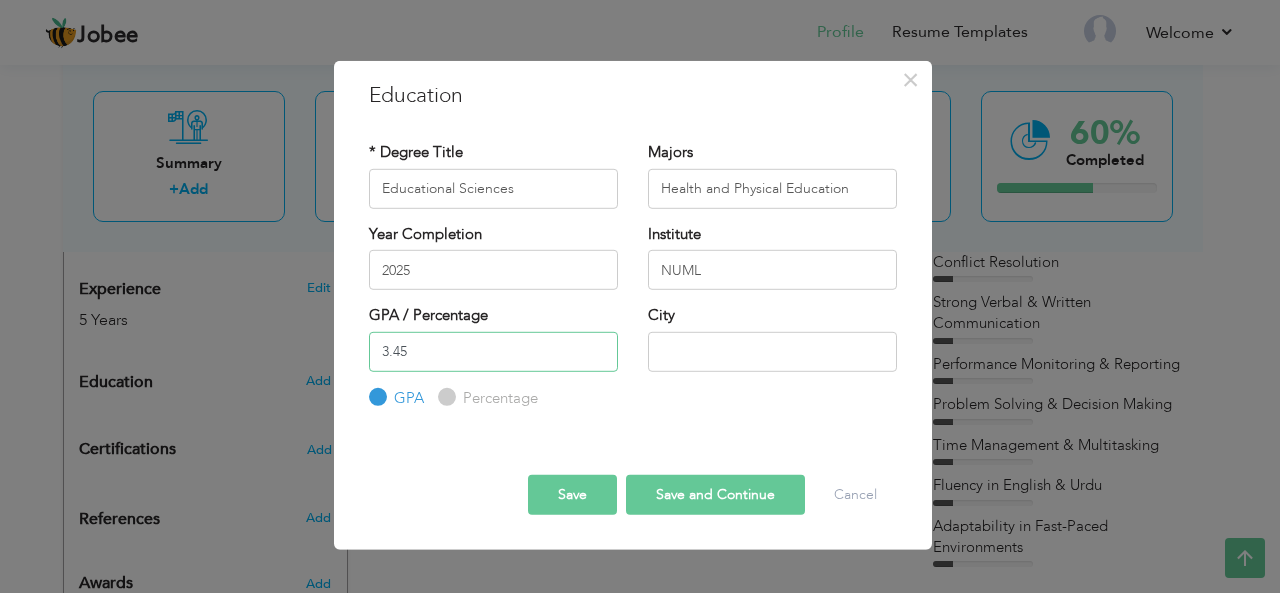type on "3.45" 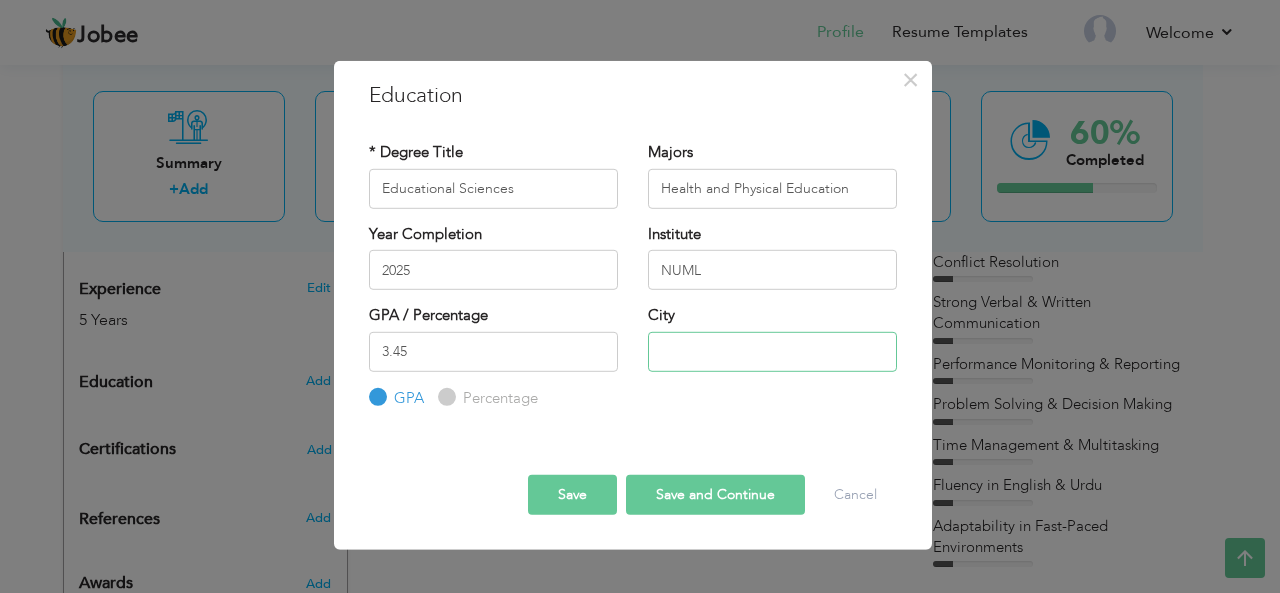 click at bounding box center [772, 351] 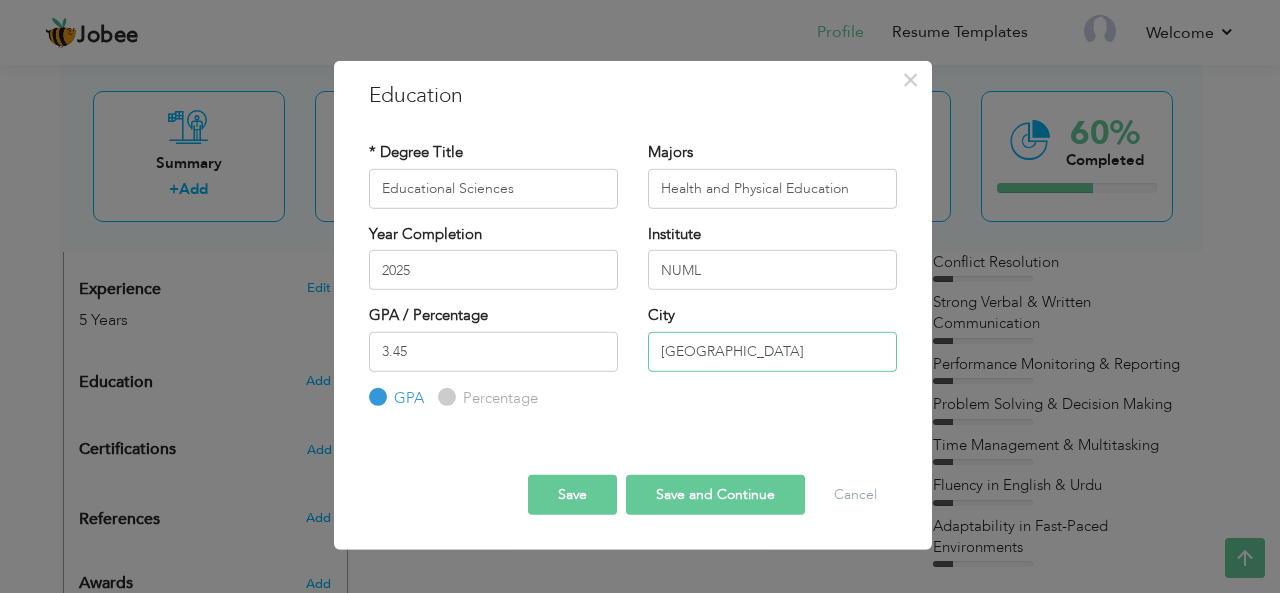 click on "Isalambad" at bounding box center (772, 351) 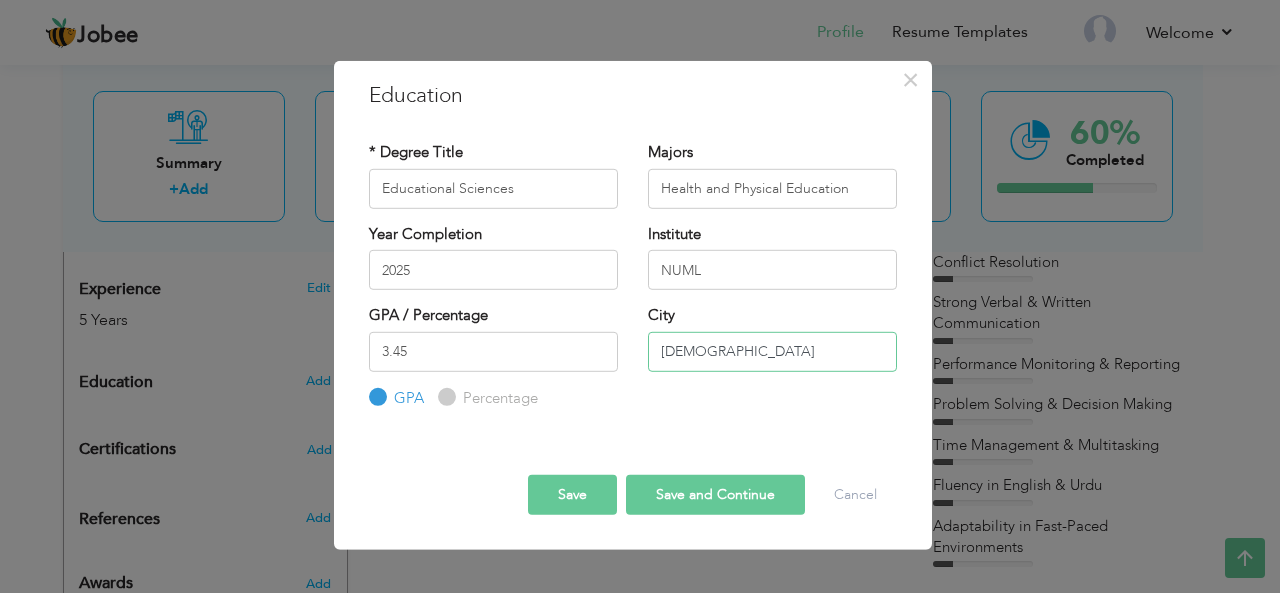 click on "Islambad" at bounding box center [772, 351] 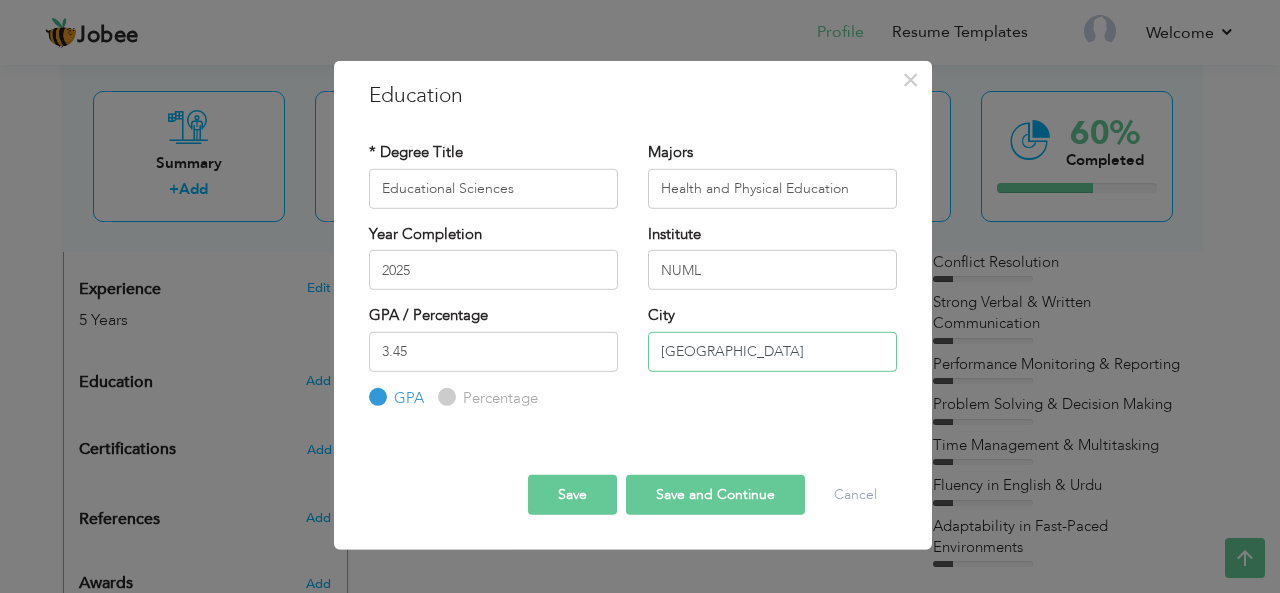 type on "[GEOGRAPHIC_DATA]" 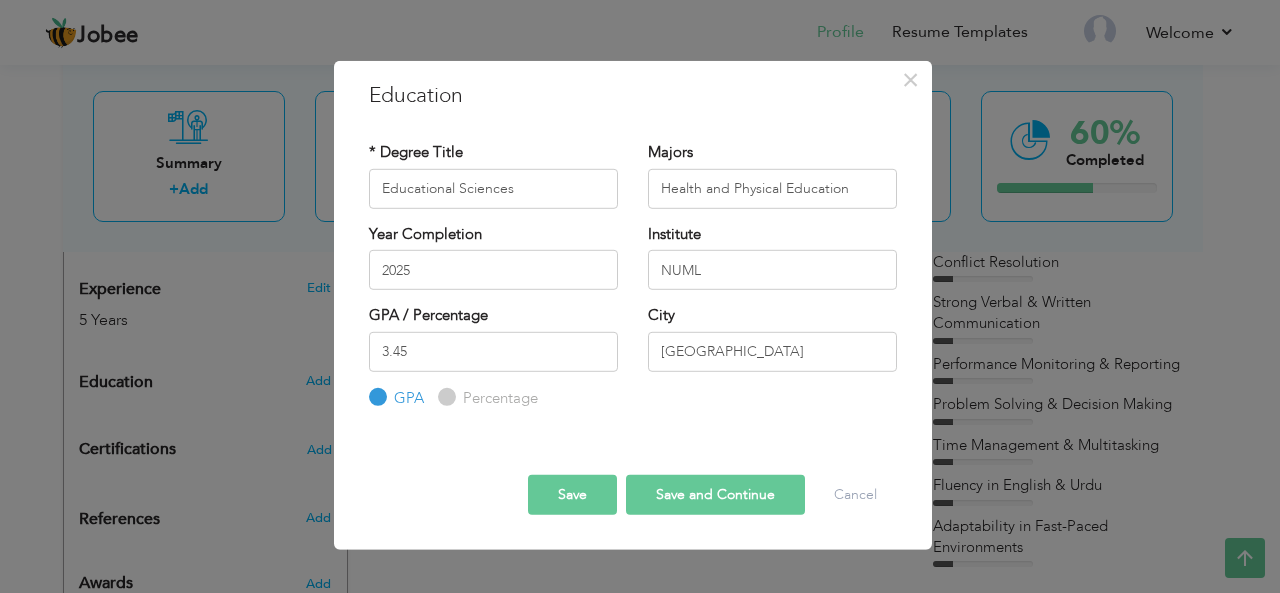 click on "Save and Continue" at bounding box center [715, 495] 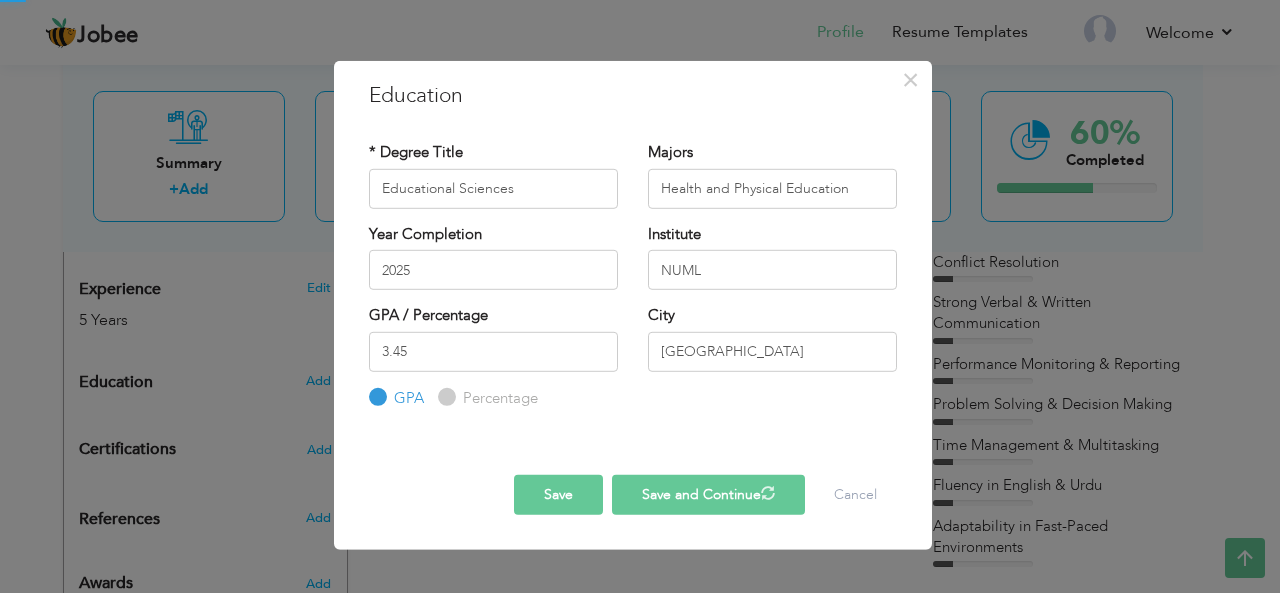 type 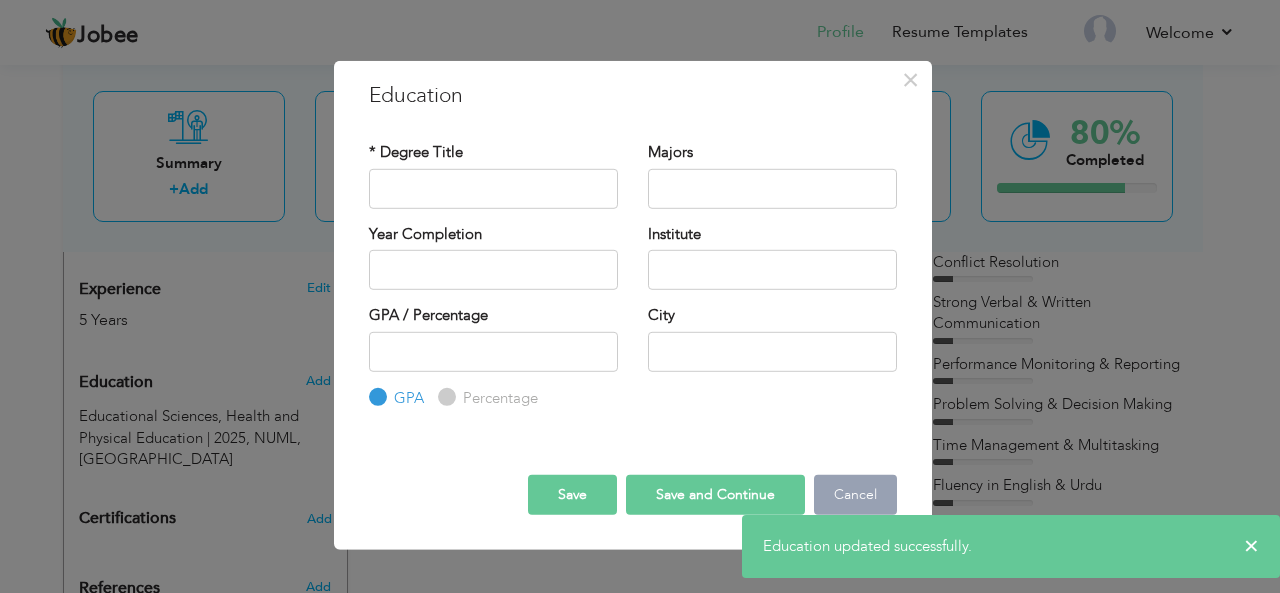 click on "Cancel" at bounding box center [855, 495] 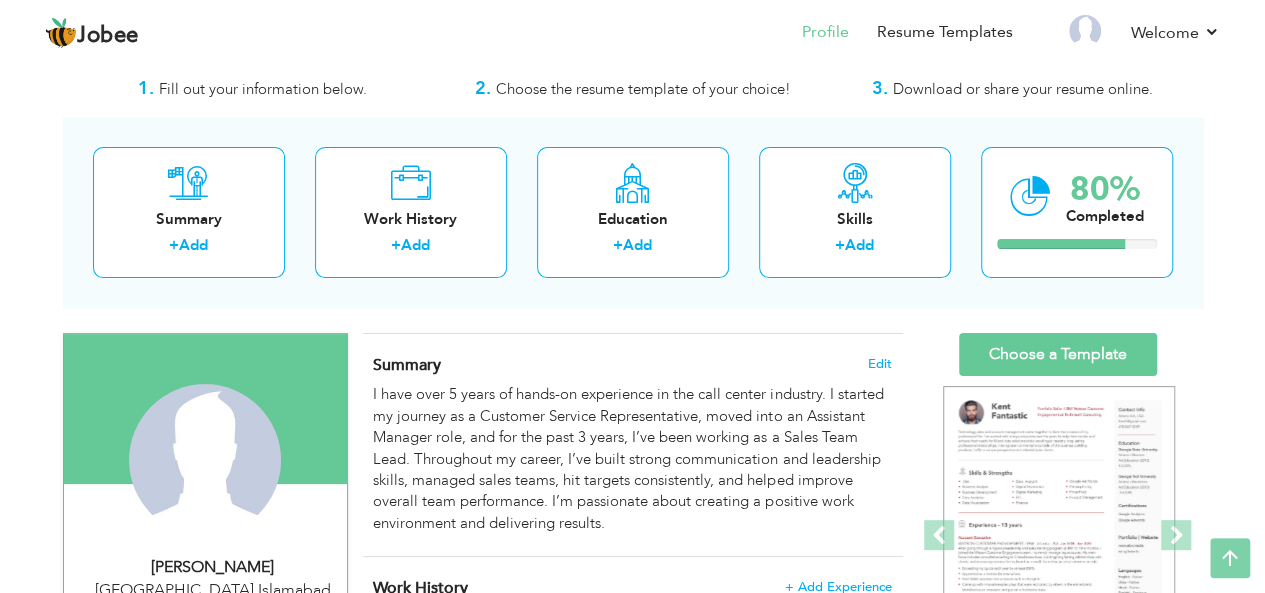 scroll, scrollTop: 0, scrollLeft: 0, axis: both 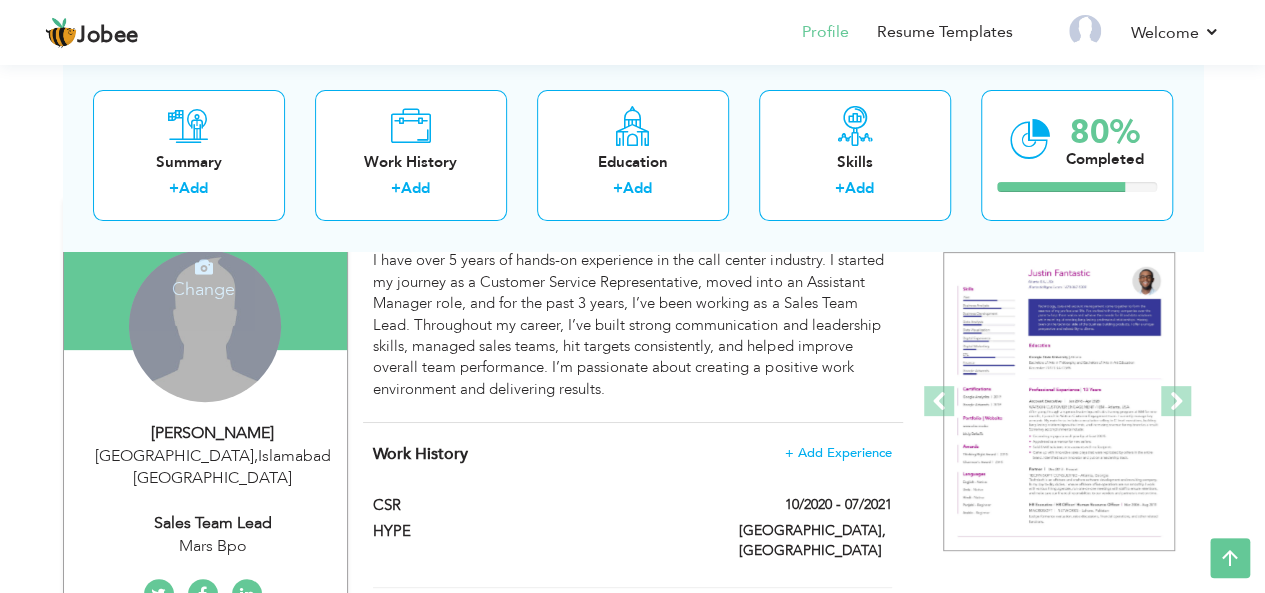 click on "Change
Remove" at bounding box center [205, 326] 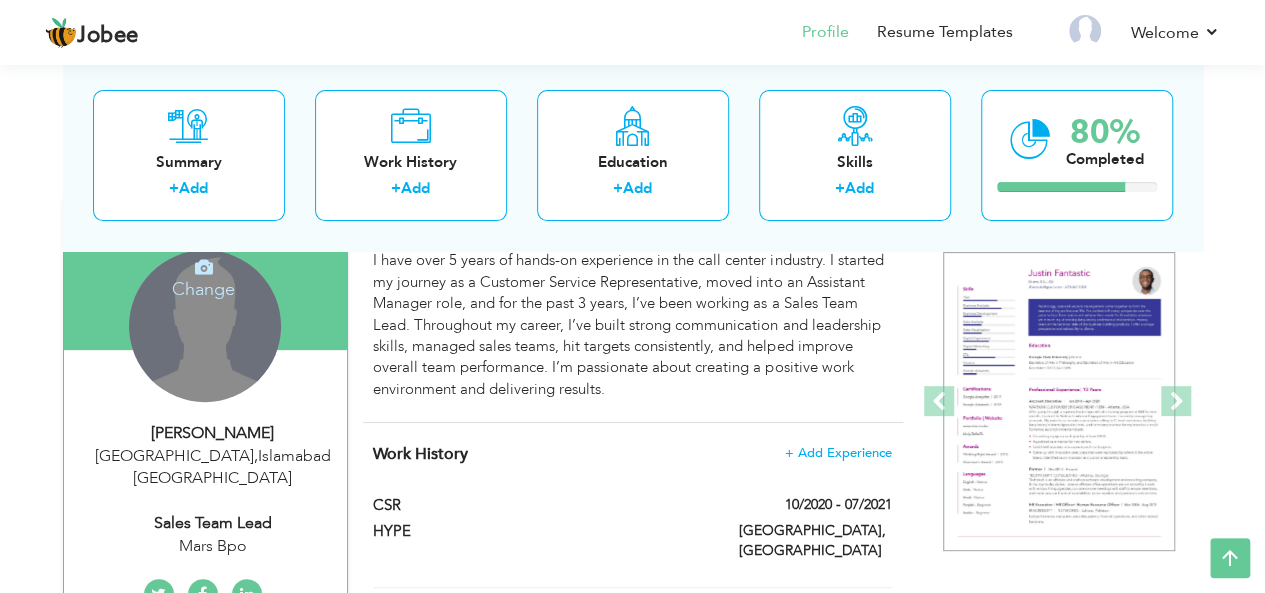 click on "Change" at bounding box center (203, 276) 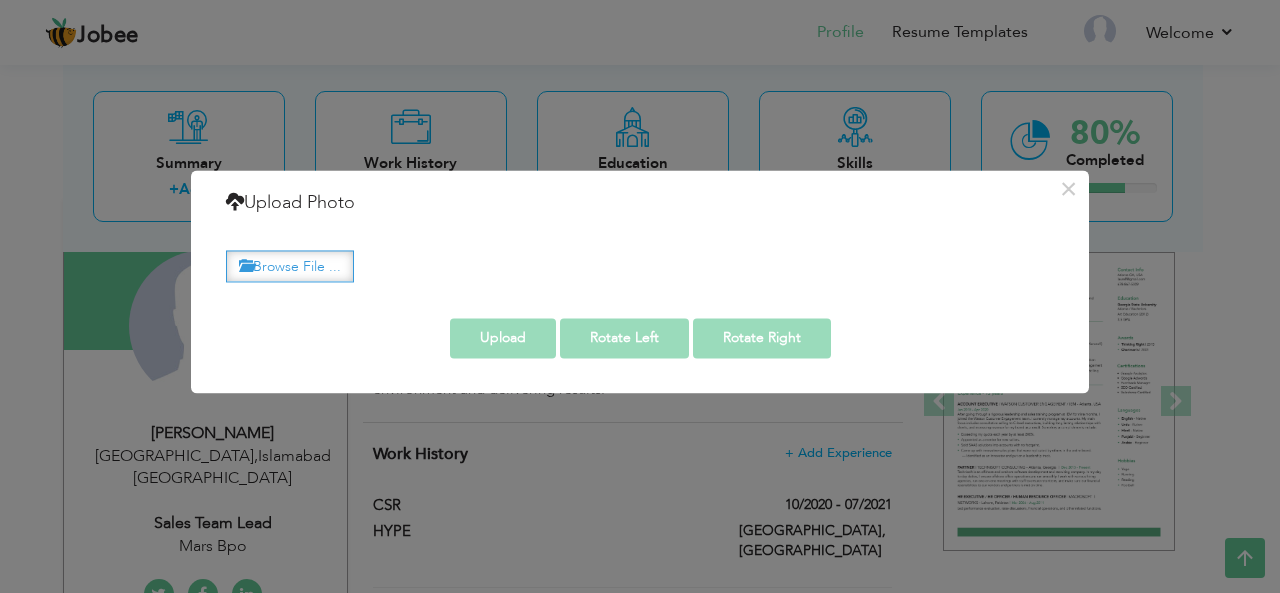 click on "Browse File ..." at bounding box center (290, 266) 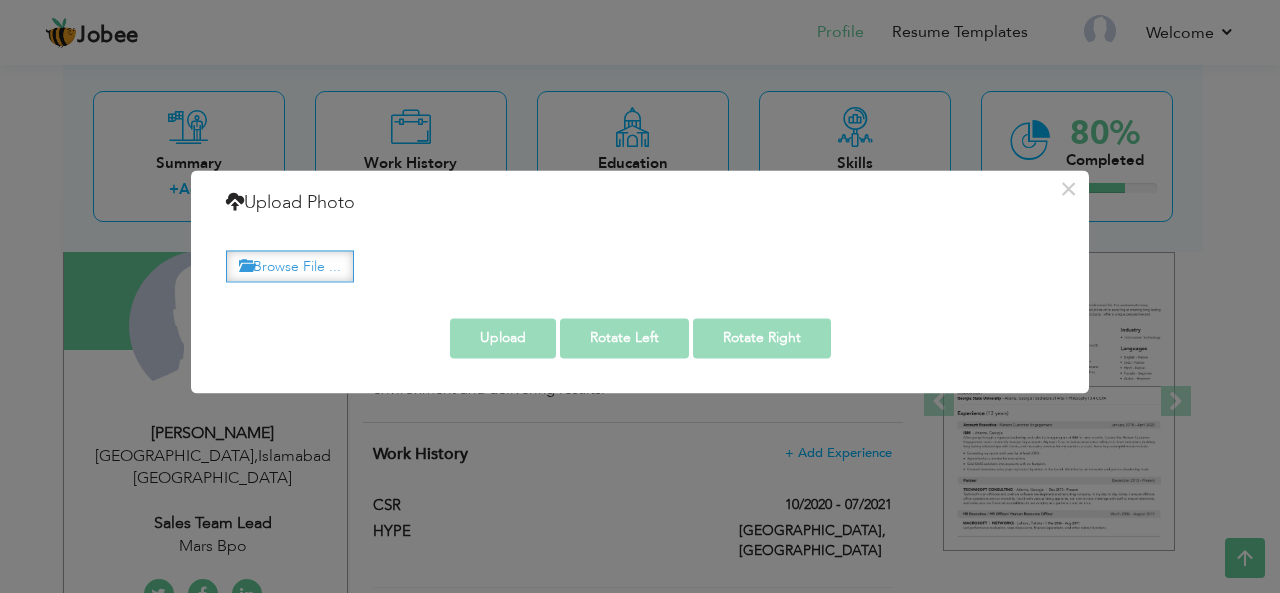 click on "Browse File ..." at bounding box center (290, 266) 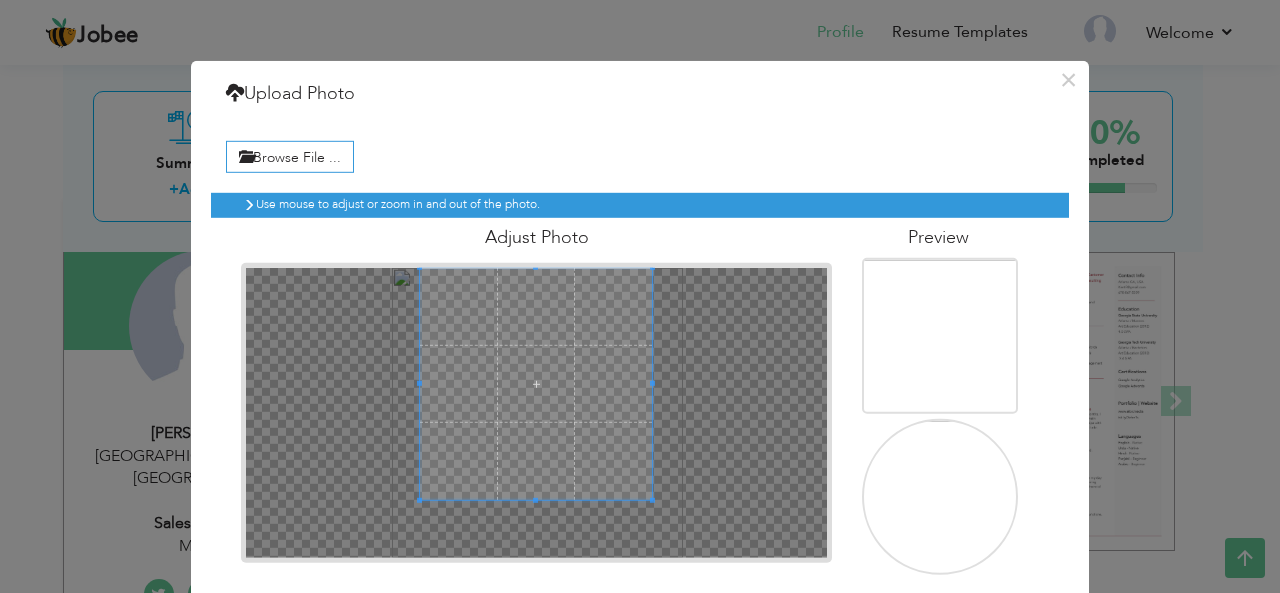 click at bounding box center [536, 383] 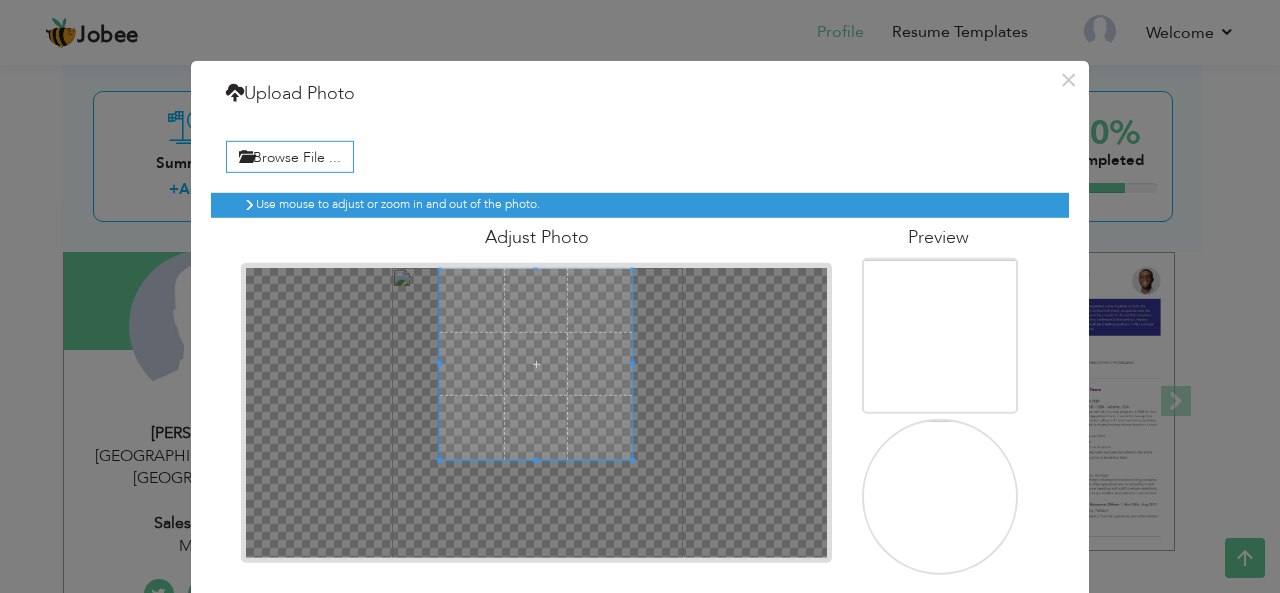 click at bounding box center [536, 460] 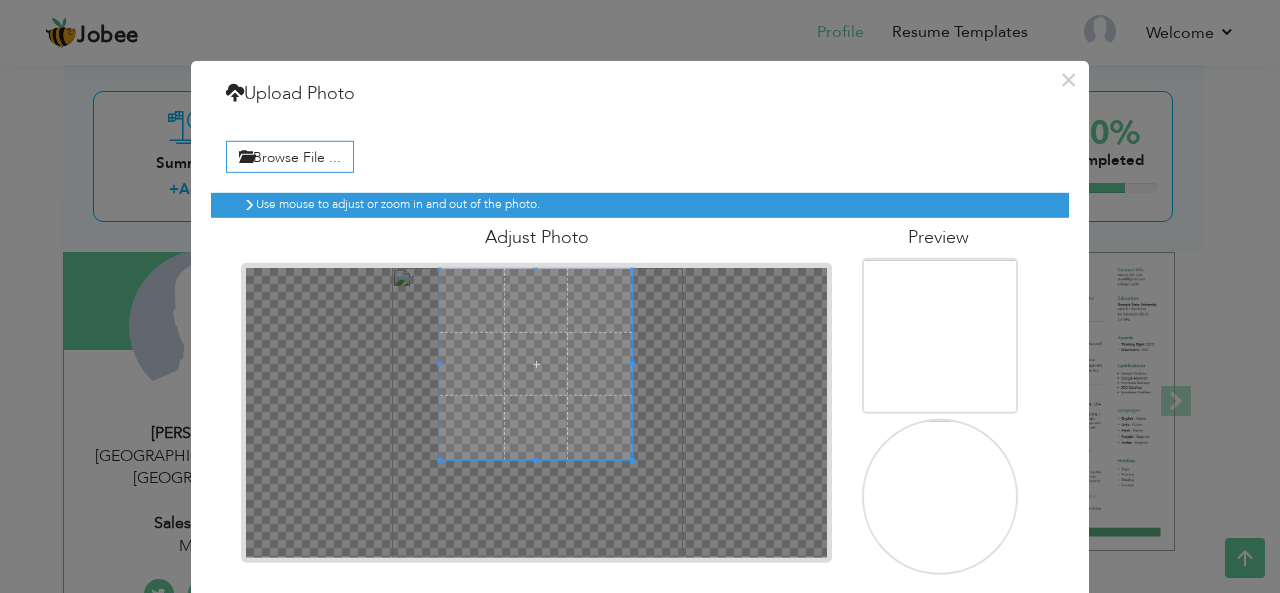 click on "Browse File ...
Preview" at bounding box center [640, 352] 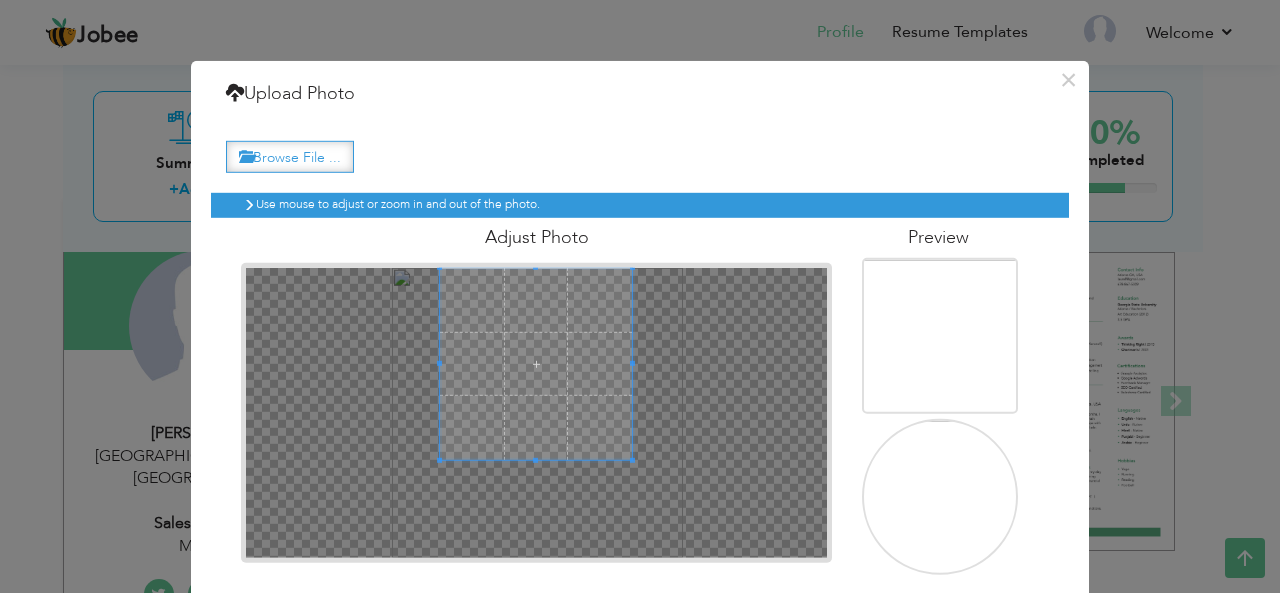 click on "Browse File ..." at bounding box center [290, 156] 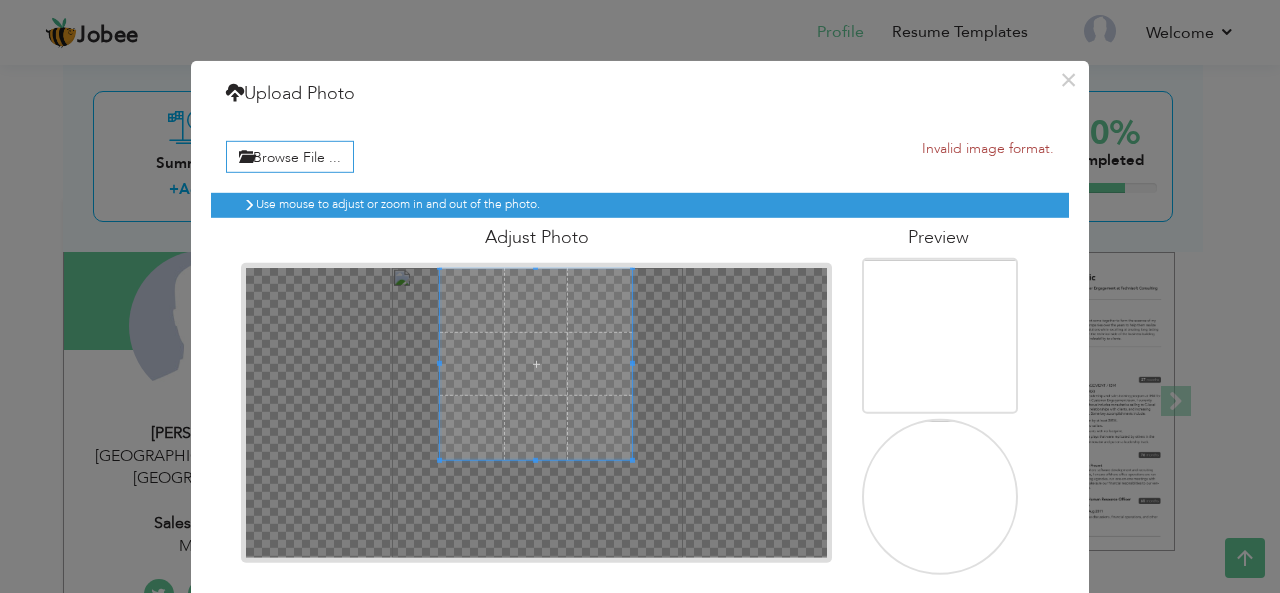 scroll, scrollTop: 85, scrollLeft: 0, axis: vertical 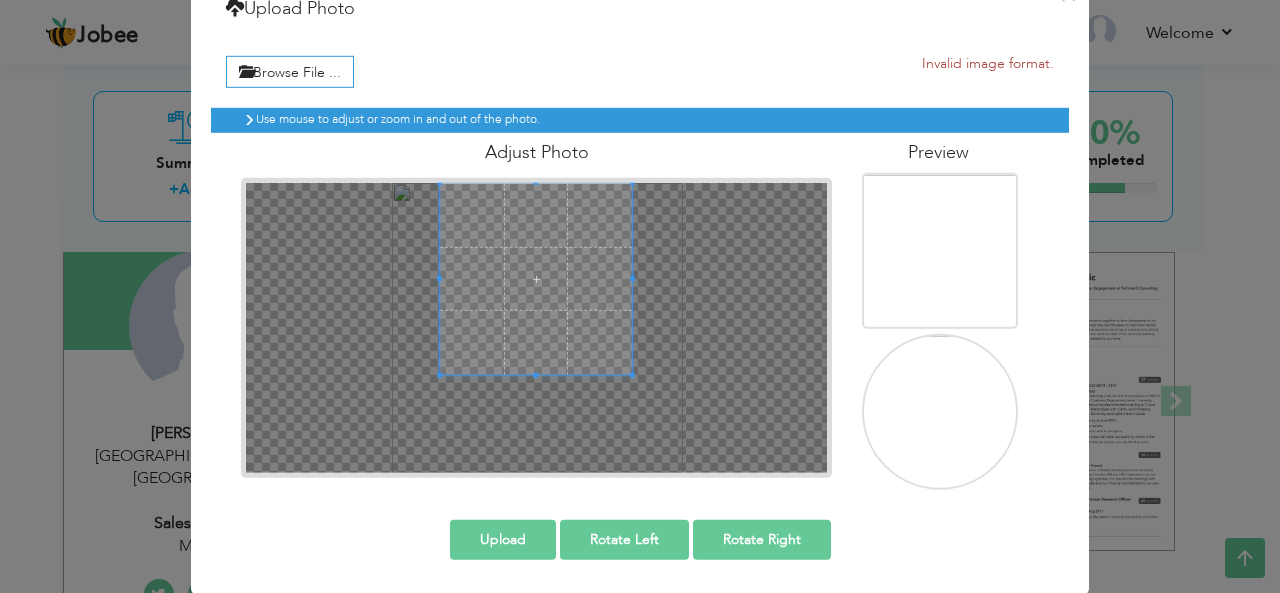 click on "Upload" at bounding box center [503, 539] 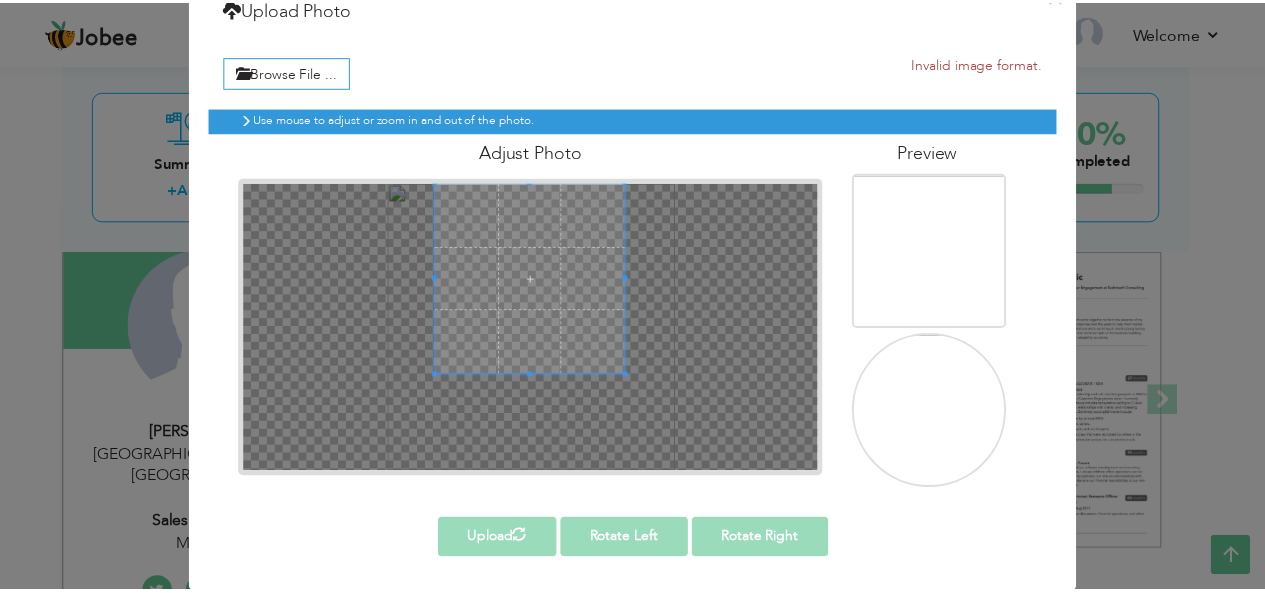 scroll, scrollTop: 0, scrollLeft: 0, axis: both 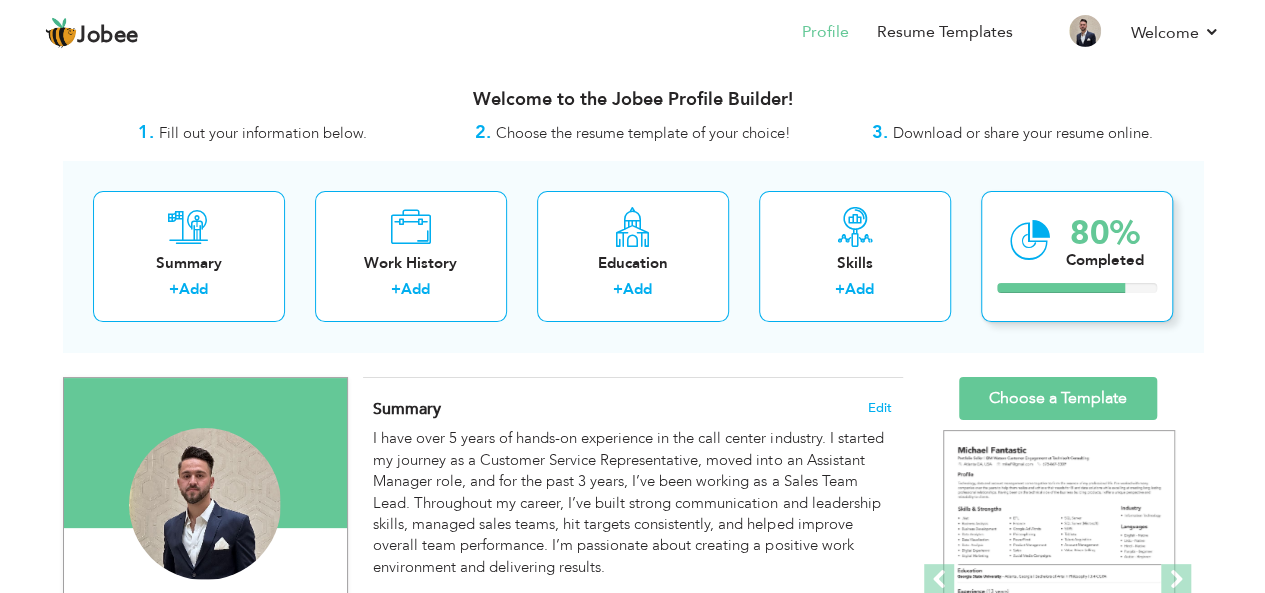 click at bounding box center (1030, 240) 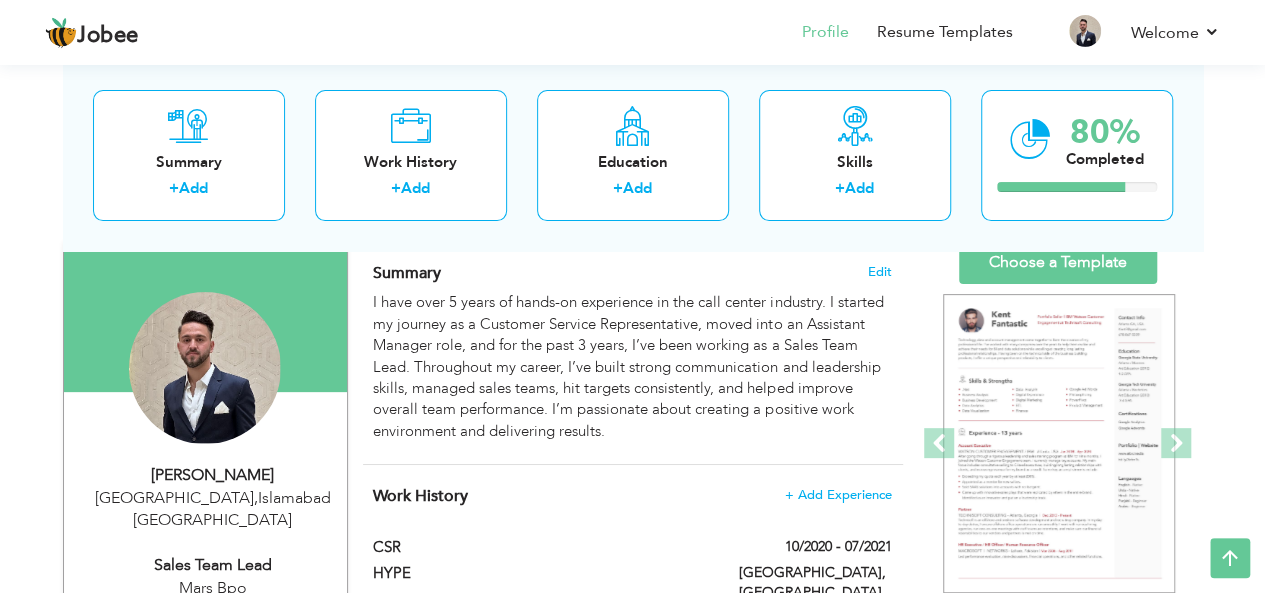 scroll, scrollTop: 132, scrollLeft: 0, axis: vertical 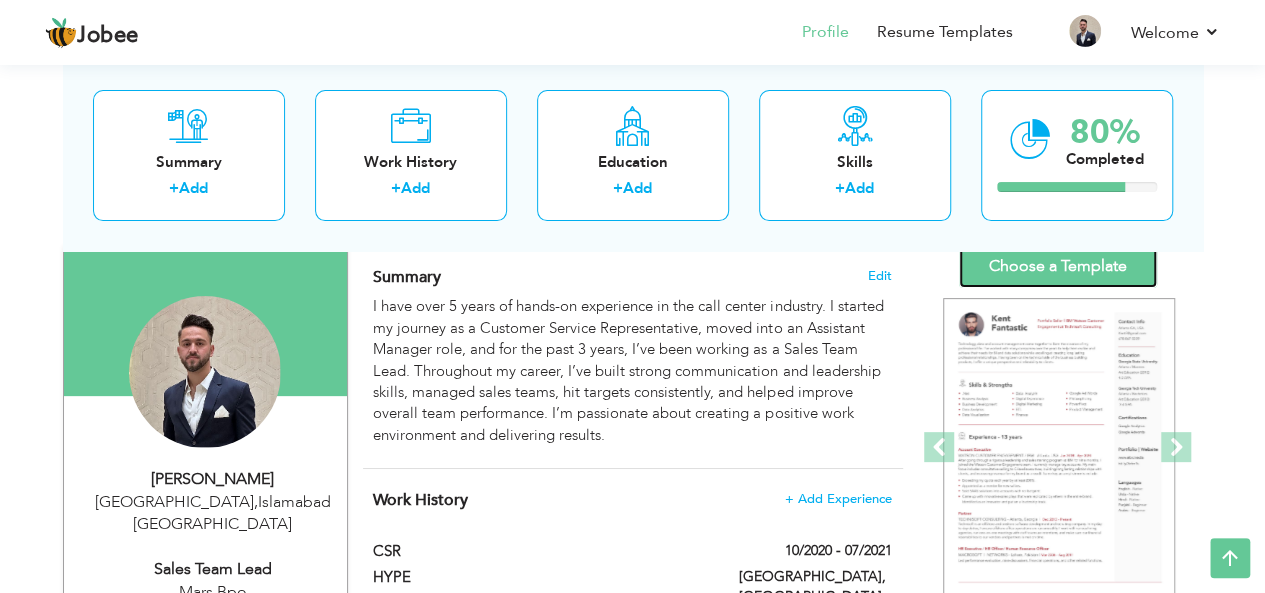 click on "Choose a Template" at bounding box center (1058, 266) 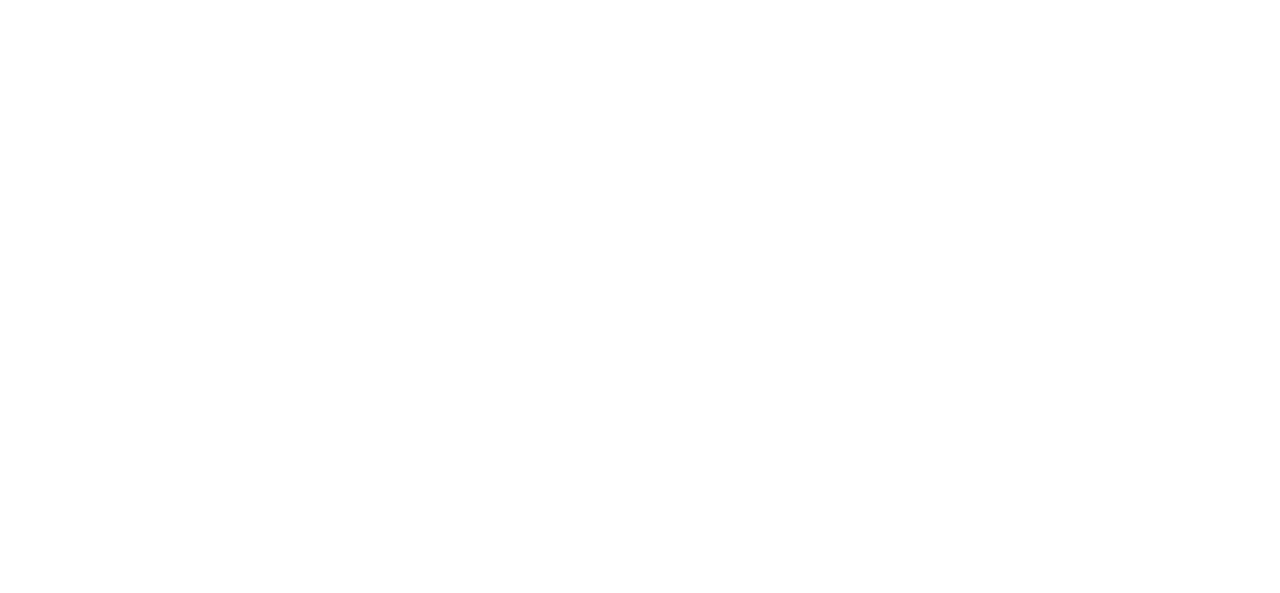 scroll, scrollTop: 0, scrollLeft: 0, axis: both 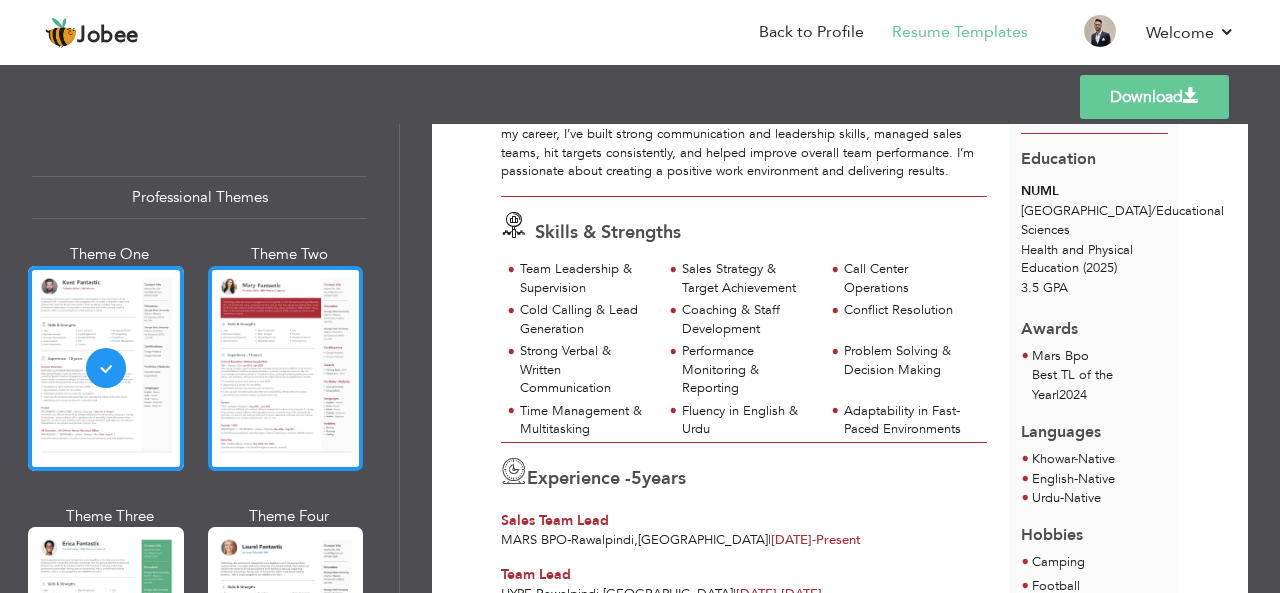 click at bounding box center [286, 368] 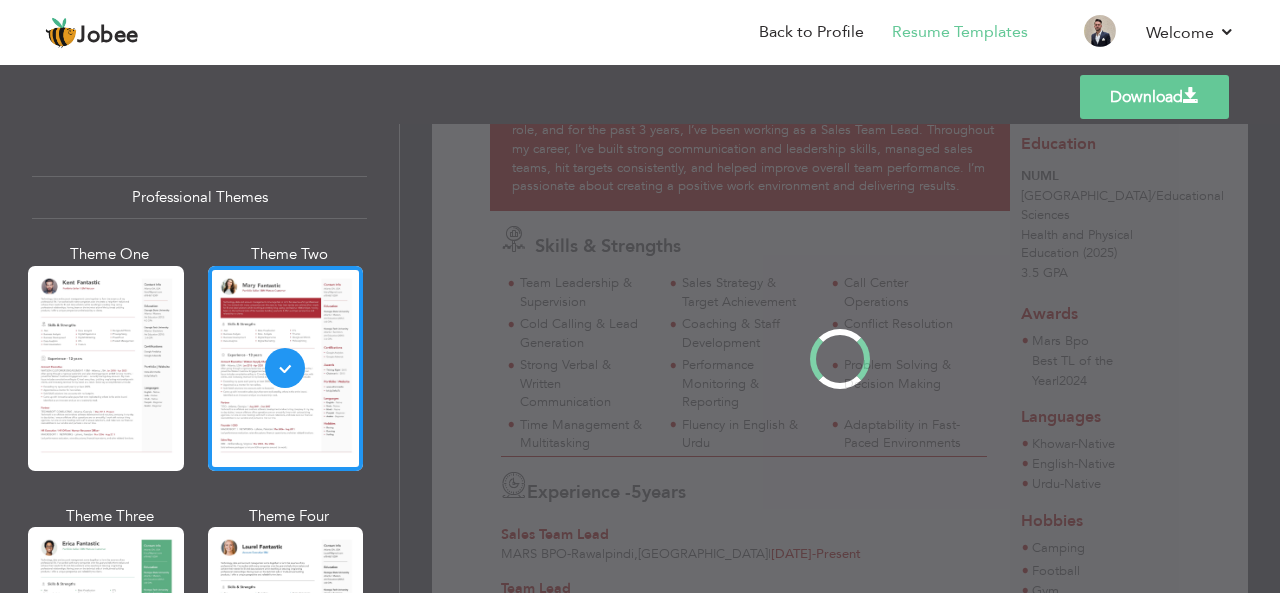 scroll, scrollTop: 0, scrollLeft: 0, axis: both 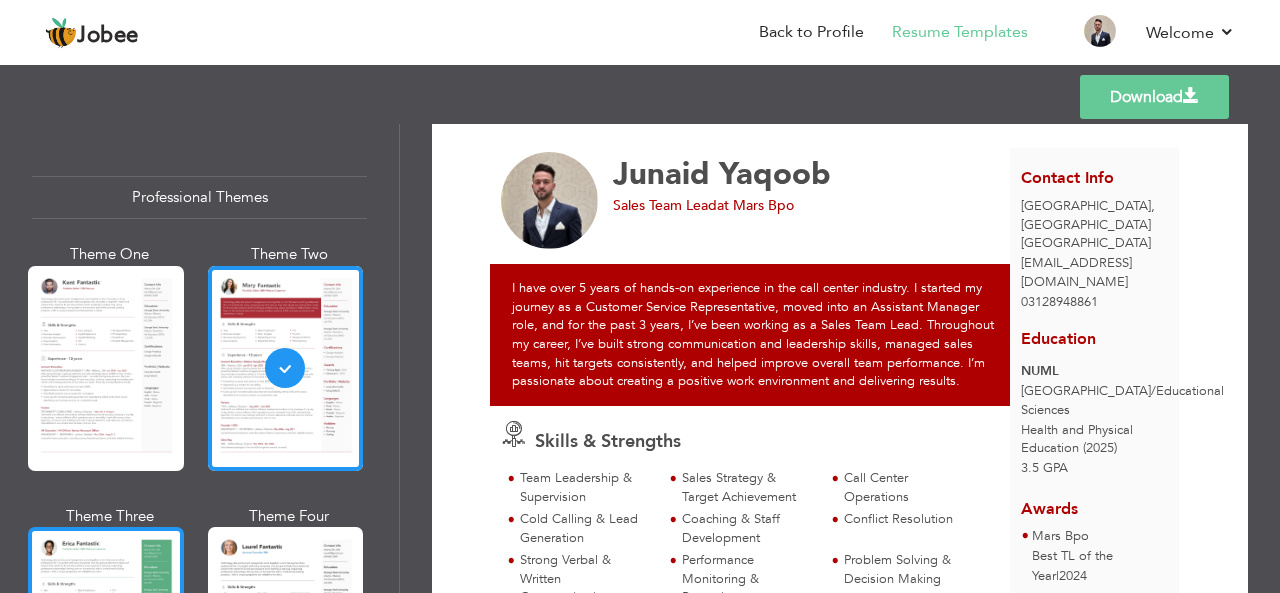 click at bounding box center (106, 629) 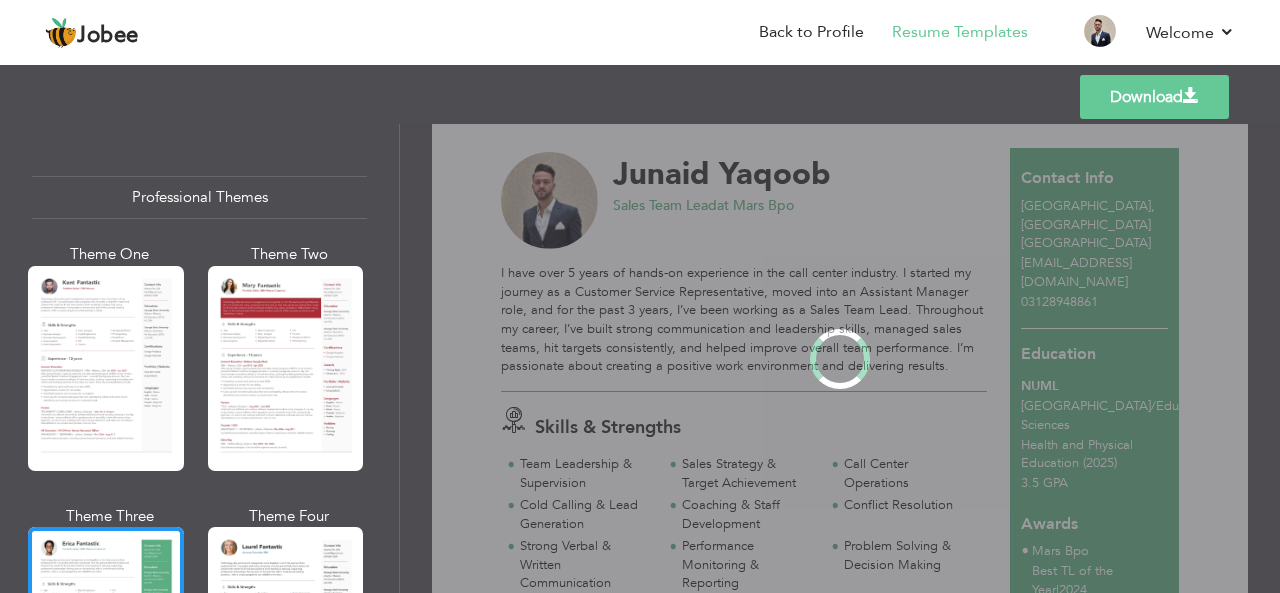 scroll, scrollTop: 0, scrollLeft: 0, axis: both 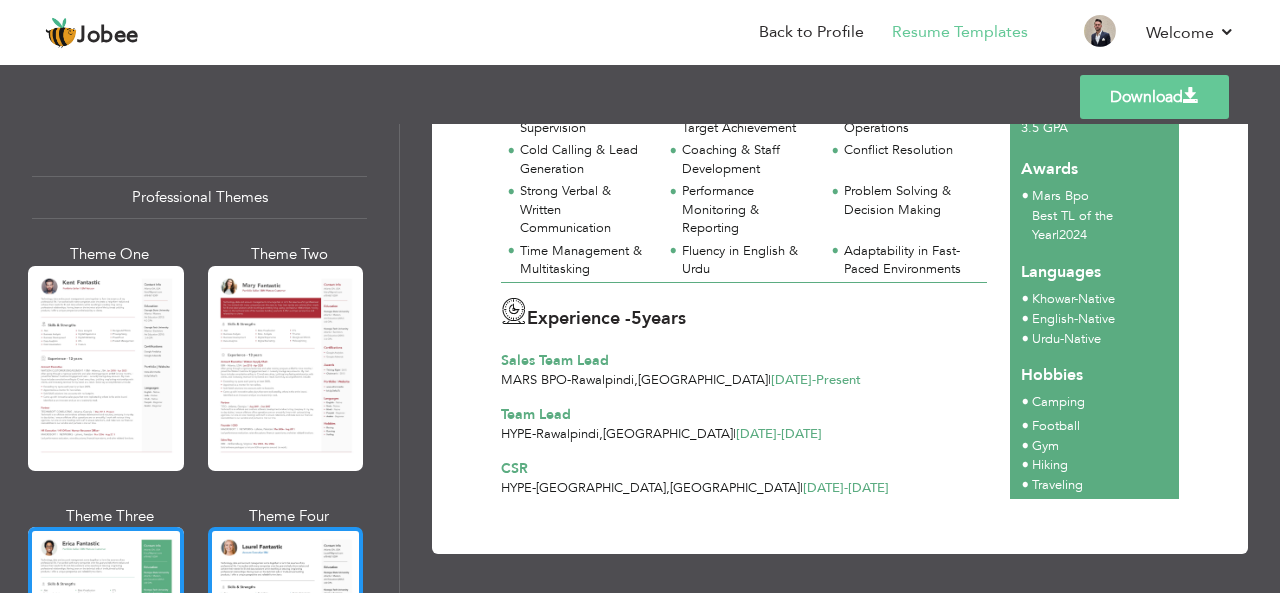 click at bounding box center [286, 629] 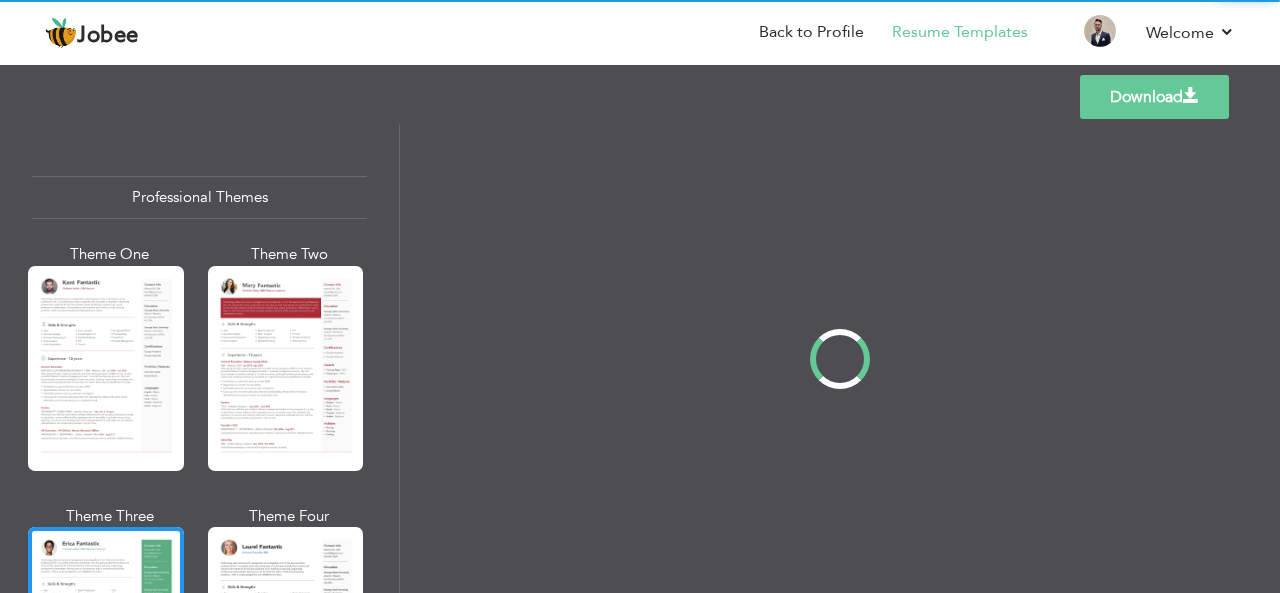 scroll, scrollTop: 0, scrollLeft: 0, axis: both 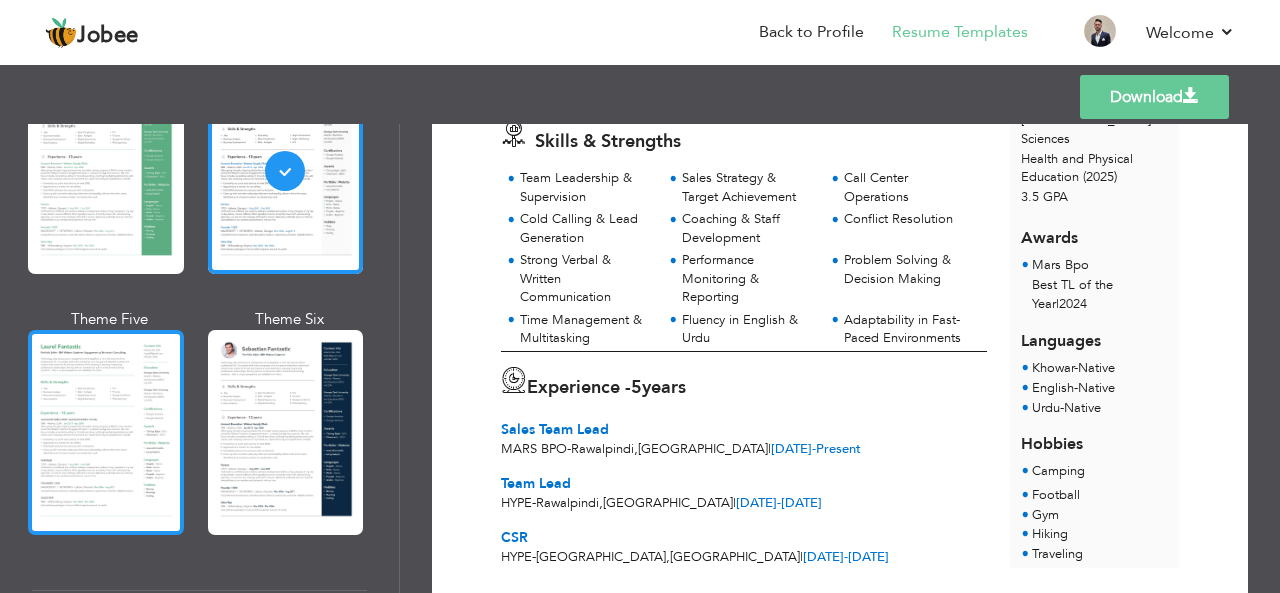 click at bounding box center (106, 432) 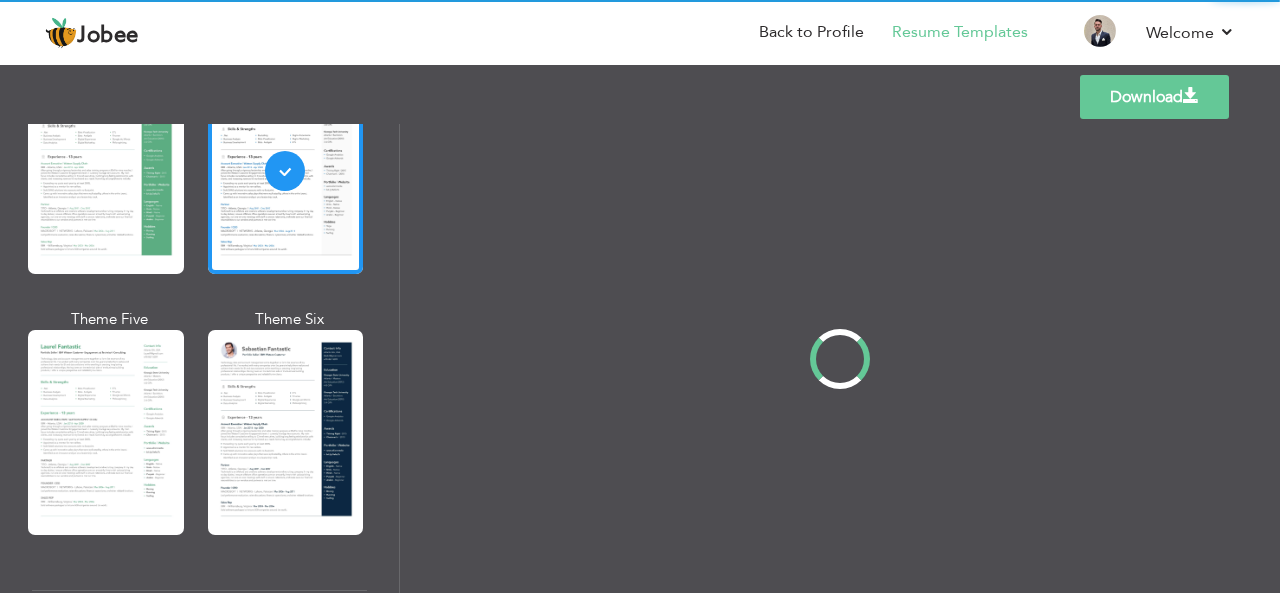 scroll, scrollTop: 0, scrollLeft: 0, axis: both 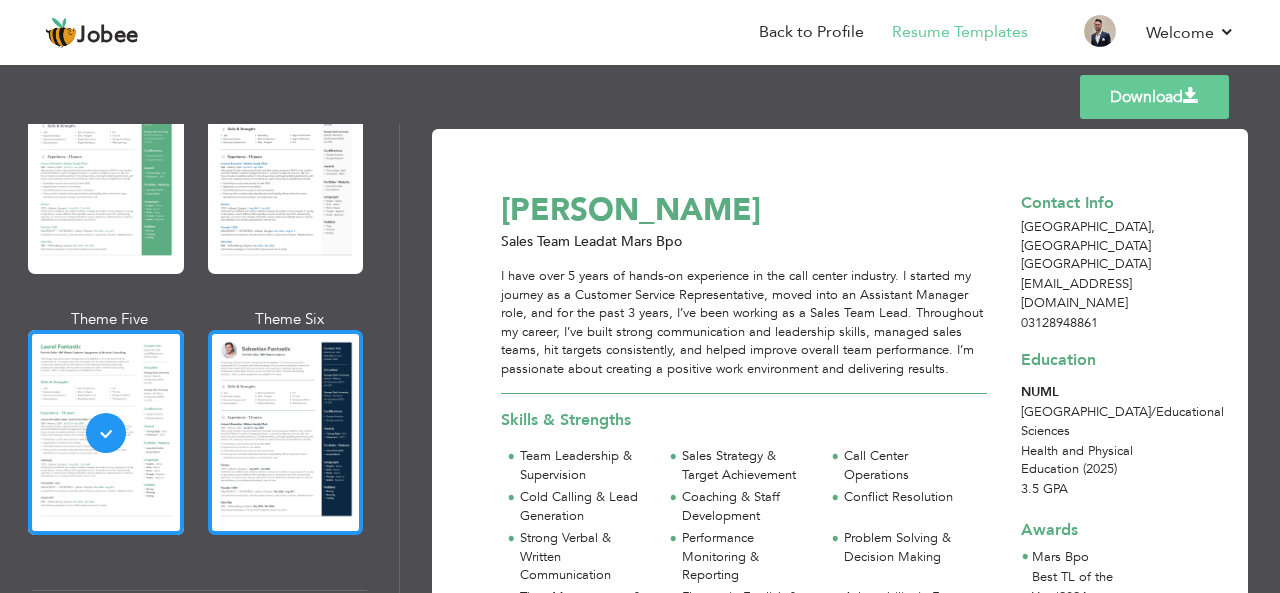 click at bounding box center (286, 432) 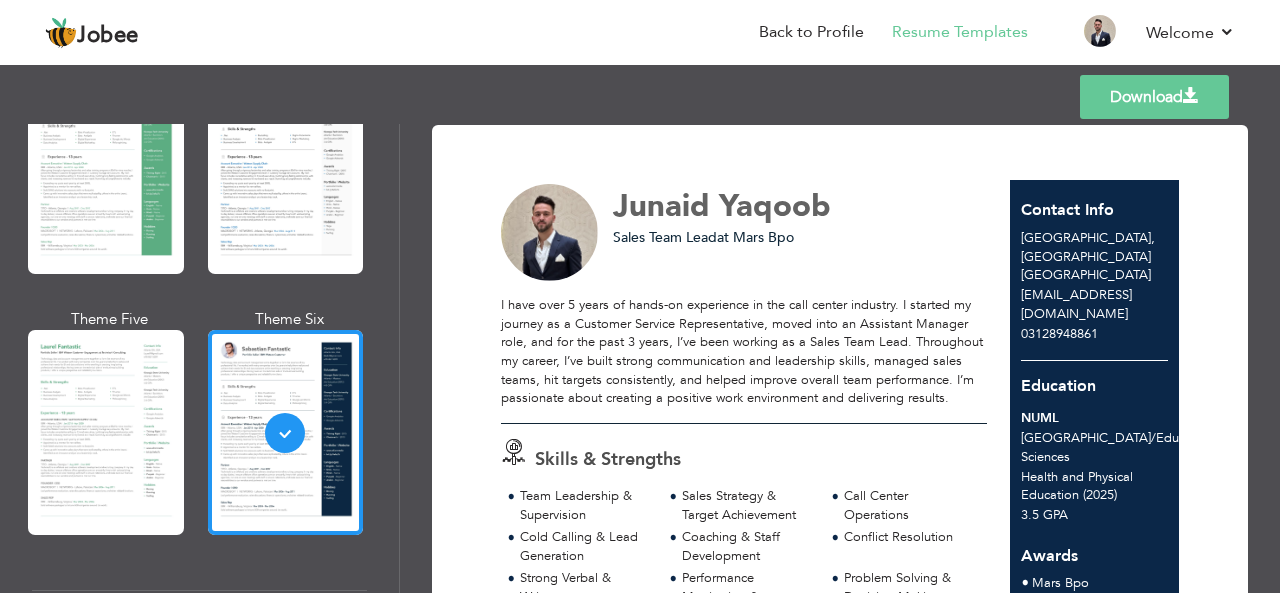 scroll, scrollTop: 0, scrollLeft: 0, axis: both 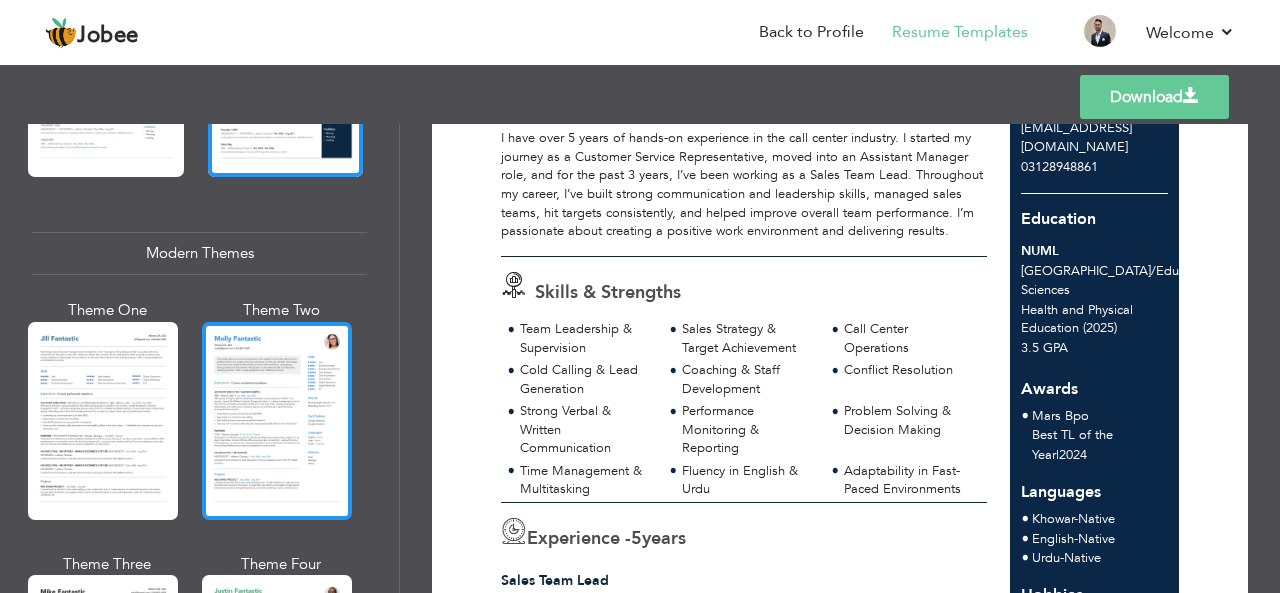click at bounding box center (277, 421) 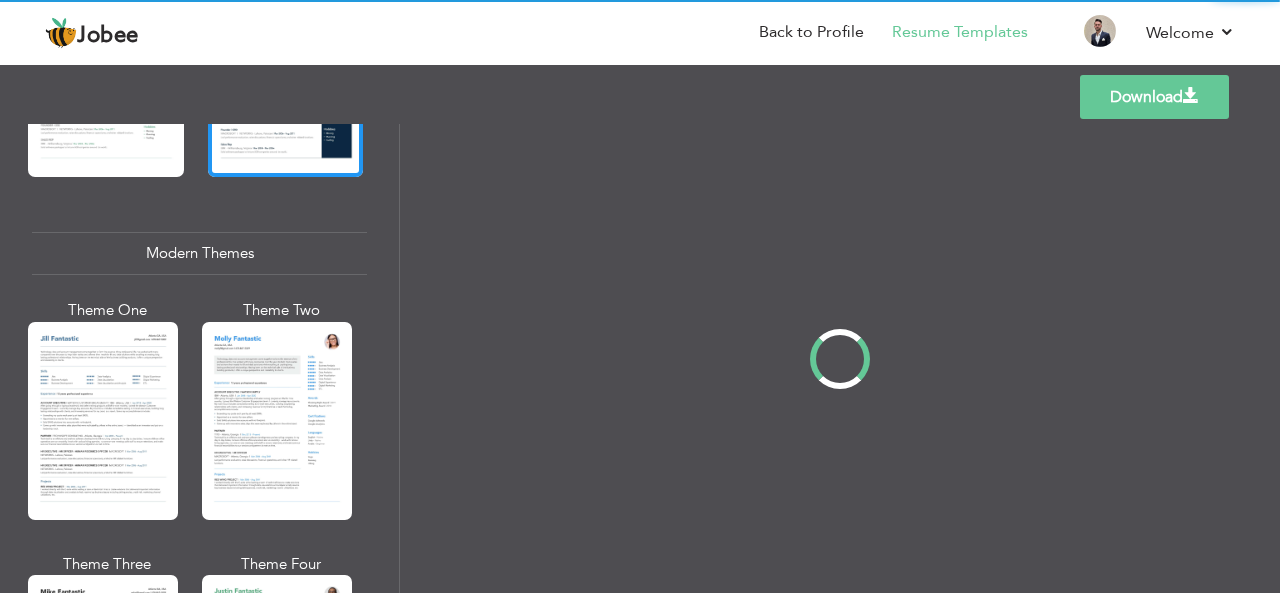 scroll, scrollTop: 0, scrollLeft: 0, axis: both 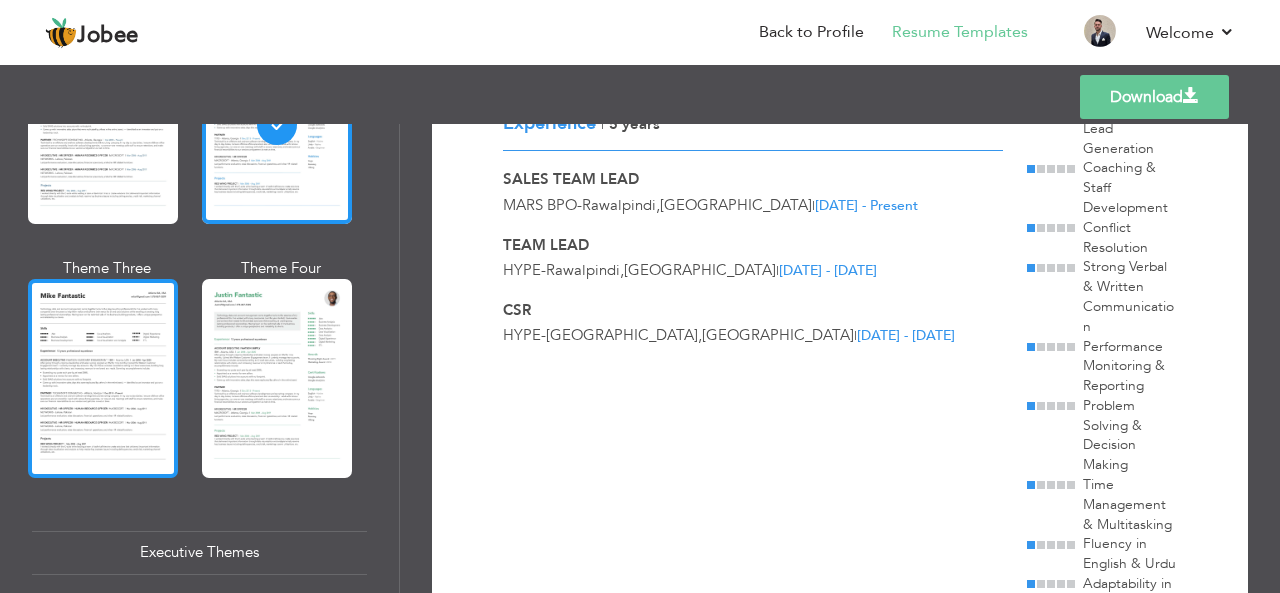 click at bounding box center [103, 378] 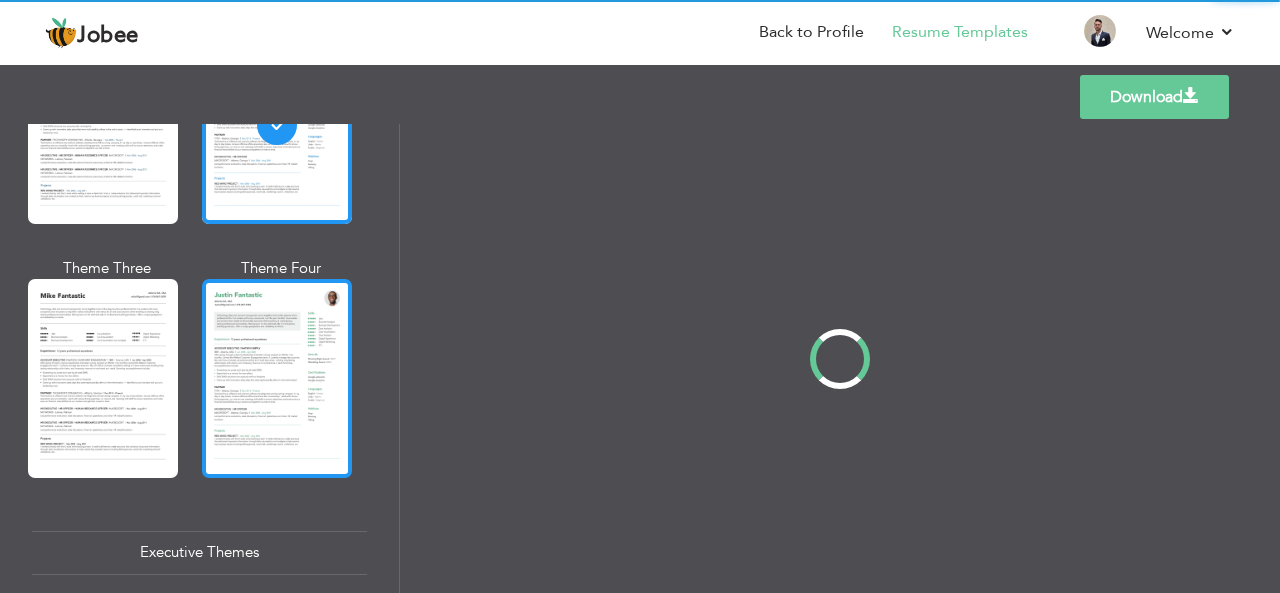 scroll, scrollTop: 0, scrollLeft: 0, axis: both 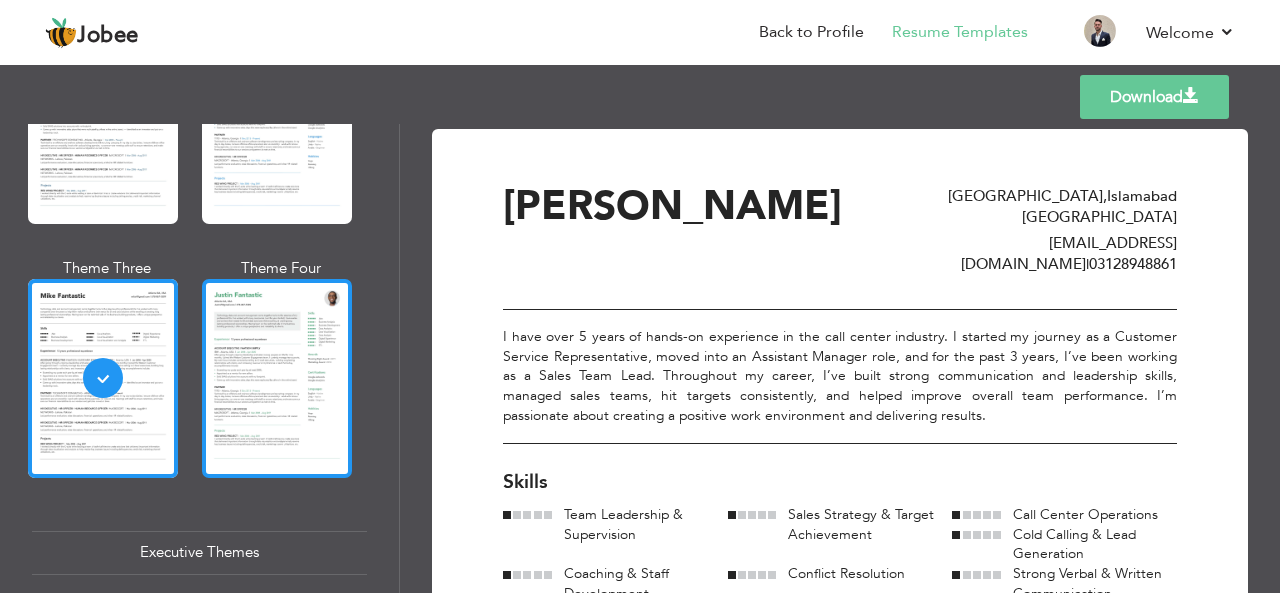 click at bounding box center (277, 378) 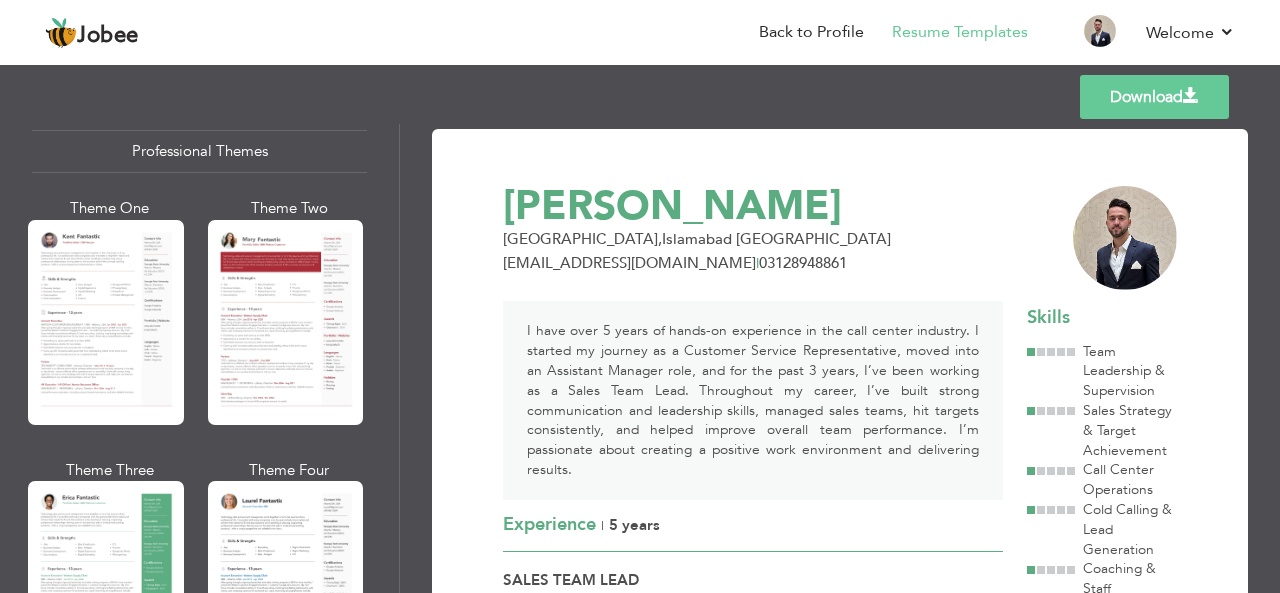scroll, scrollTop: 0, scrollLeft: 0, axis: both 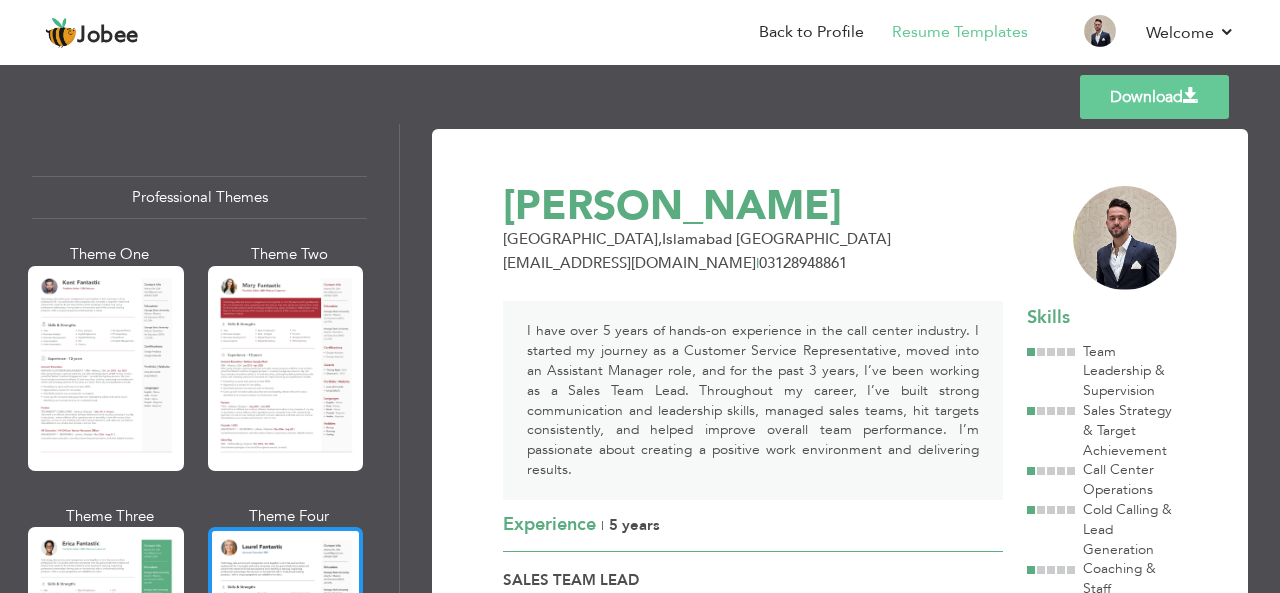 click at bounding box center [286, 629] 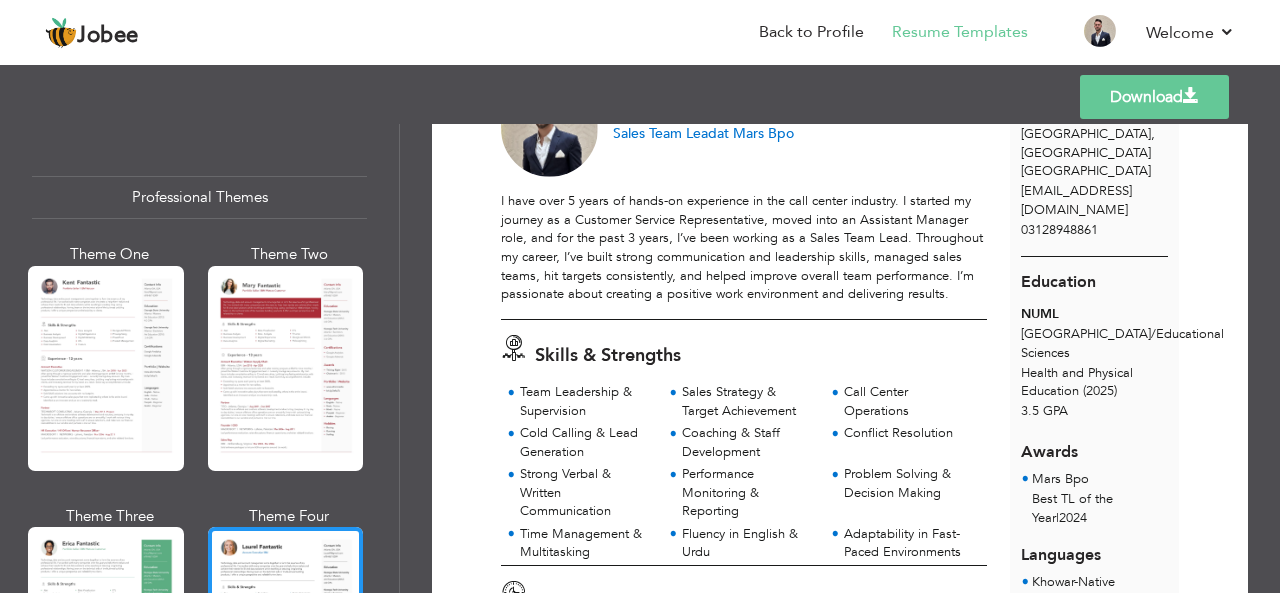scroll, scrollTop: 0, scrollLeft: 0, axis: both 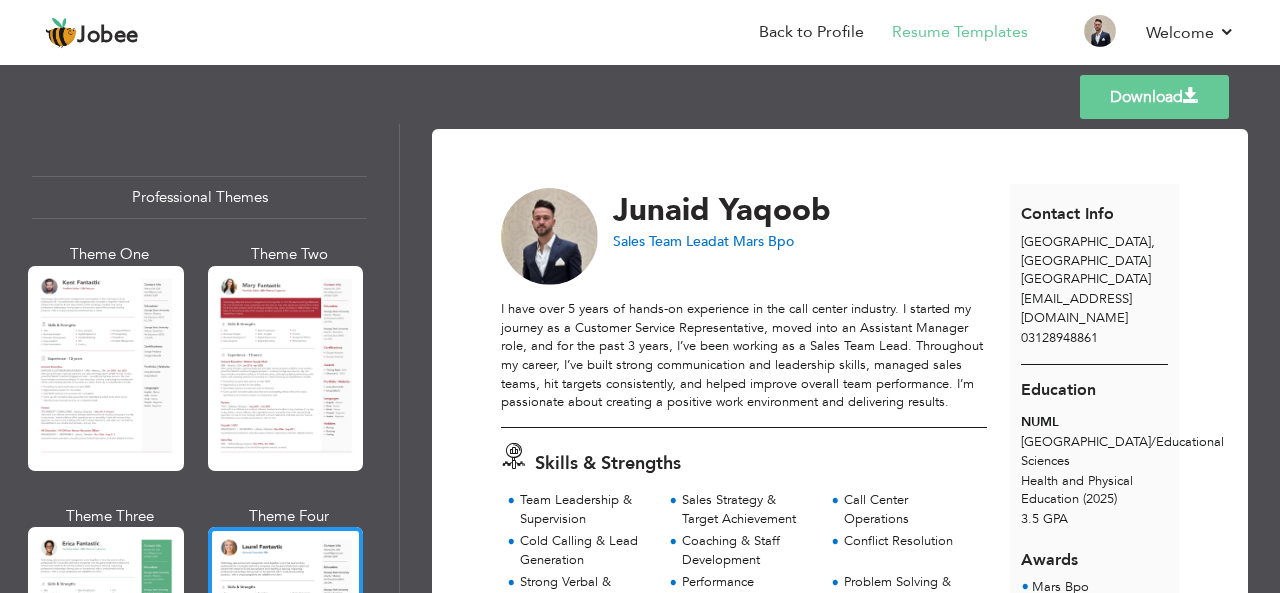 click on "Download" at bounding box center [1154, 97] 